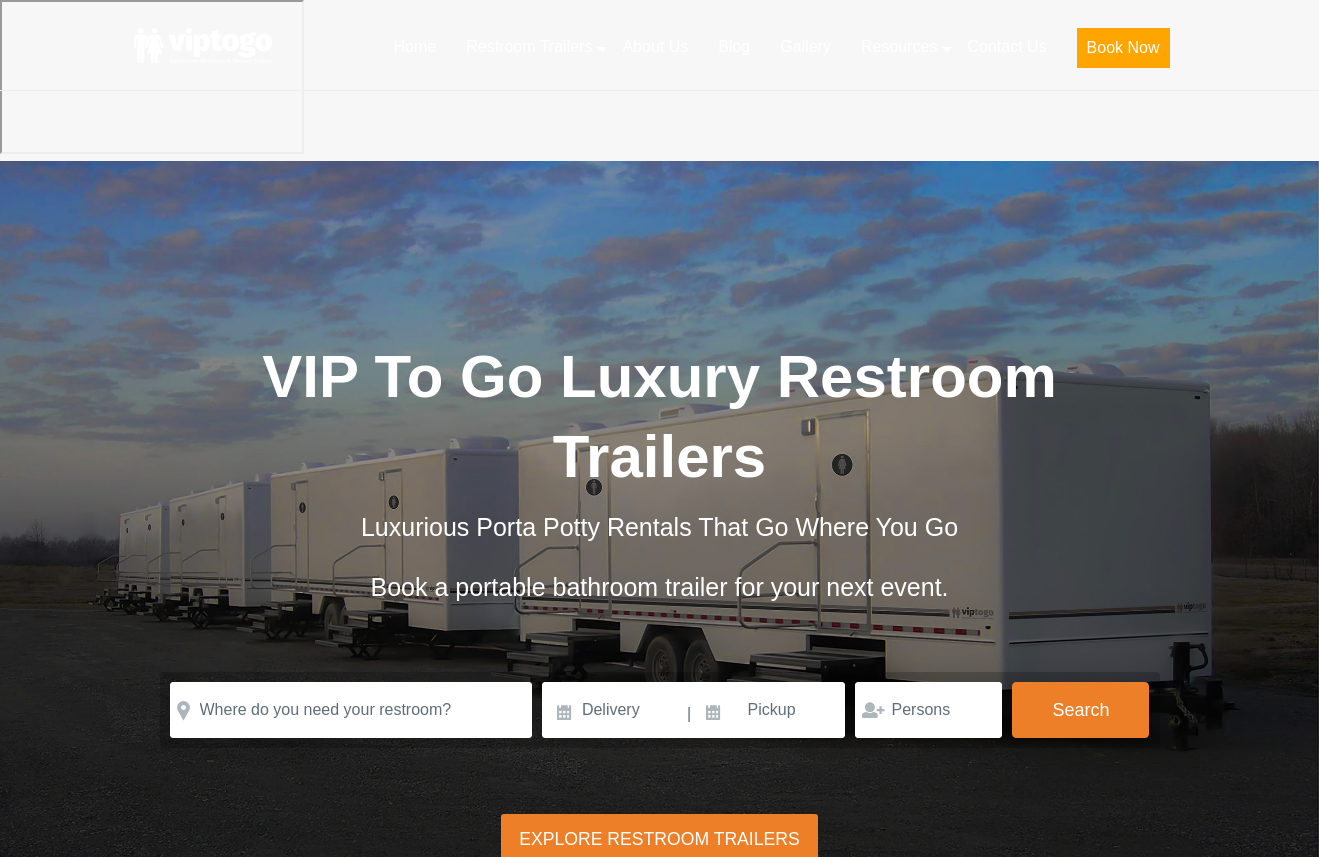 scroll, scrollTop: 0, scrollLeft: 0, axis: both 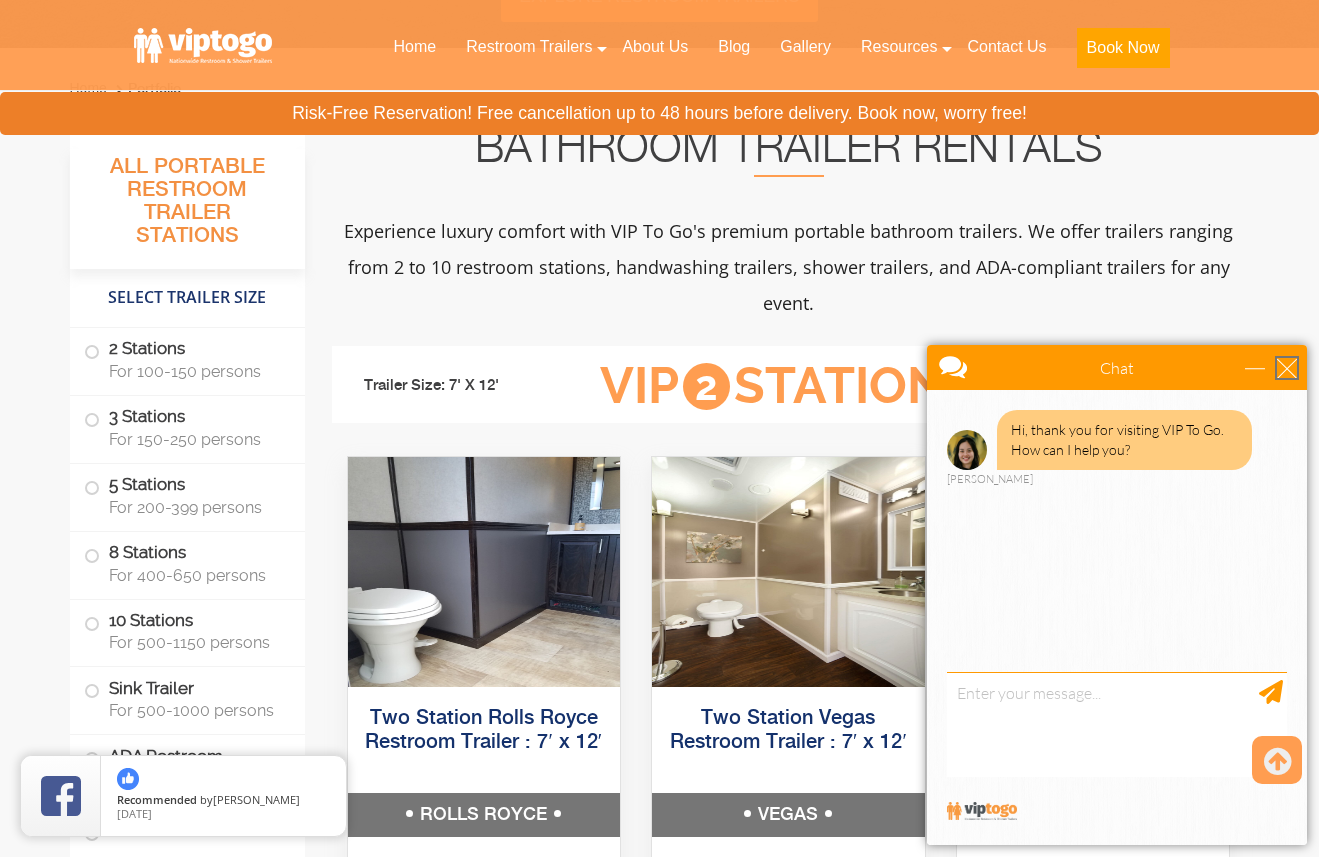 click at bounding box center [1287, 368] 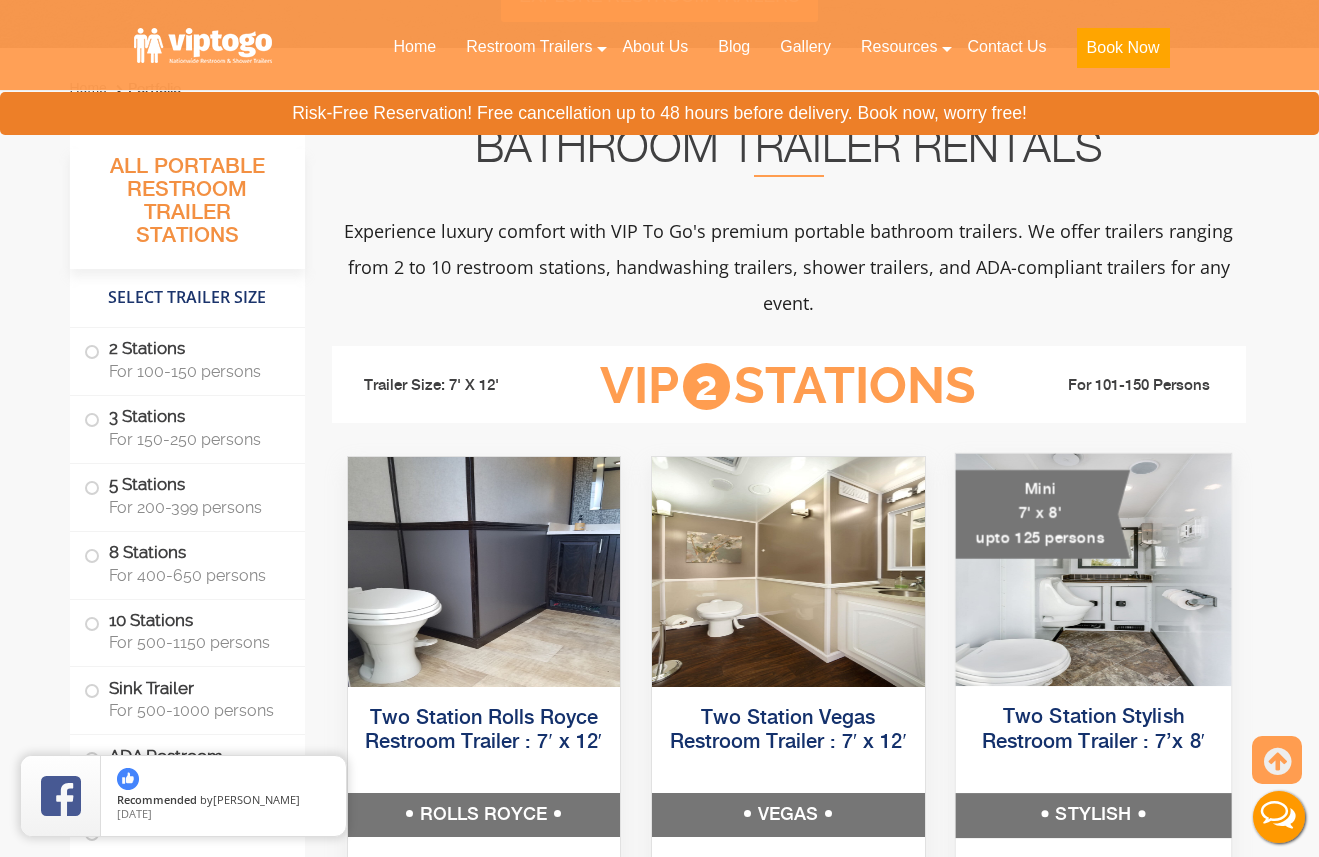 scroll, scrollTop: 0, scrollLeft: 0, axis: both 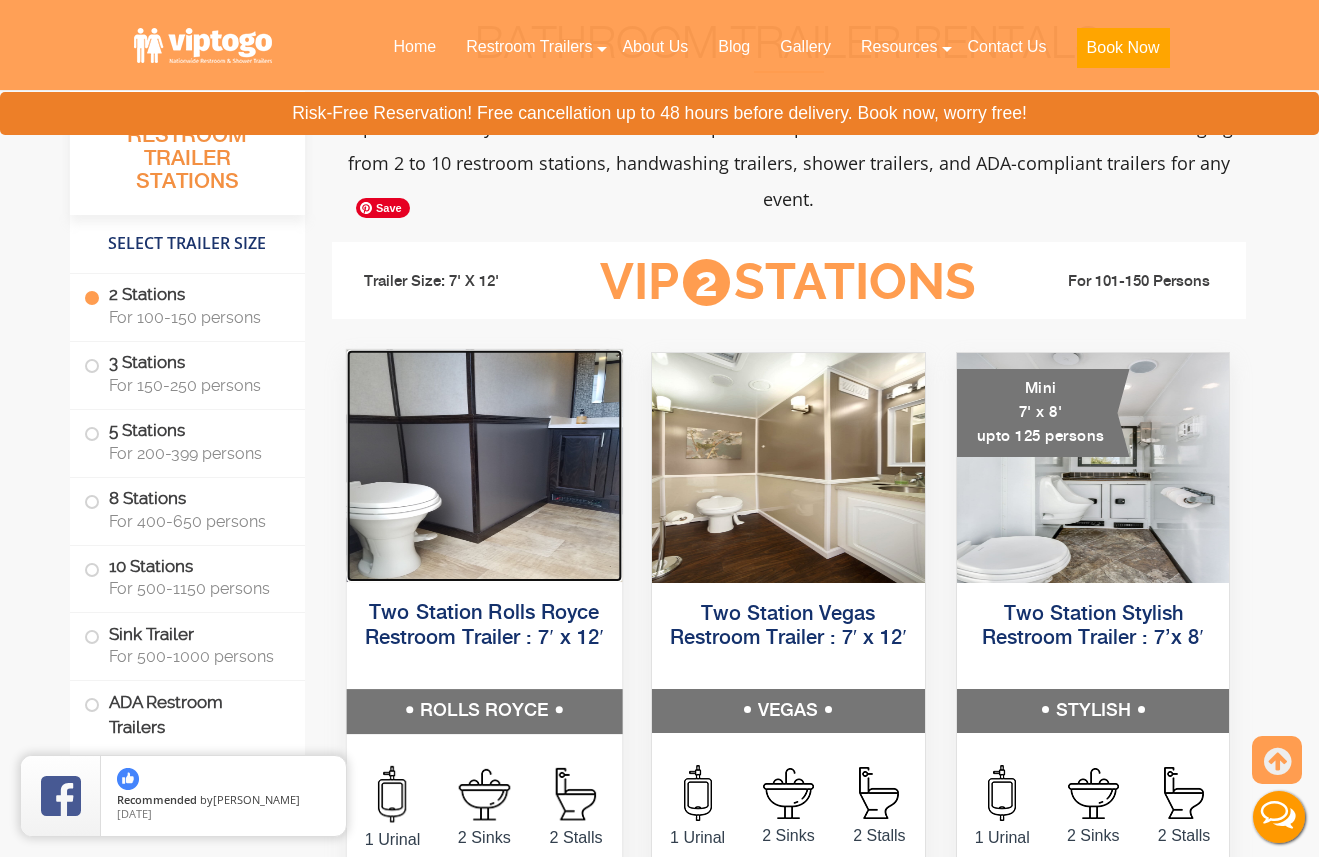 click at bounding box center [483, 466] 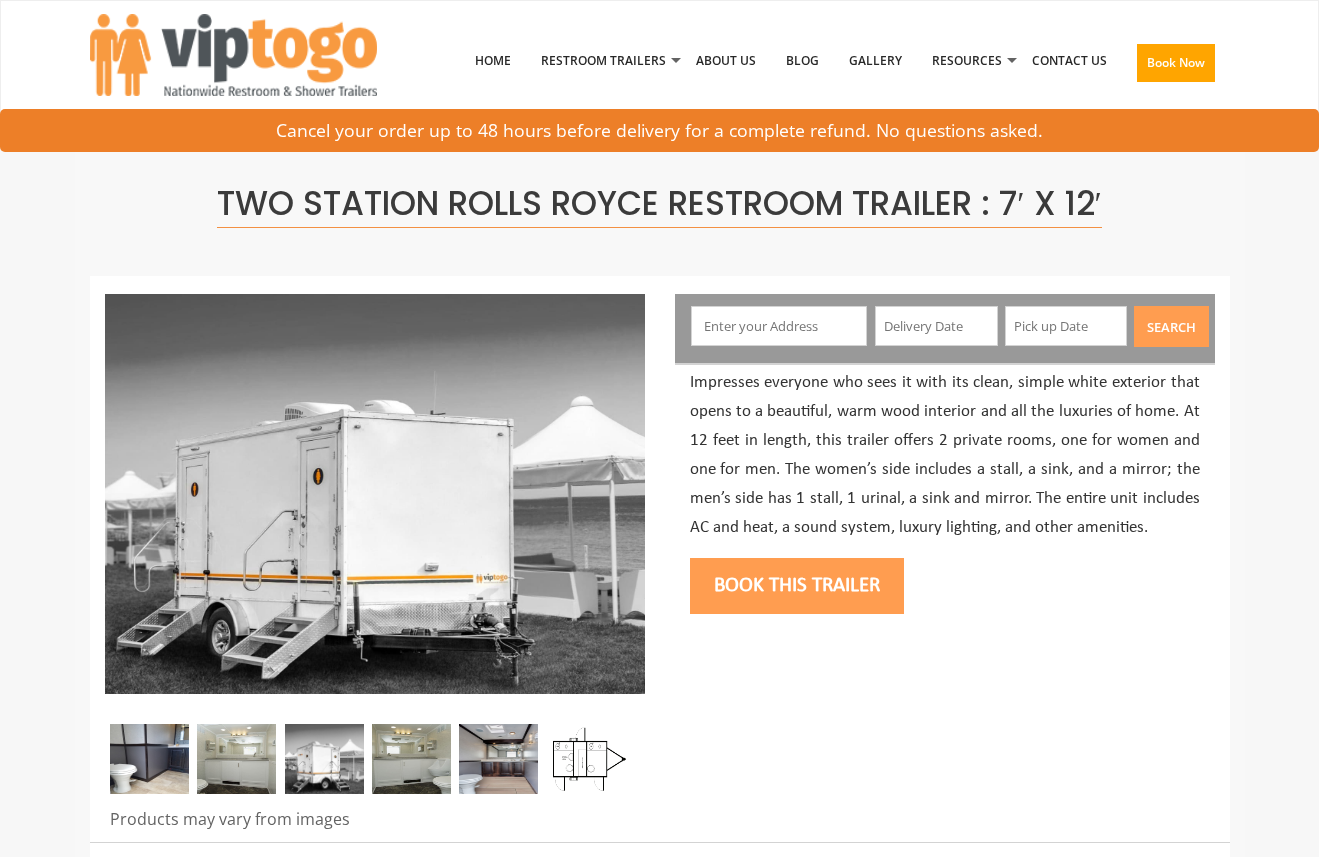 scroll, scrollTop: 0, scrollLeft: 0, axis: both 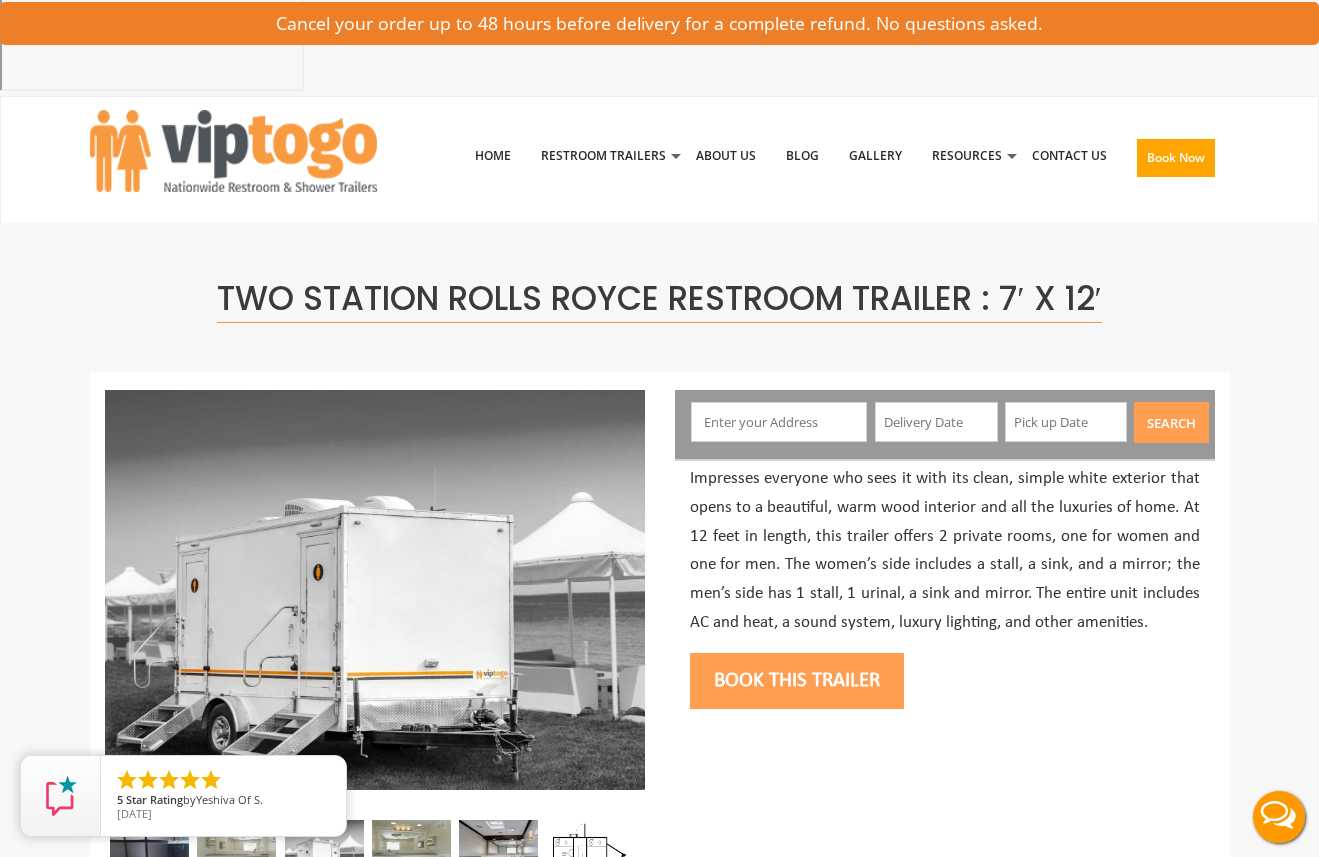 click at bounding box center (498, 855) 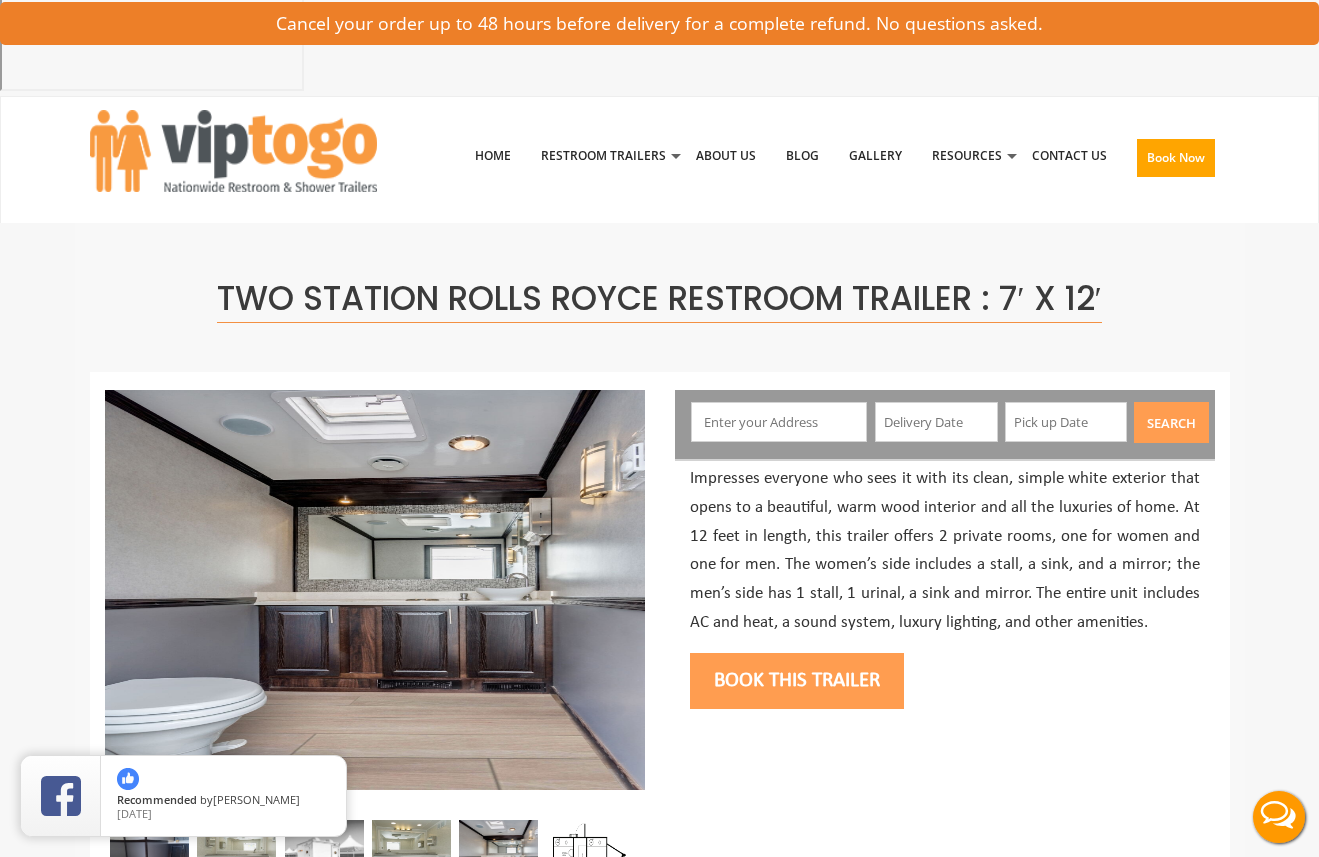 click at bounding box center (411, 855) 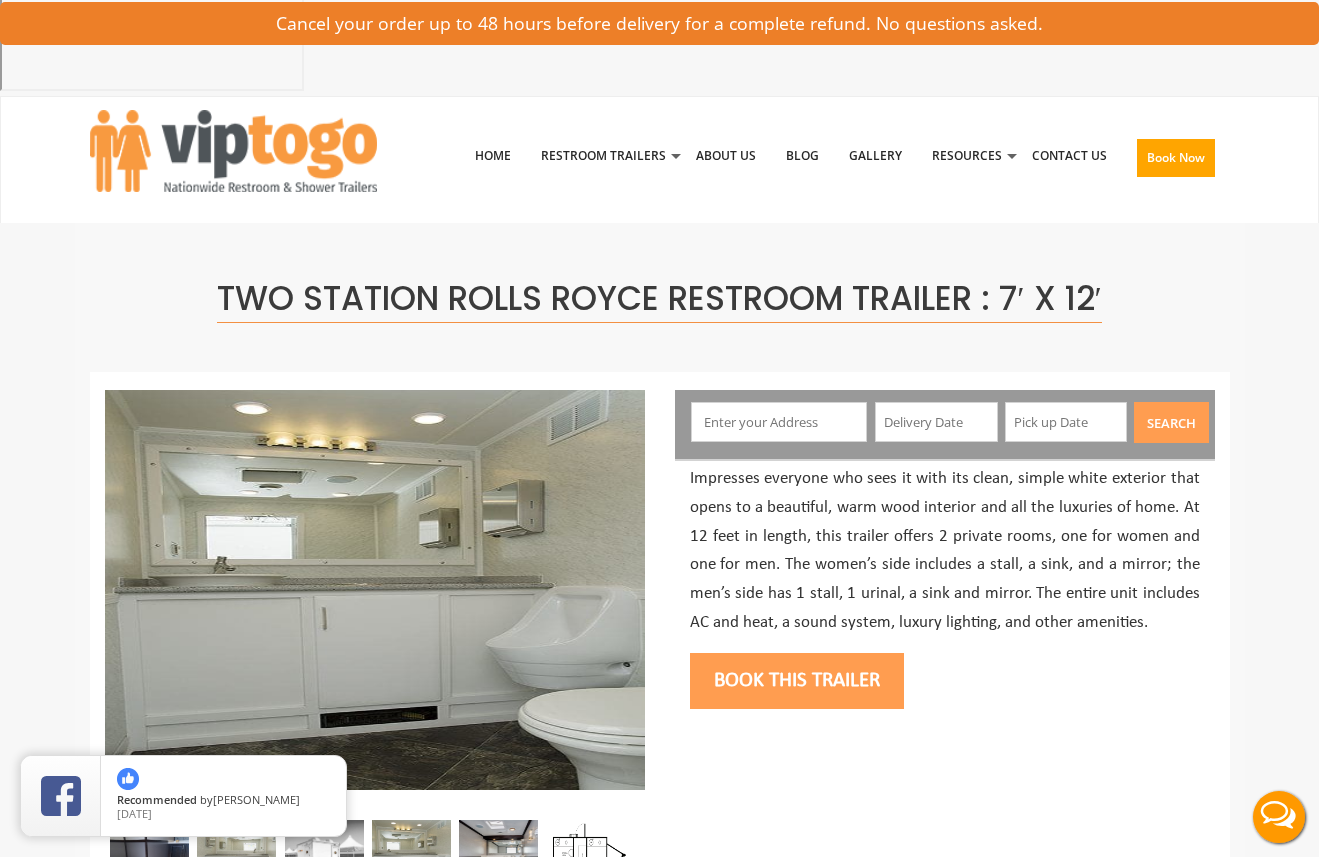 click at bounding box center (324, 855) 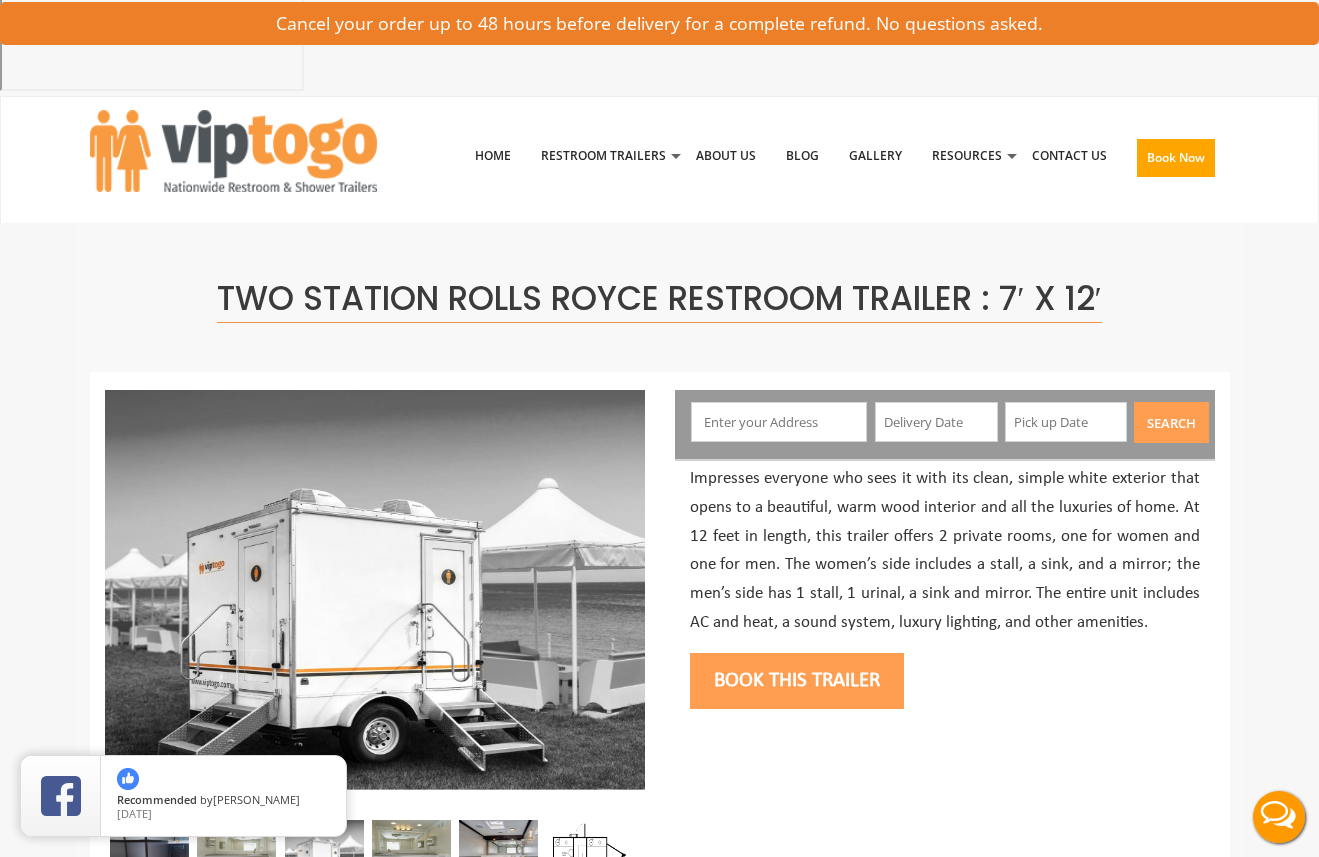 click at bounding box center (236, 855) 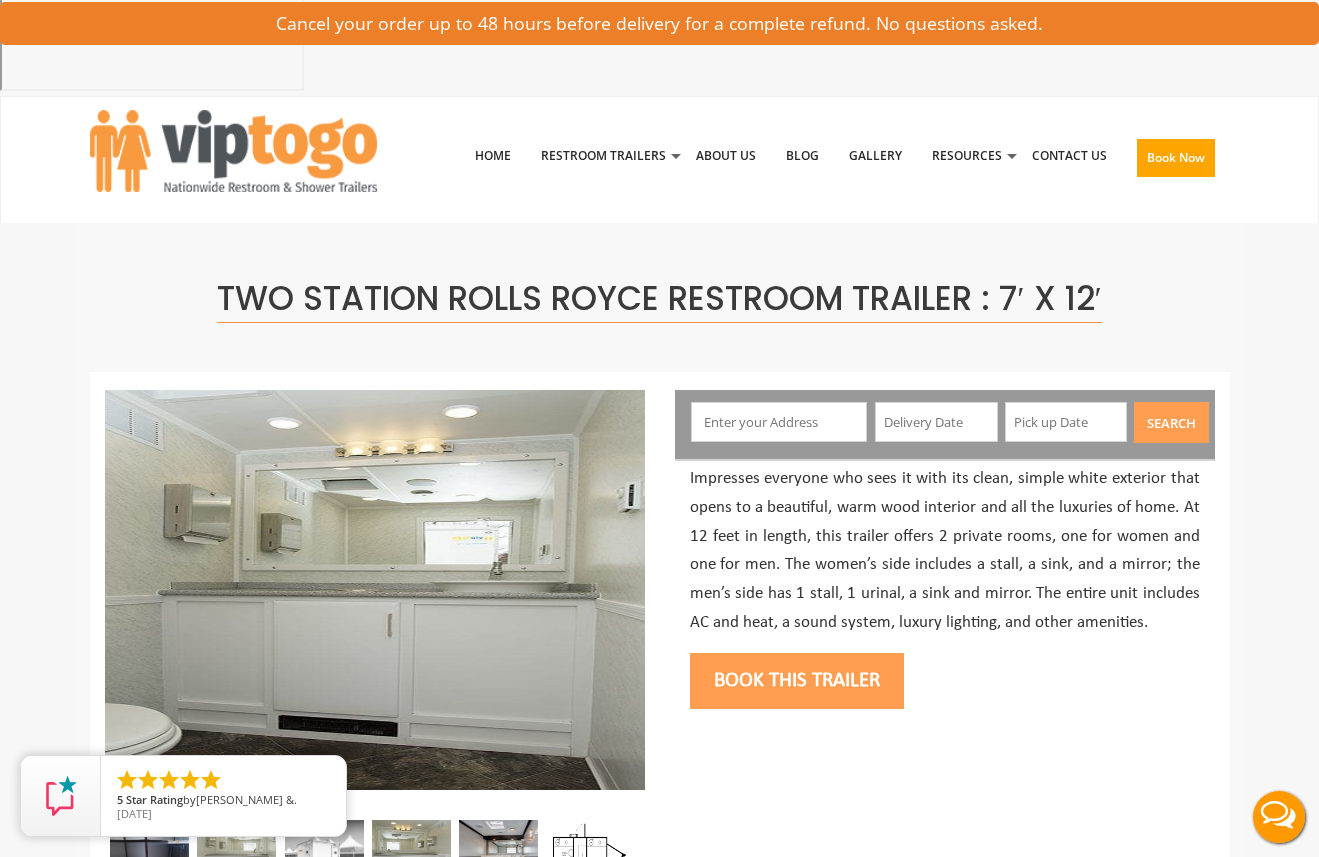 click at bounding box center [149, 855] 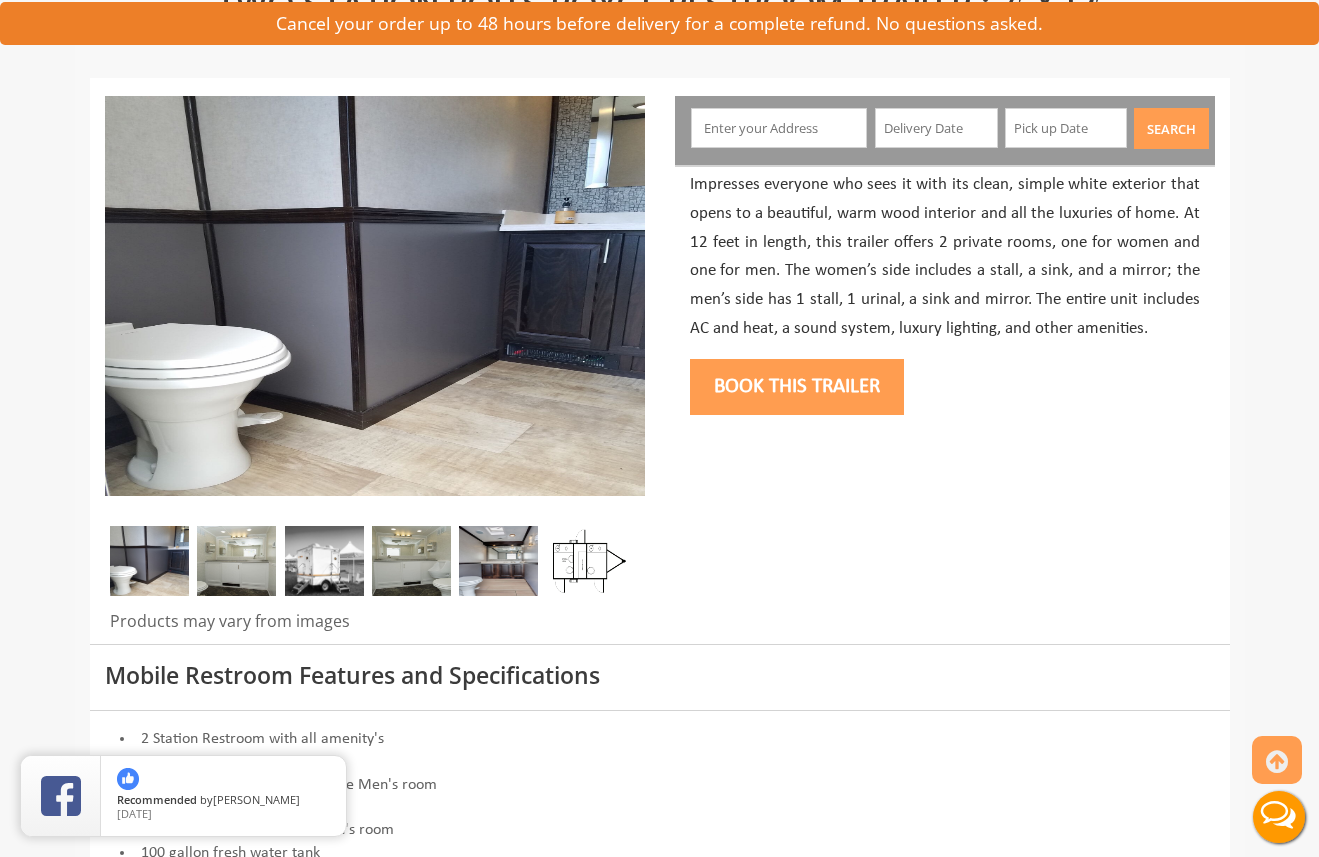 scroll, scrollTop: 399, scrollLeft: 0, axis: vertical 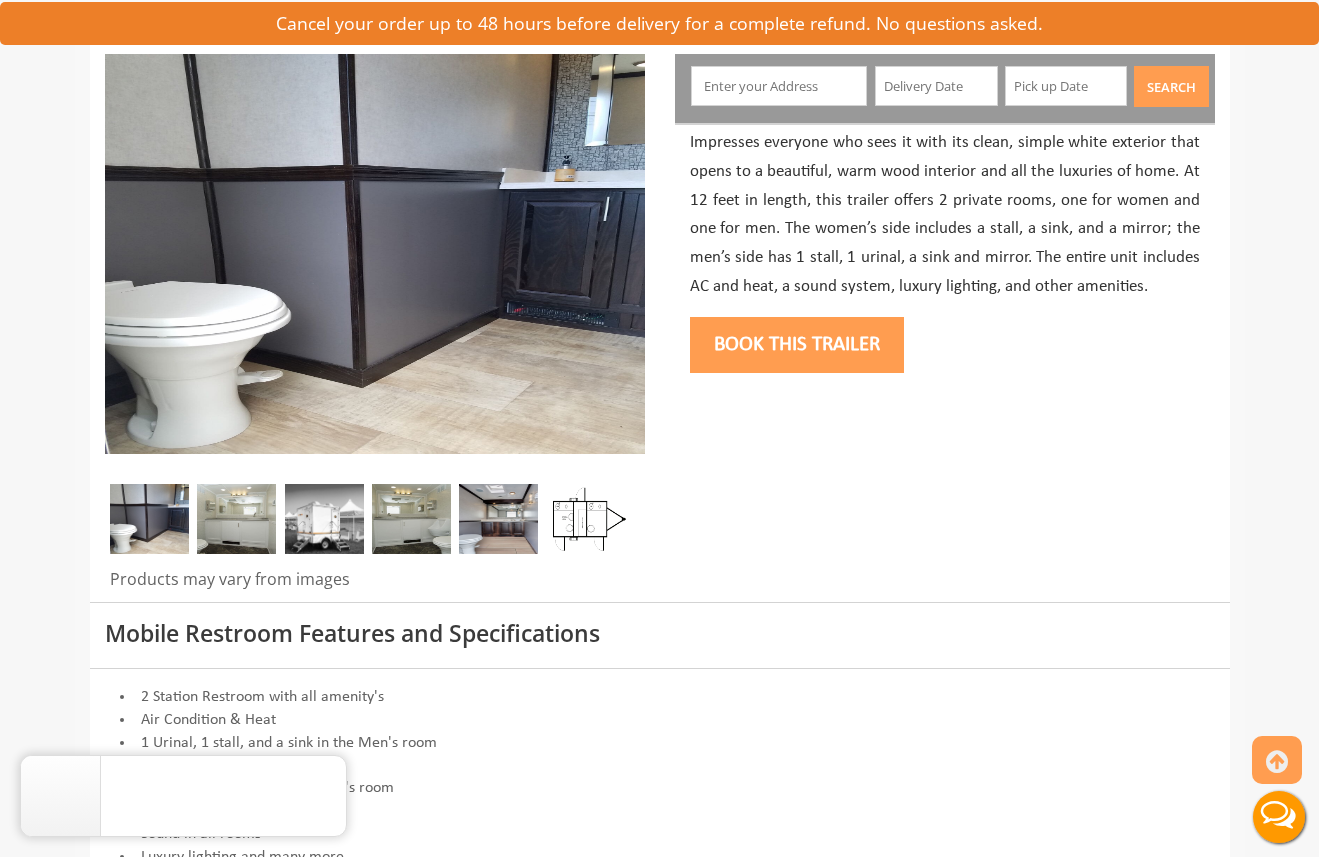 click at bounding box center (586, 519) 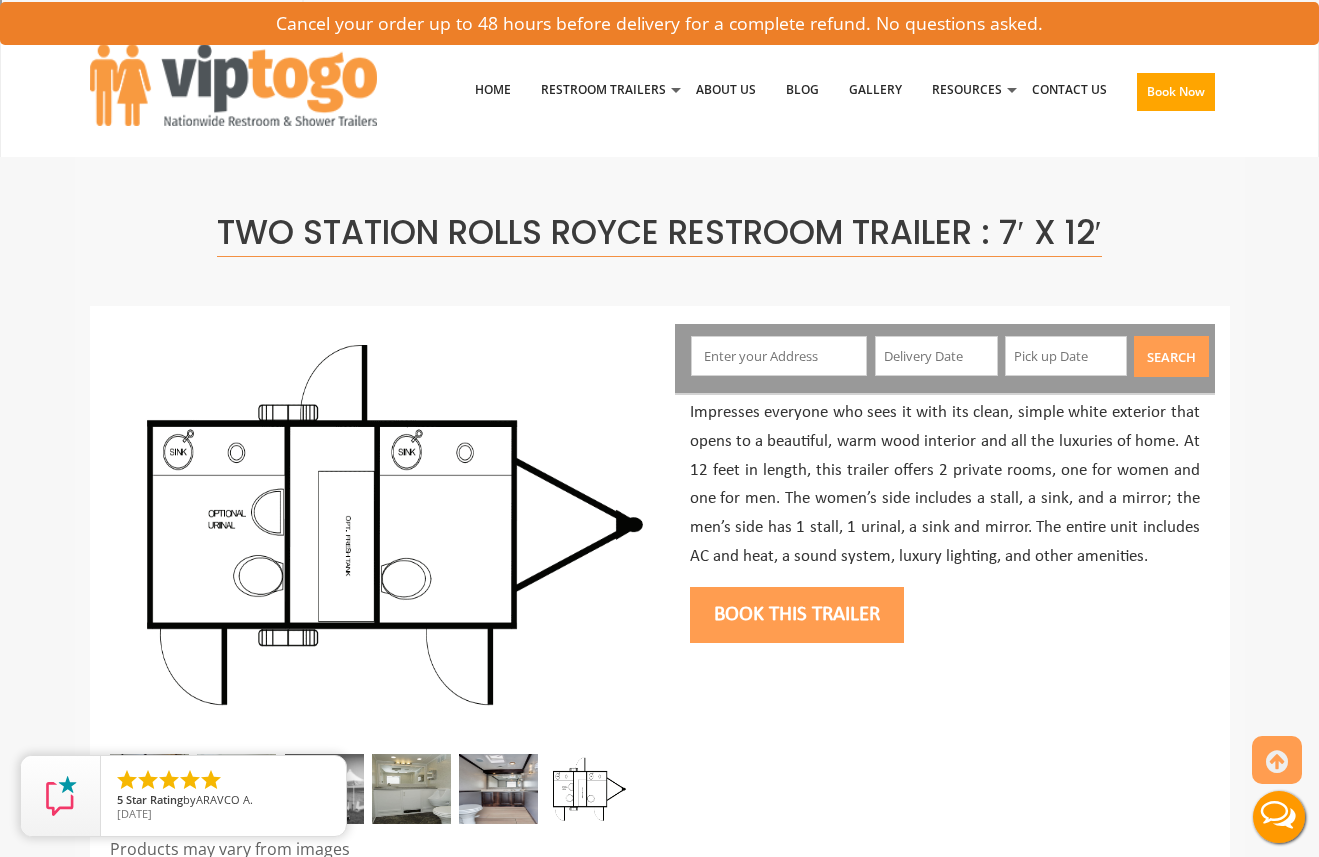 scroll, scrollTop: 55, scrollLeft: 0, axis: vertical 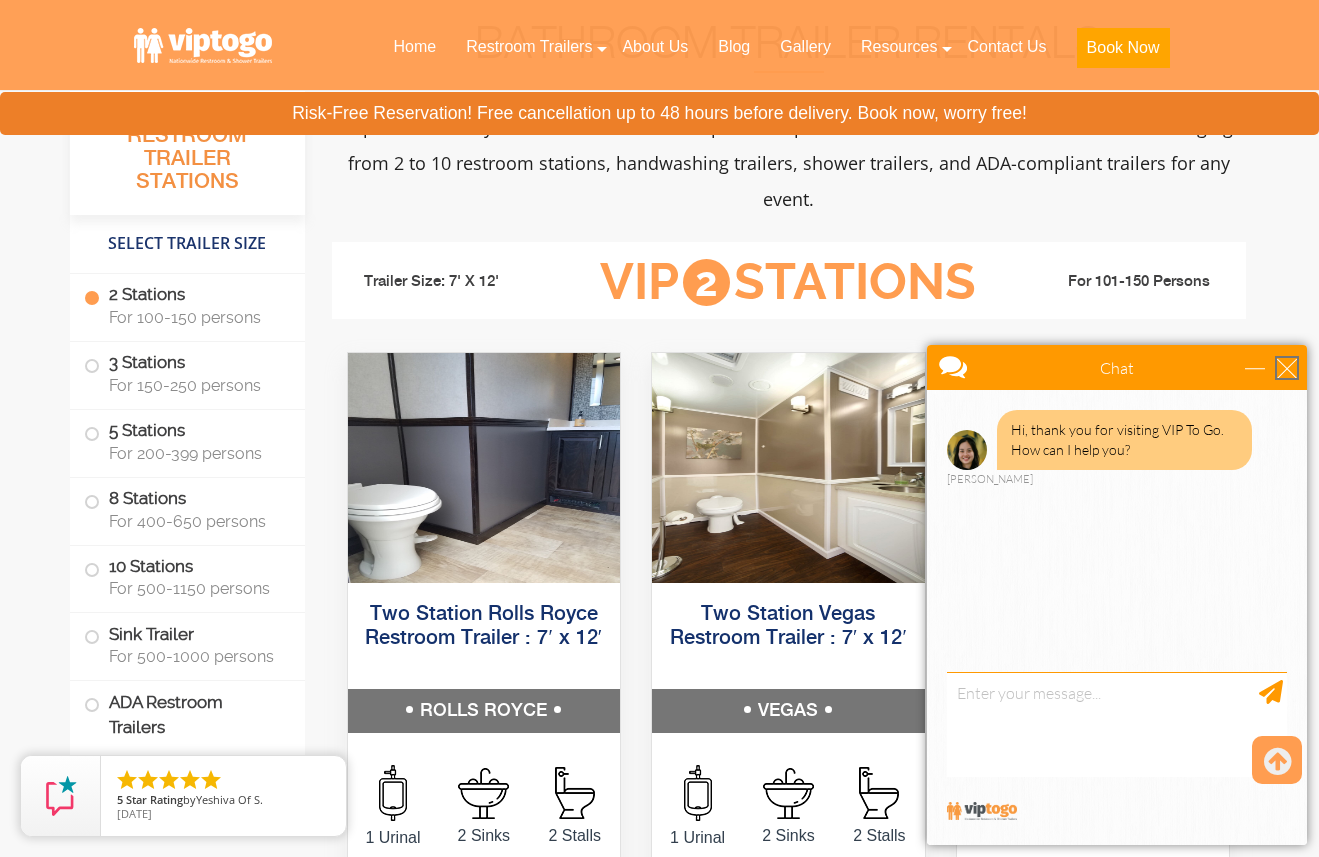 click at bounding box center [1287, 368] 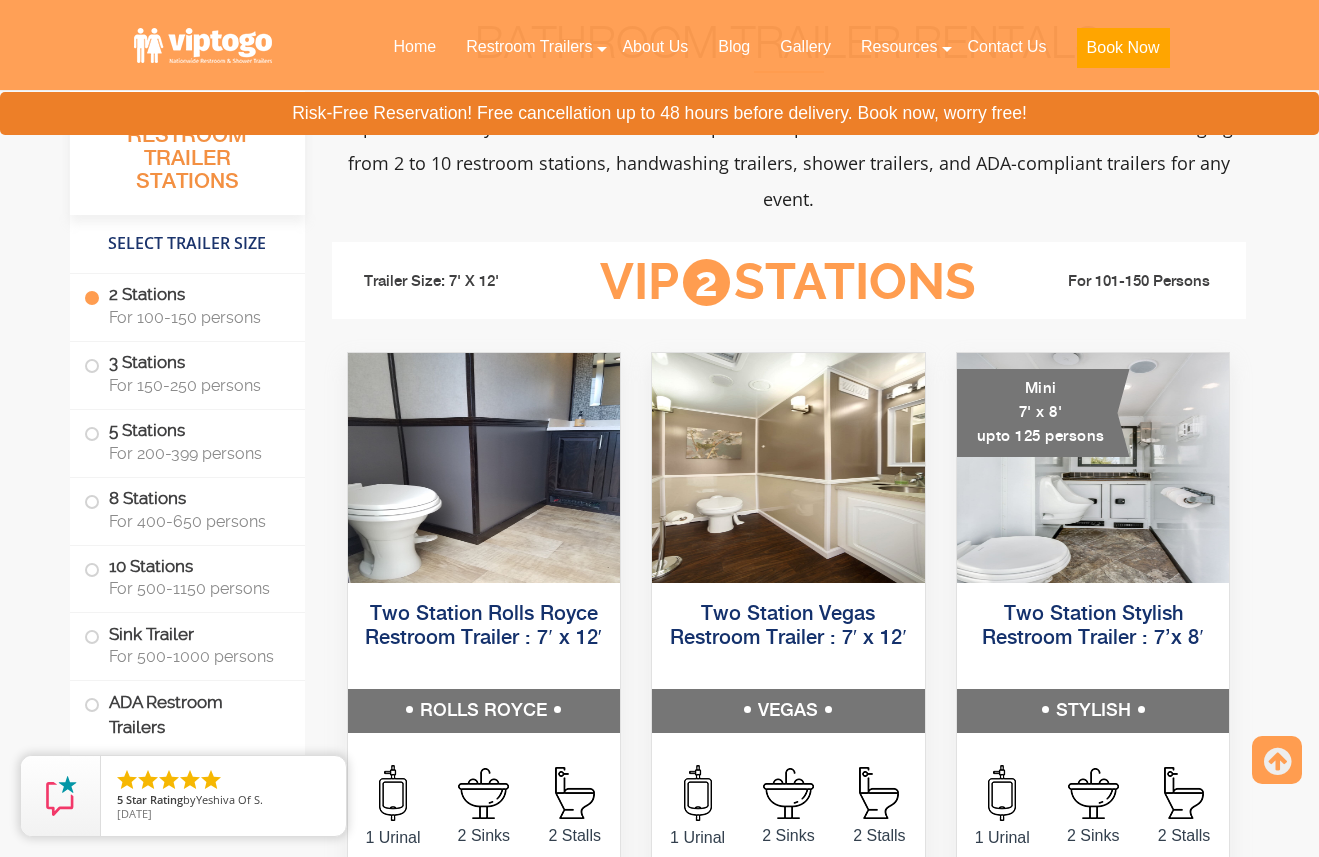 scroll, scrollTop: 0, scrollLeft: 0, axis: both 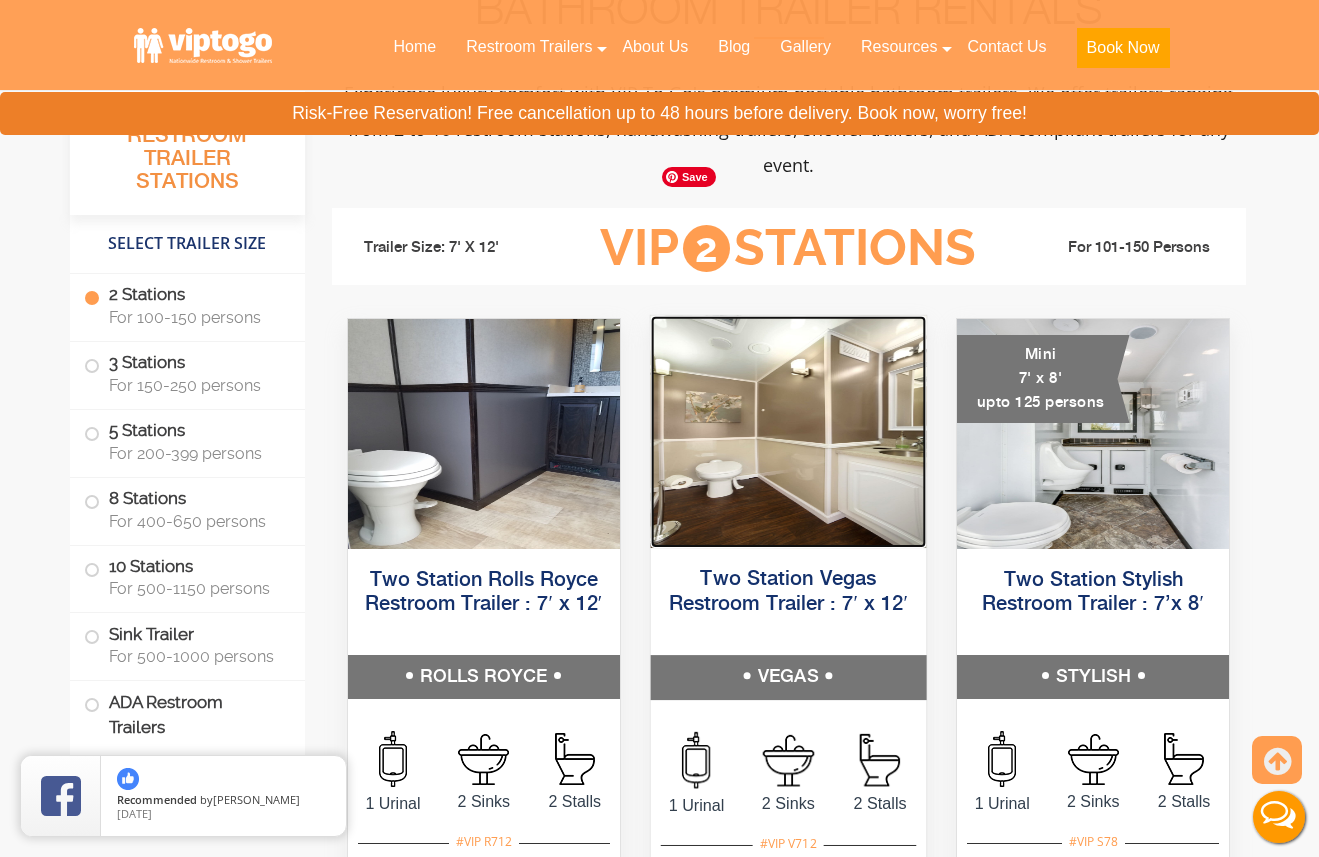click at bounding box center [788, 432] 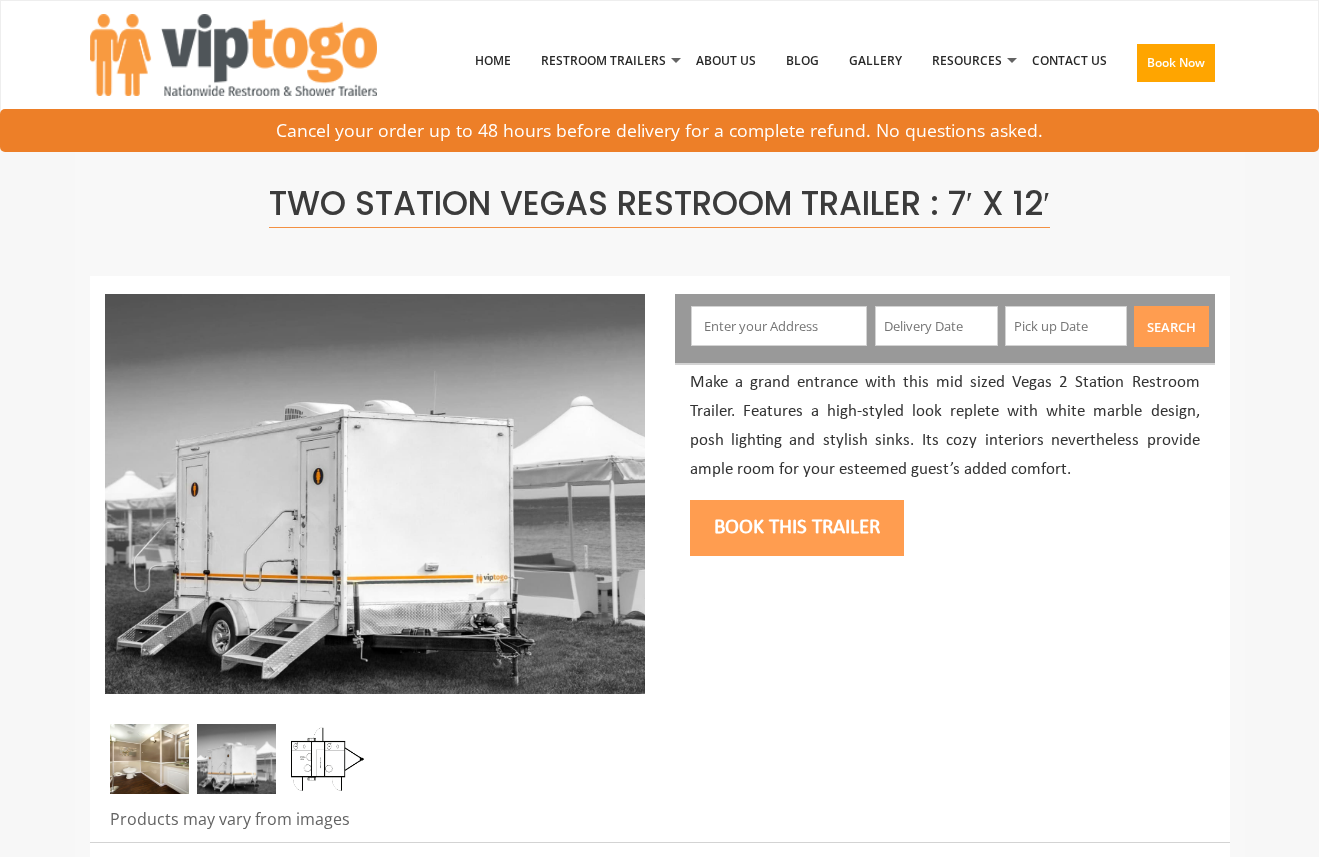 scroll, scrollTop: 0, scrollLeft: 0, axis: both 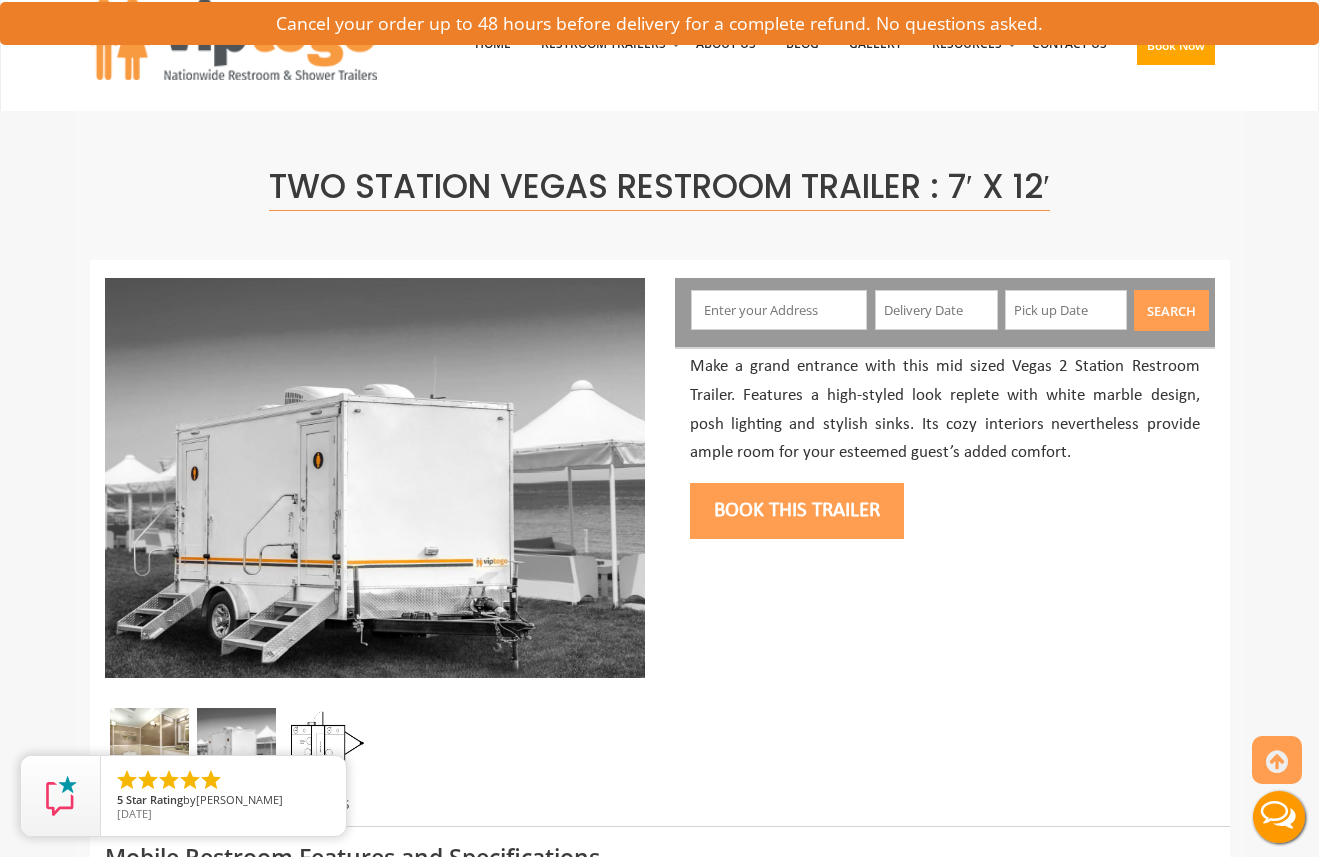 click at bounding box center (149, 743) 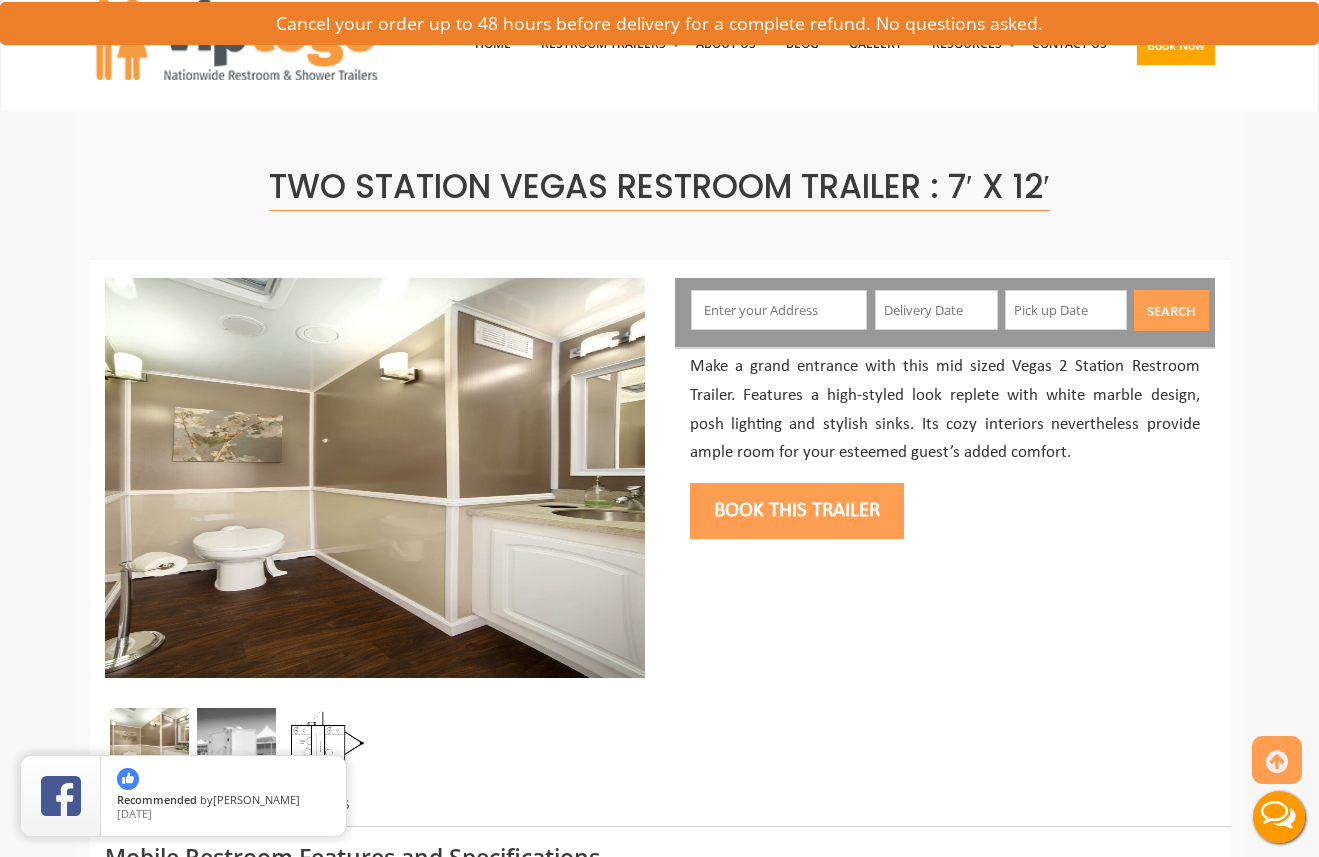 click at bounding box center [236, 743] 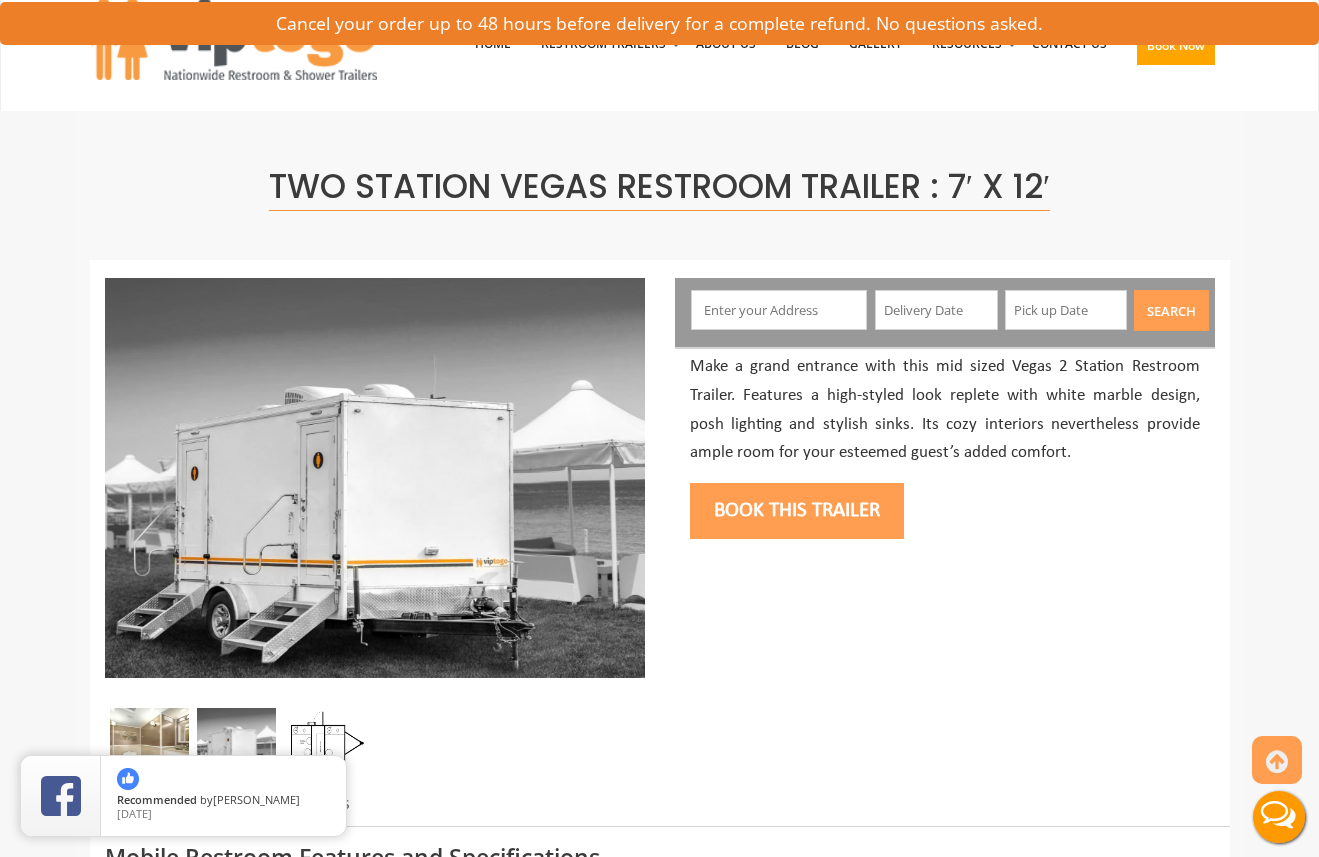 click at bounding box center [324, 743] 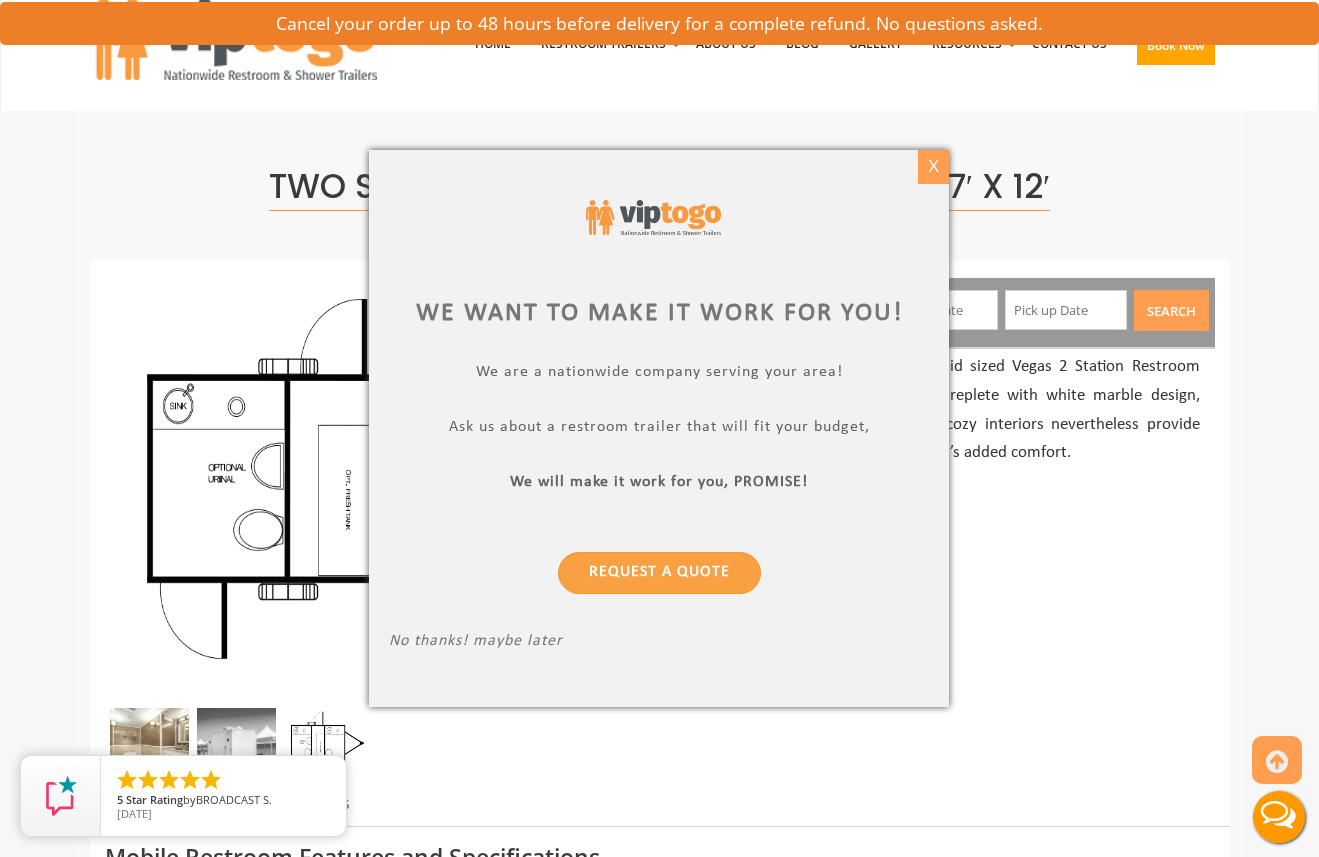 click on "X" at bounding box center [933, 167] 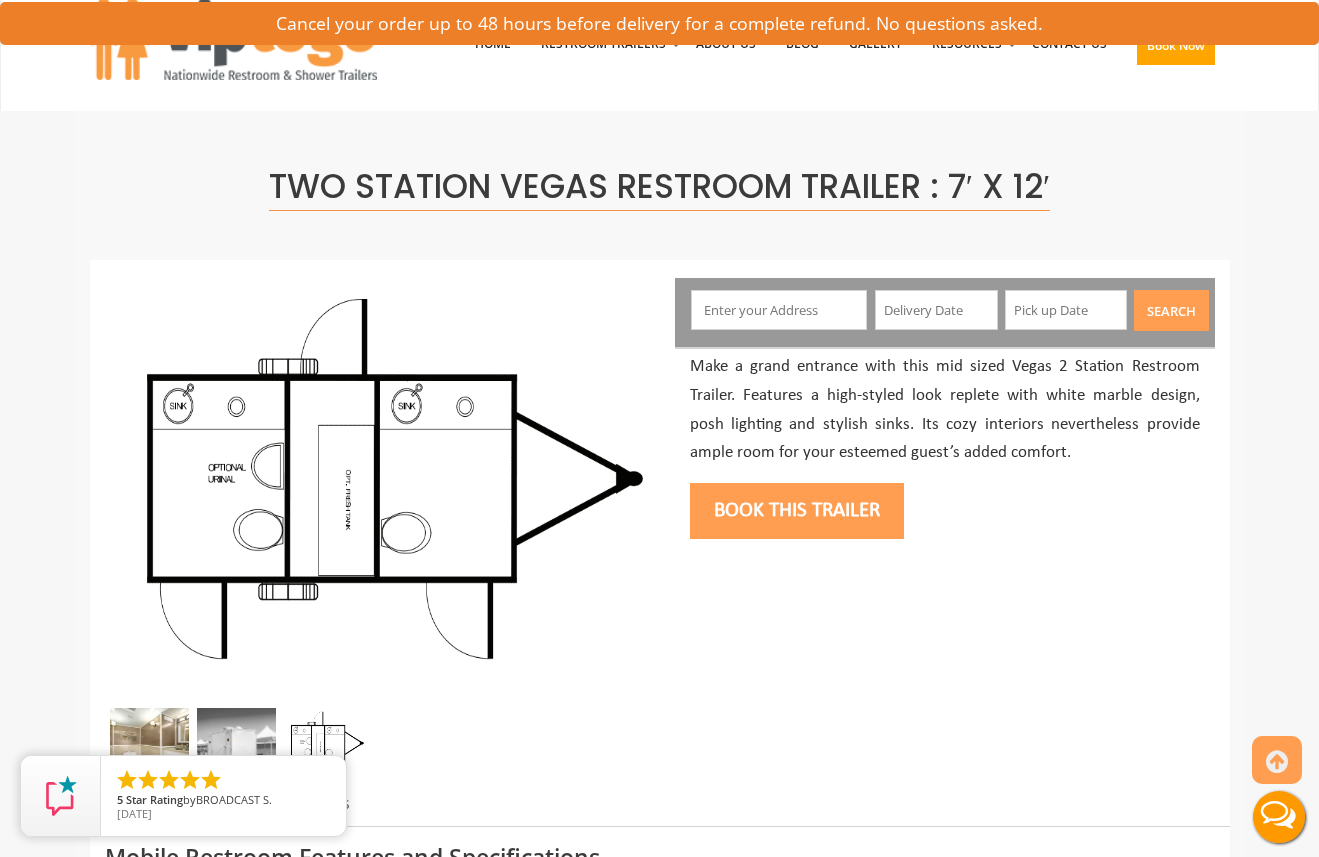click at bounding box center [149, 743] 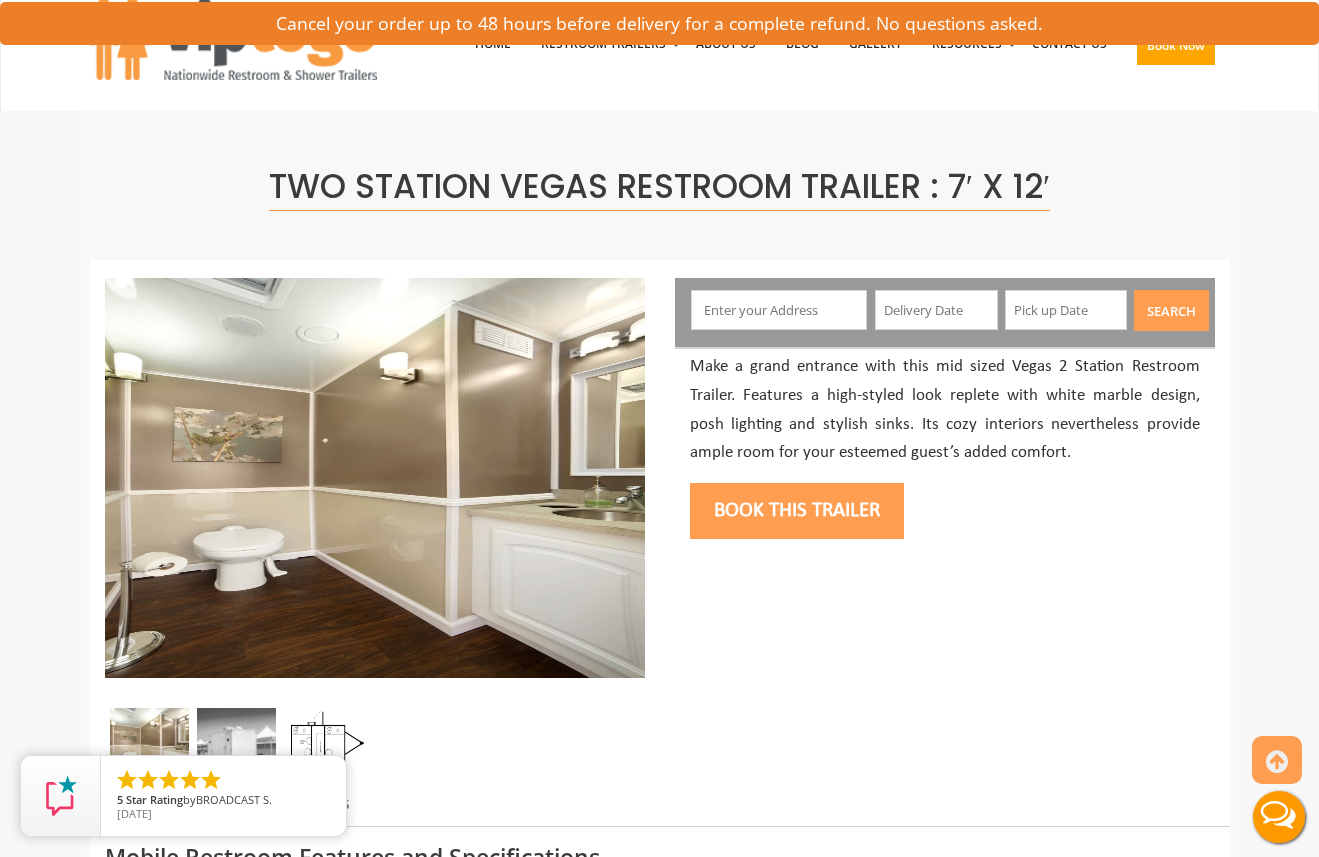 click at bounding box center [324, 743] 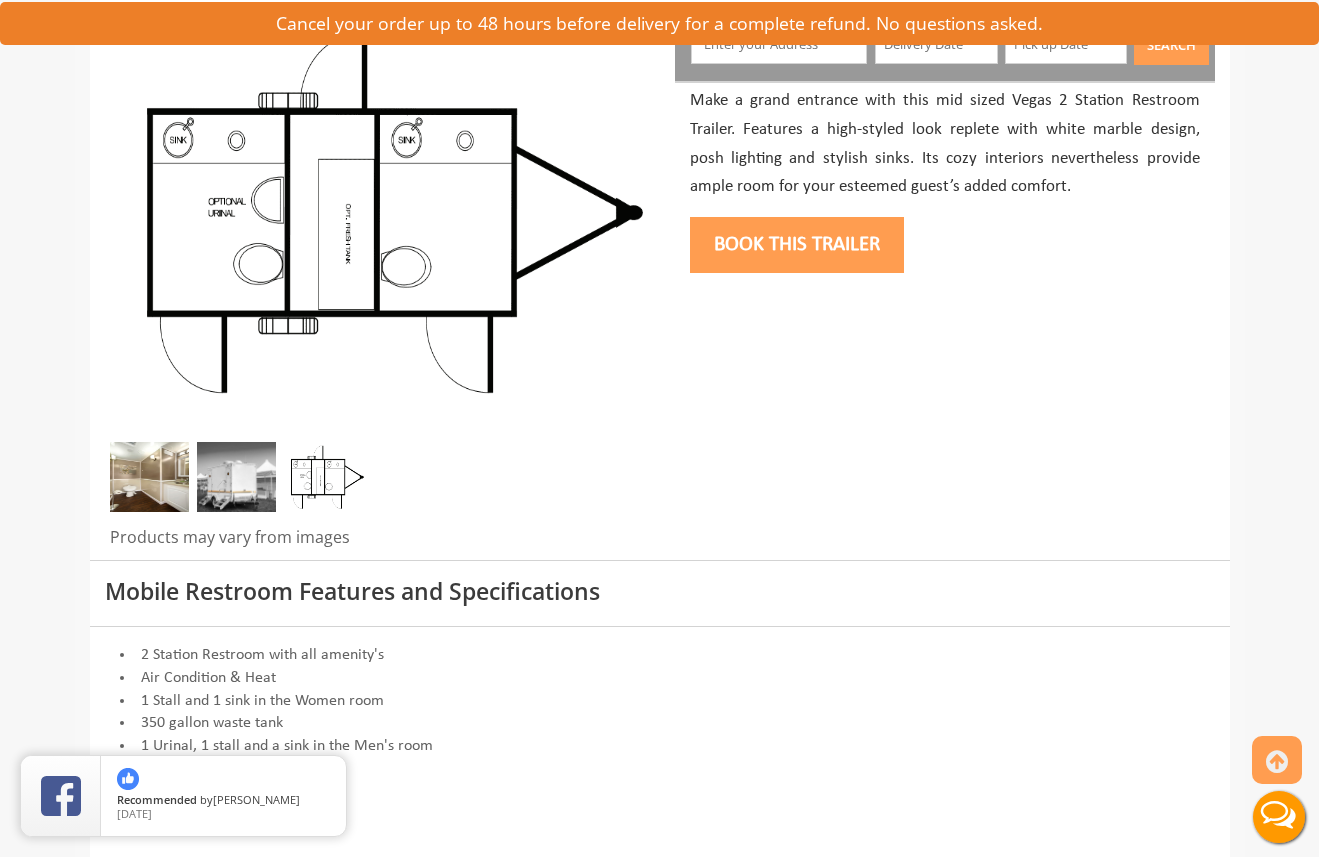 scroll, scrollTop: 0, scrollLeft: 0, axis: both 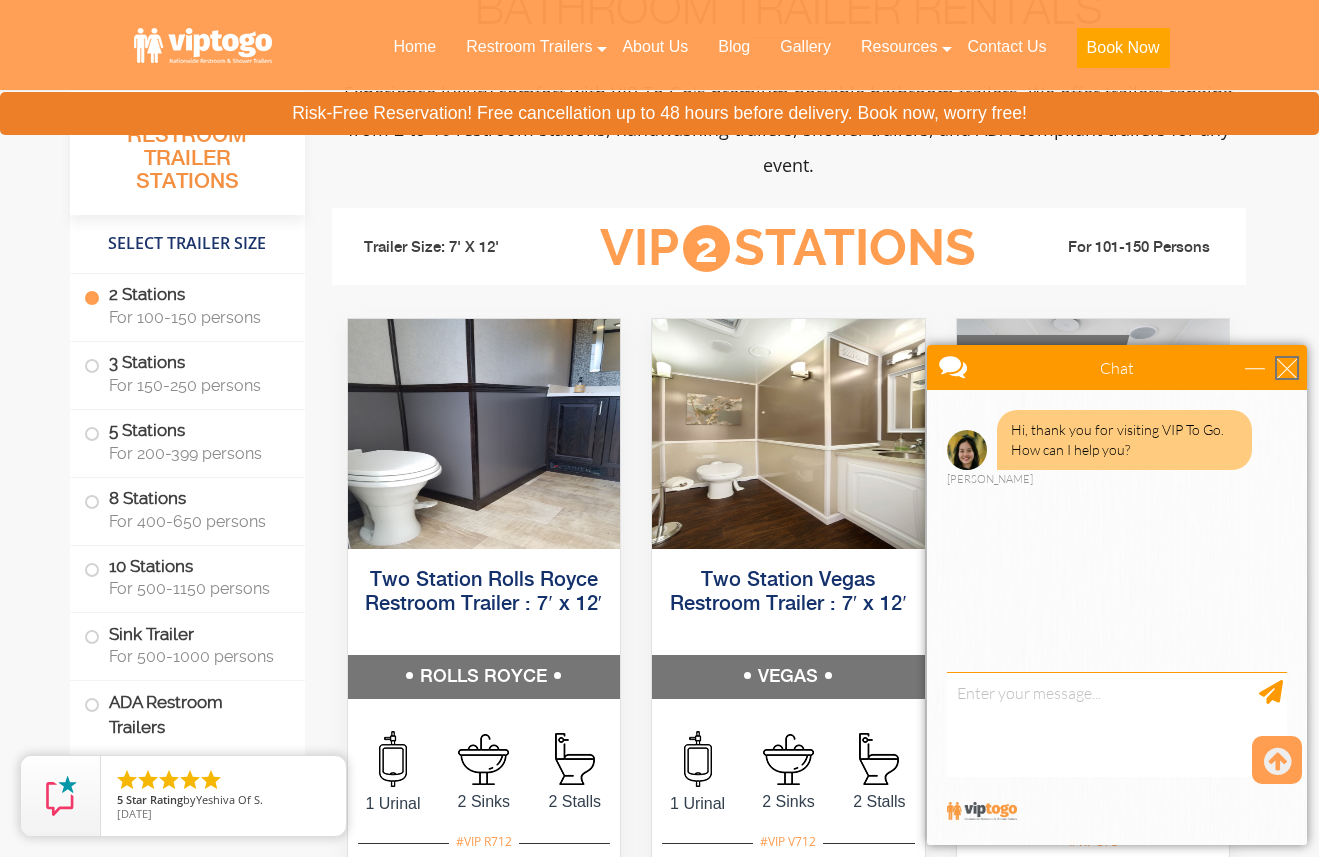 click at bounding box center [1287, 368] 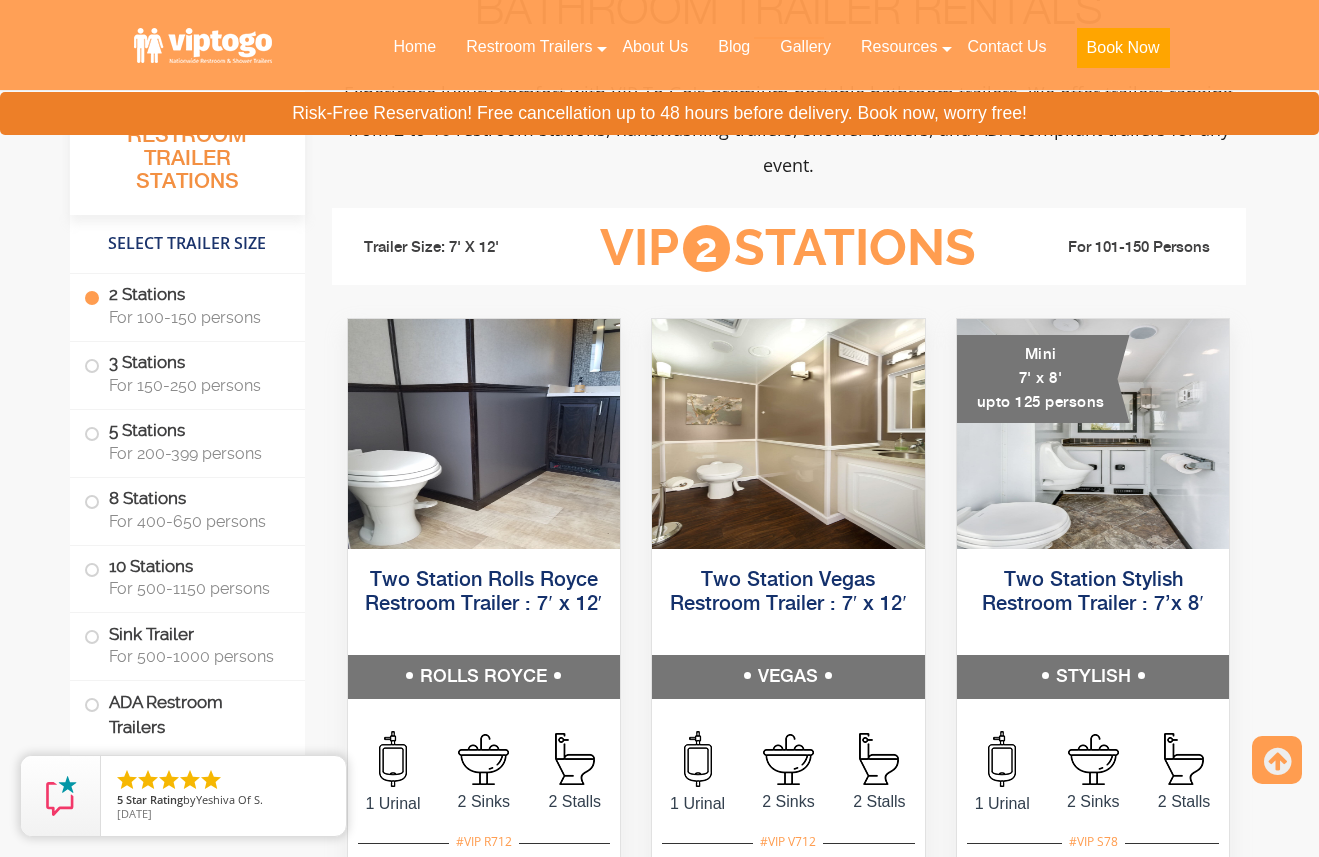 scroll, scrollTop: 0, scrollLeft: 0, axis: both 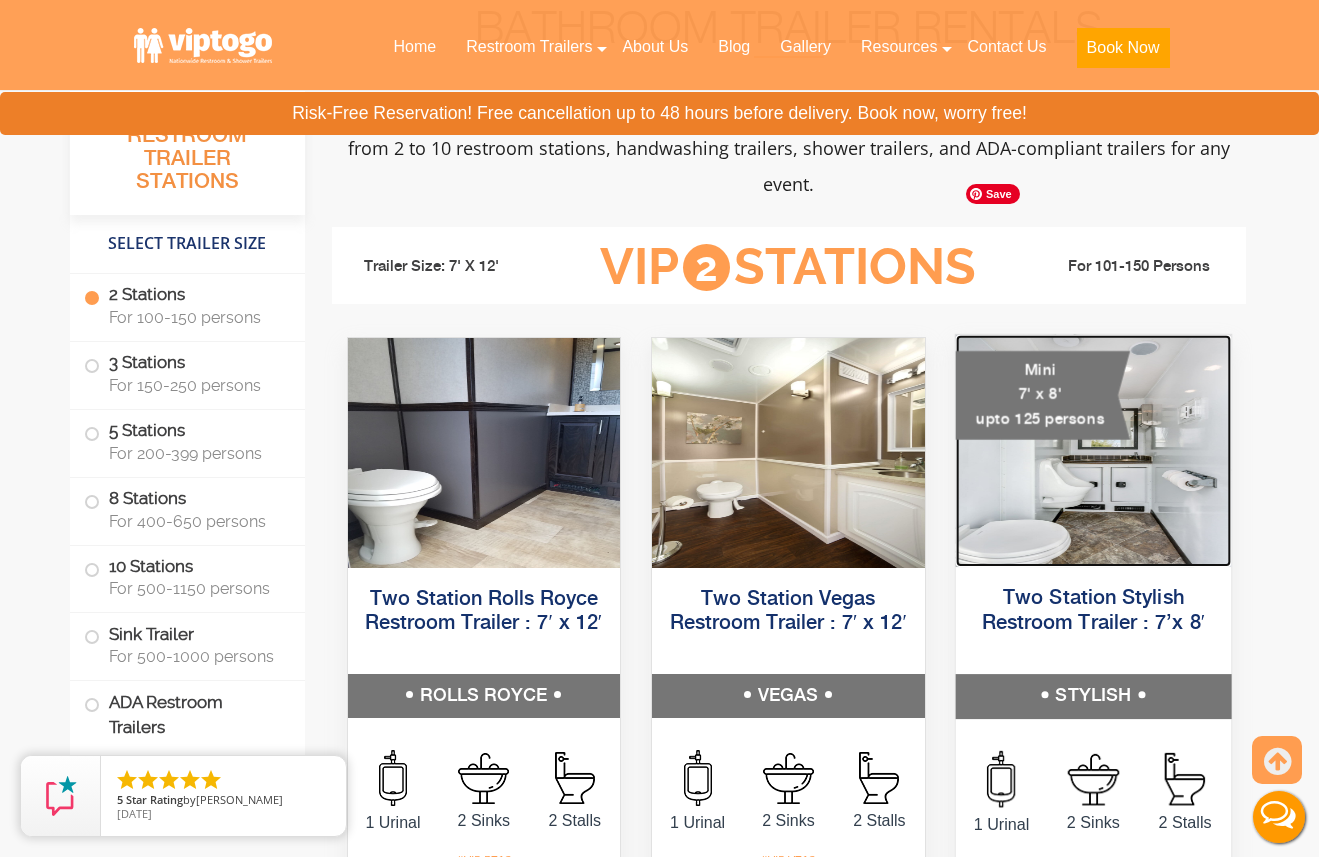 click at bounding box center (1092, 451) 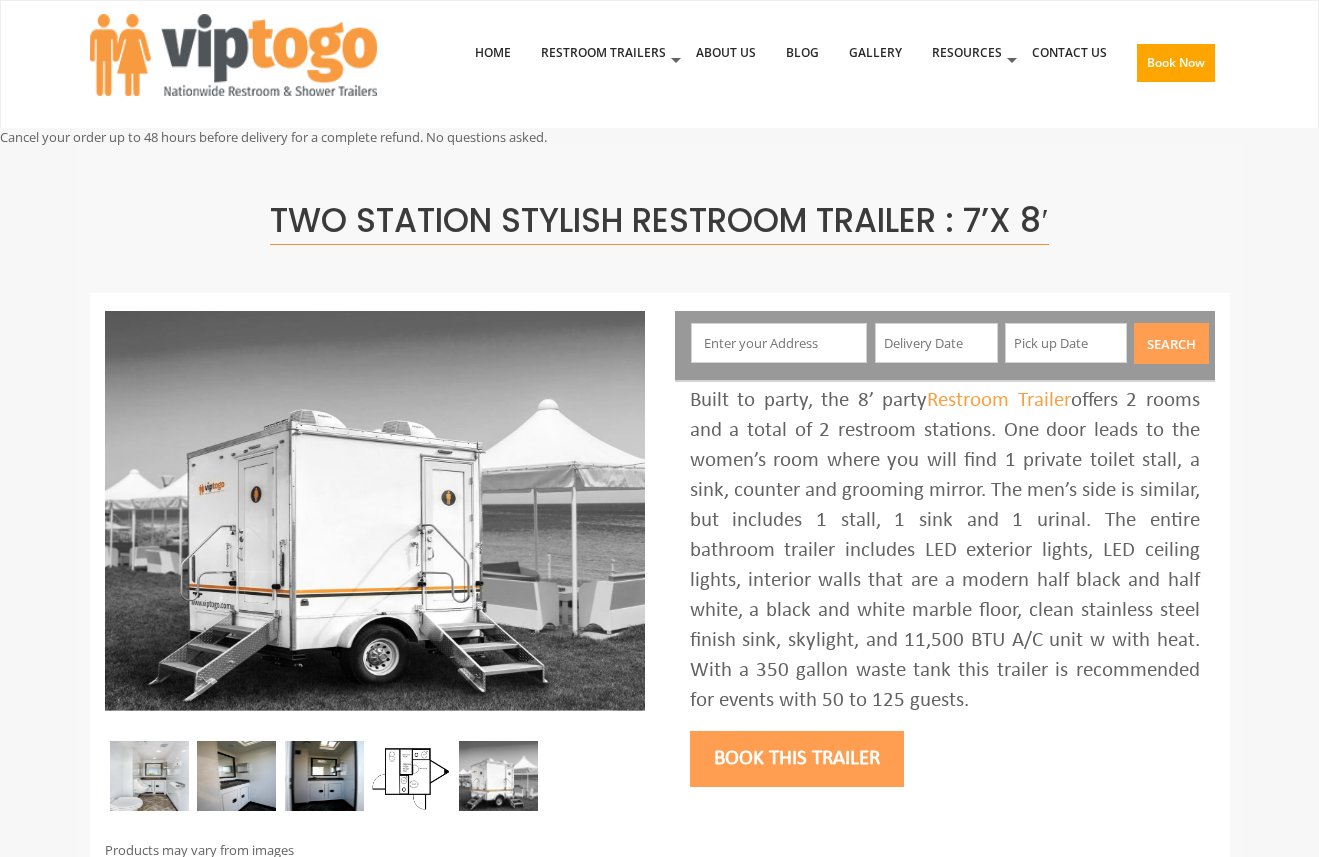 scroll, scrollTop: 0, scrollLeft: 0, axis: both 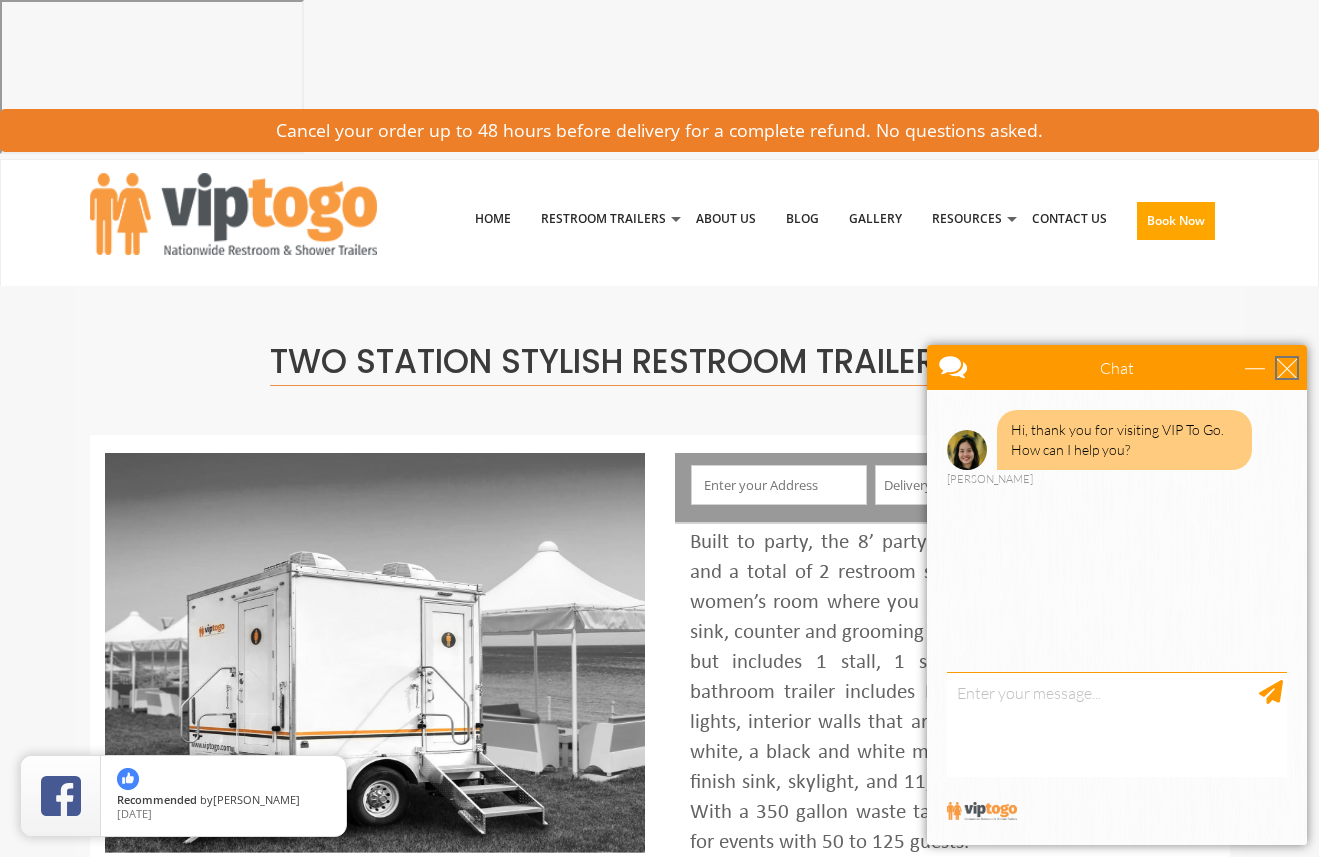 click at bounding box center [1287, 368] 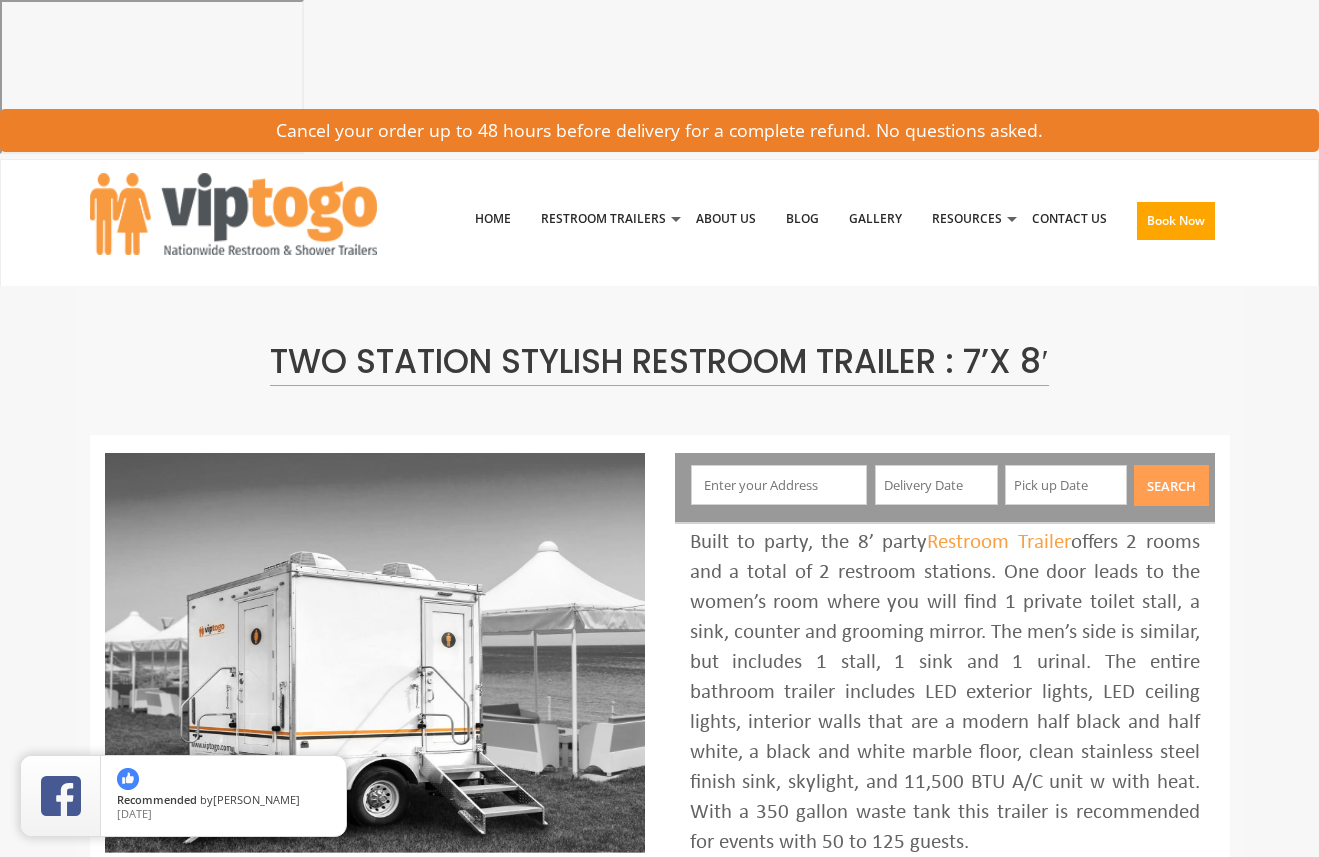 scroll, scrollTop: 0, scrollLeft: 0, axis: both 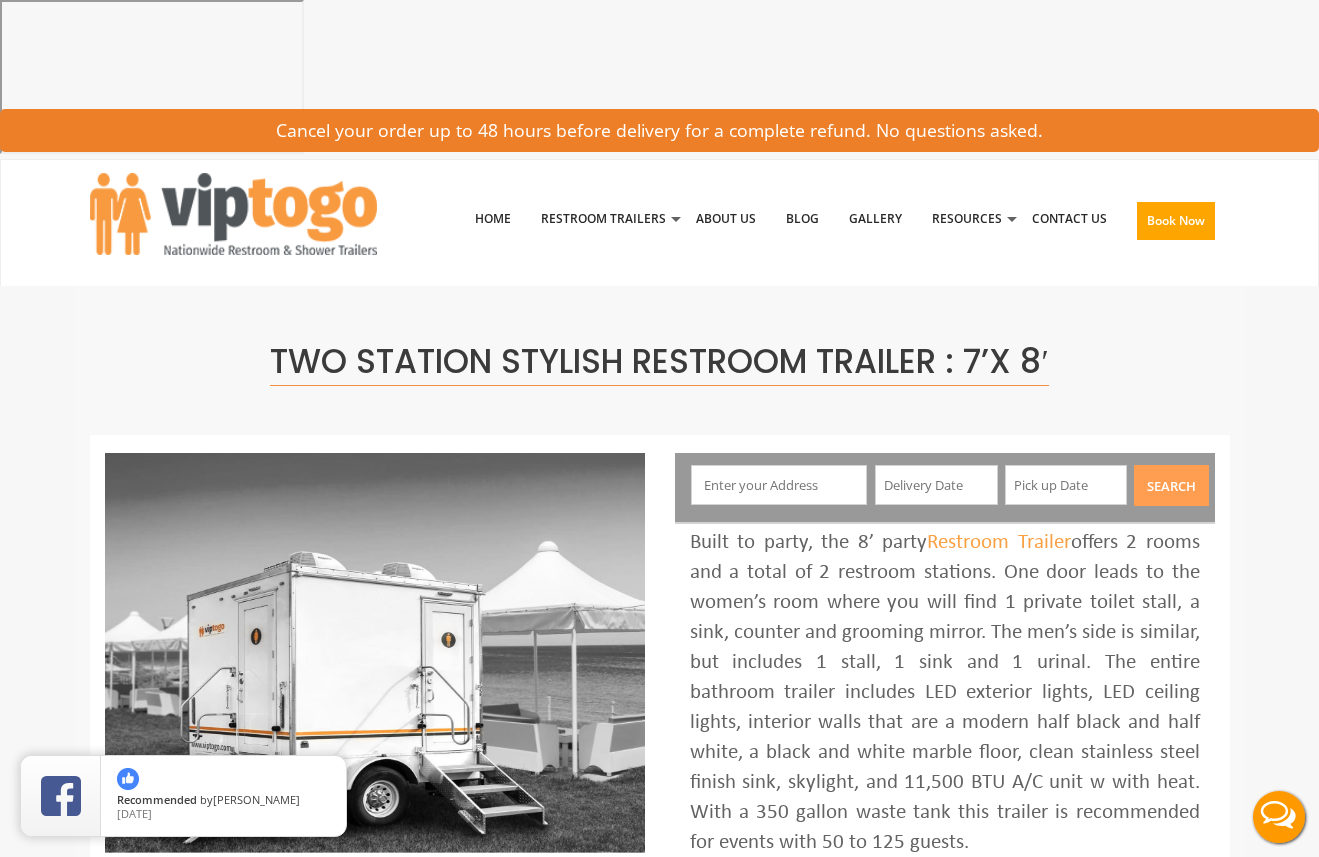 click at bounding box center (779, 485) 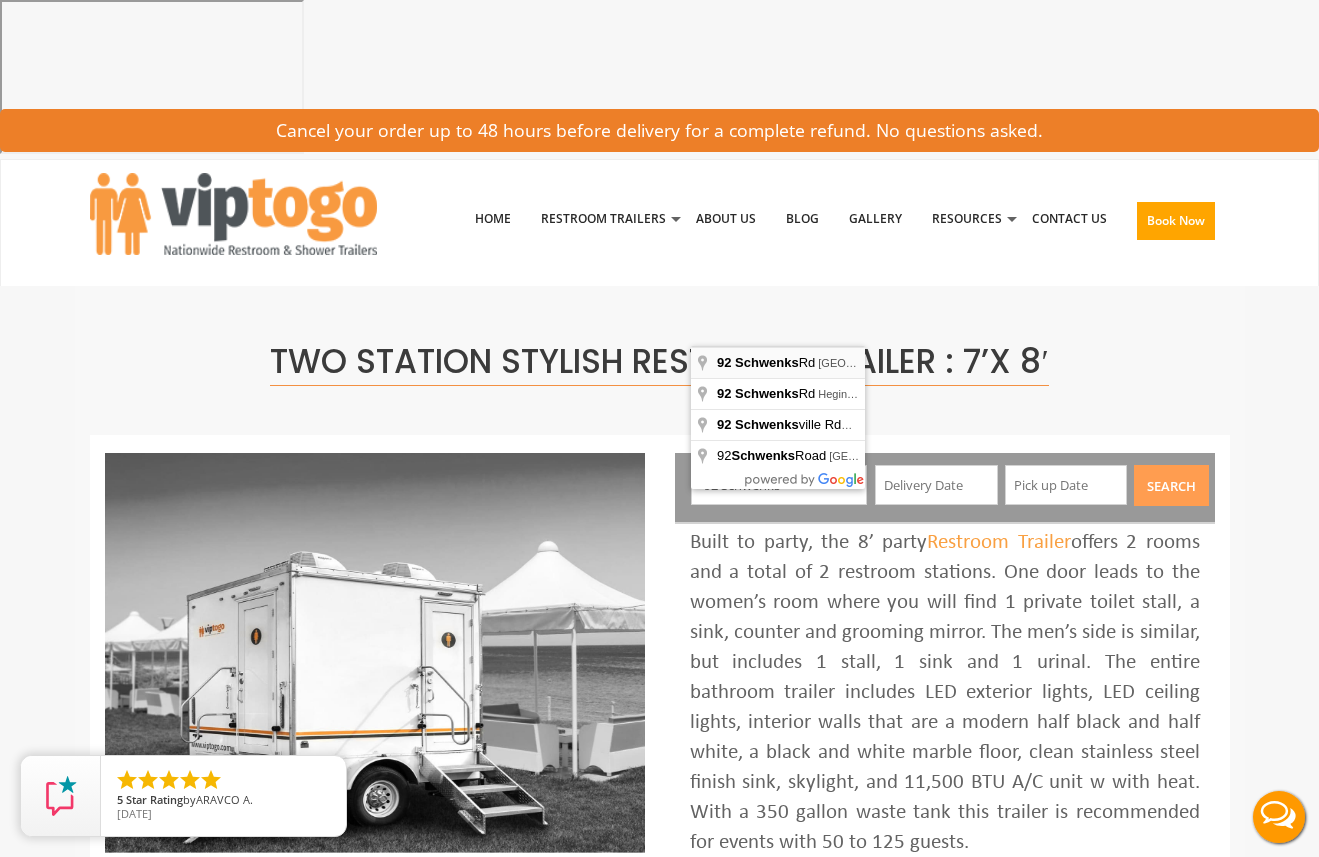 type on "[STREET_ADDRESS]" 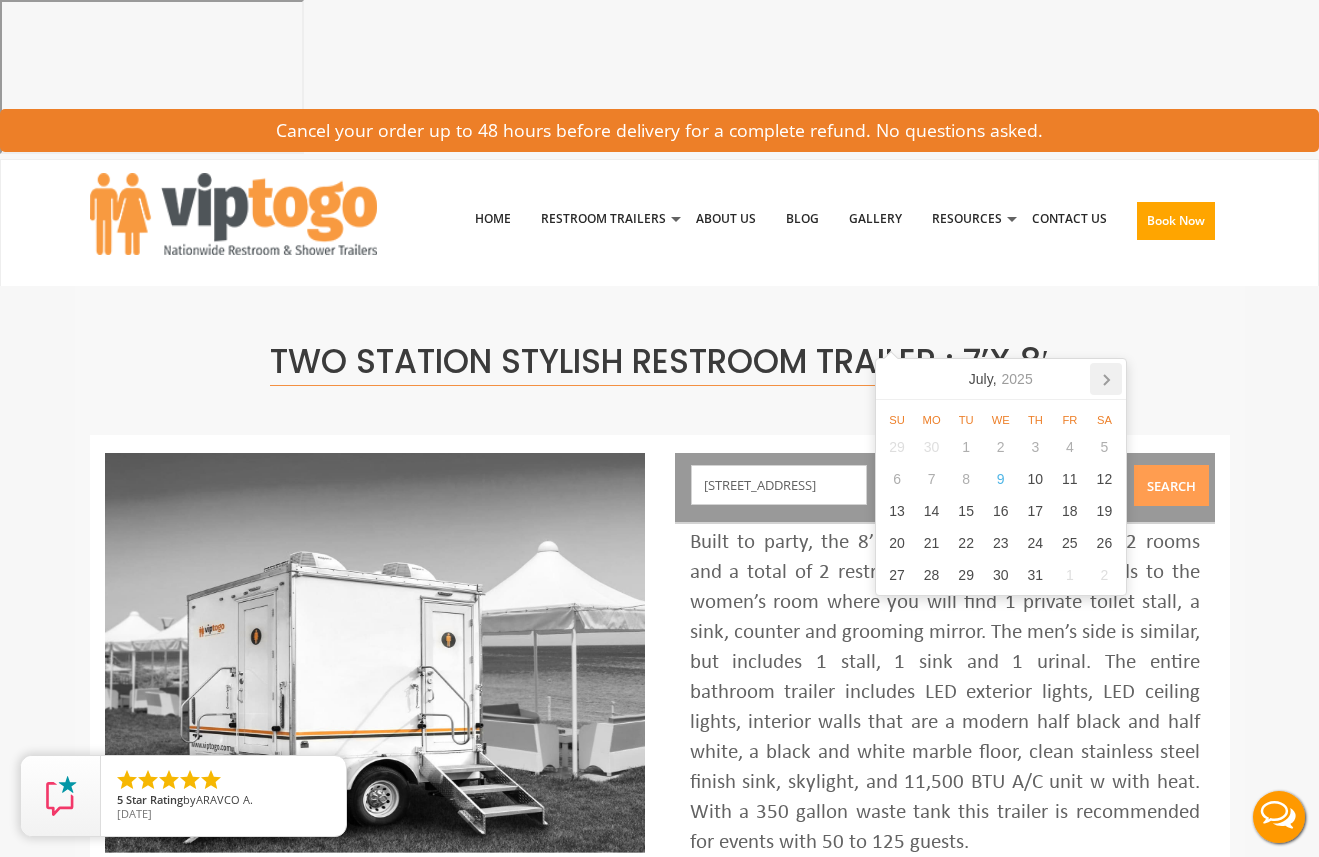 click 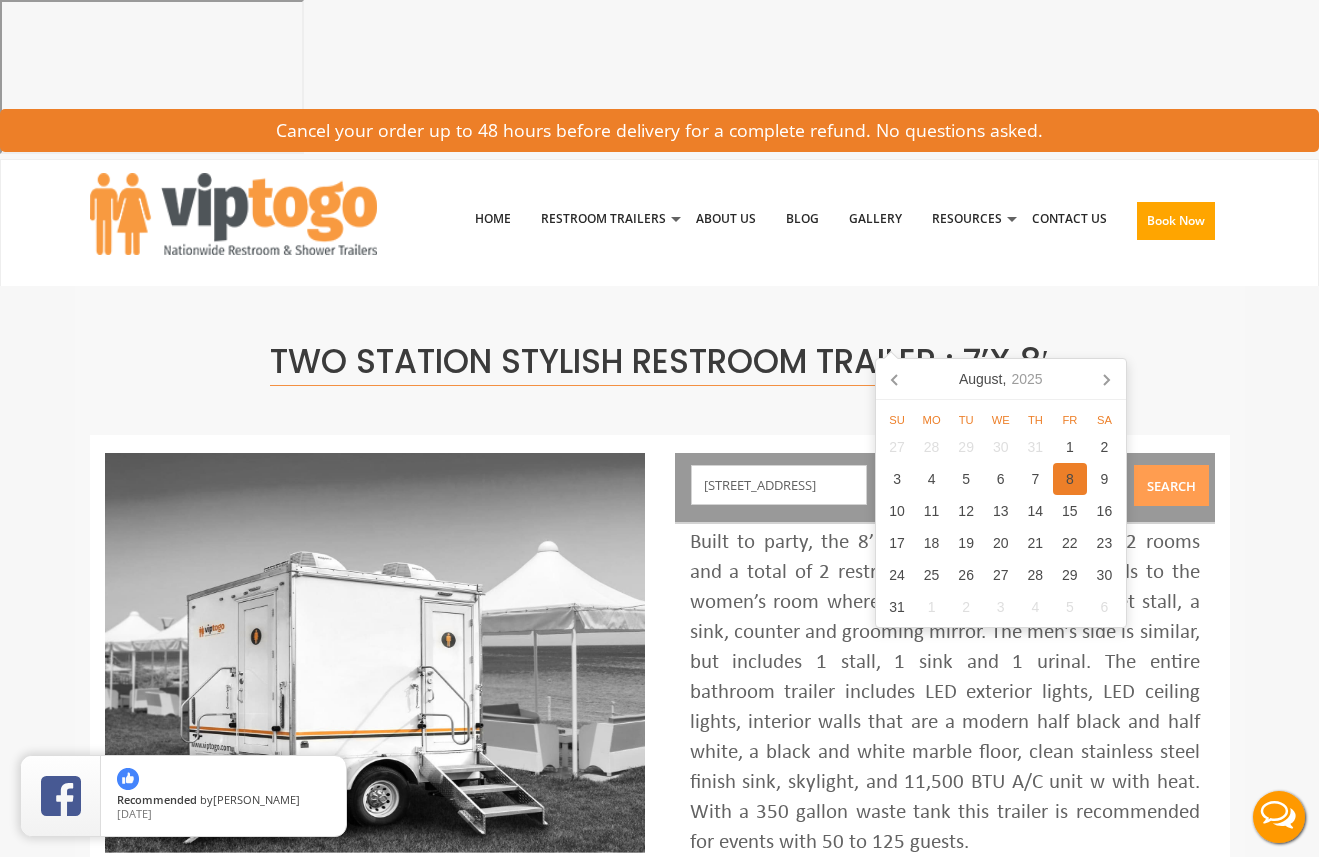 click on "8" at bounding box center [1070, 479] 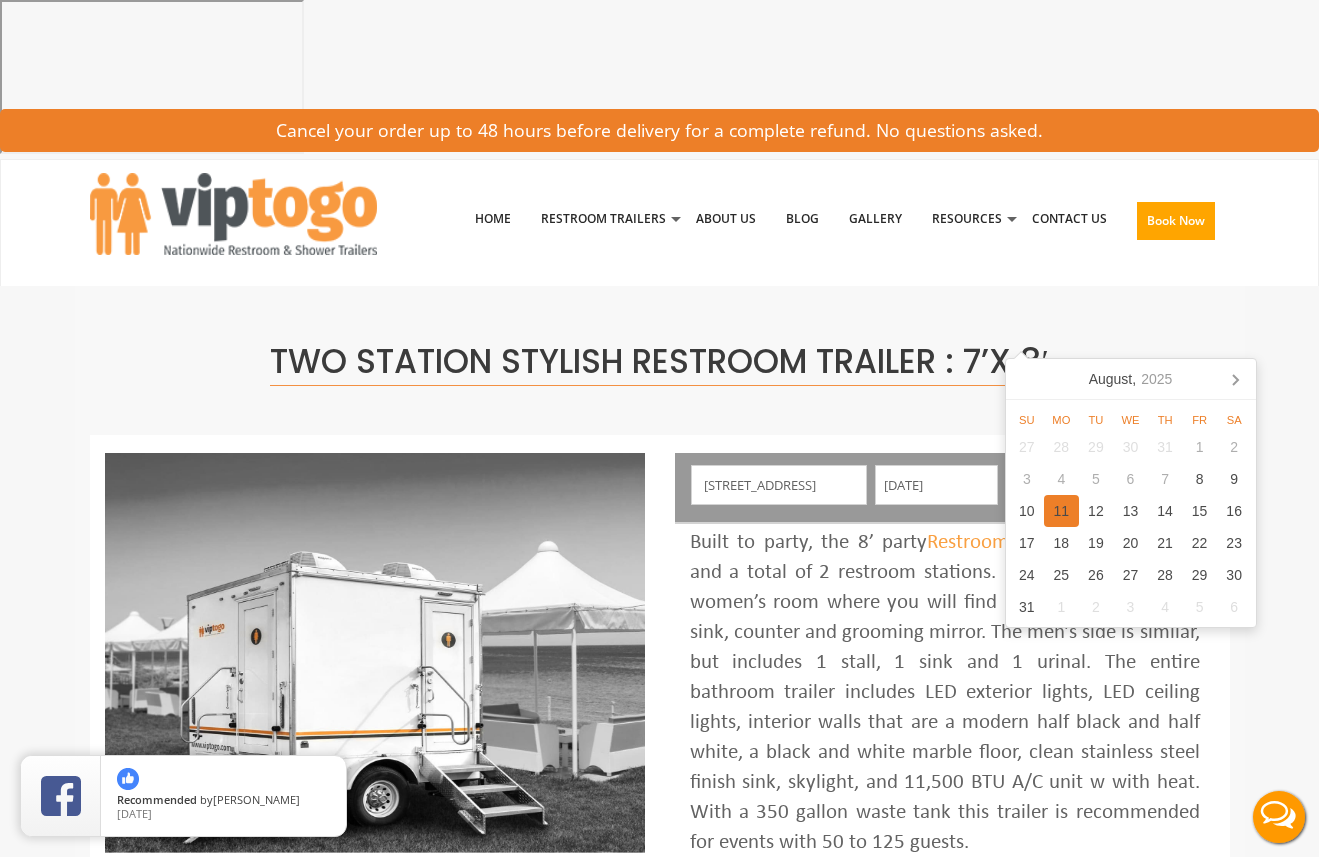 click on "11" at bounding box center [1061, 511] 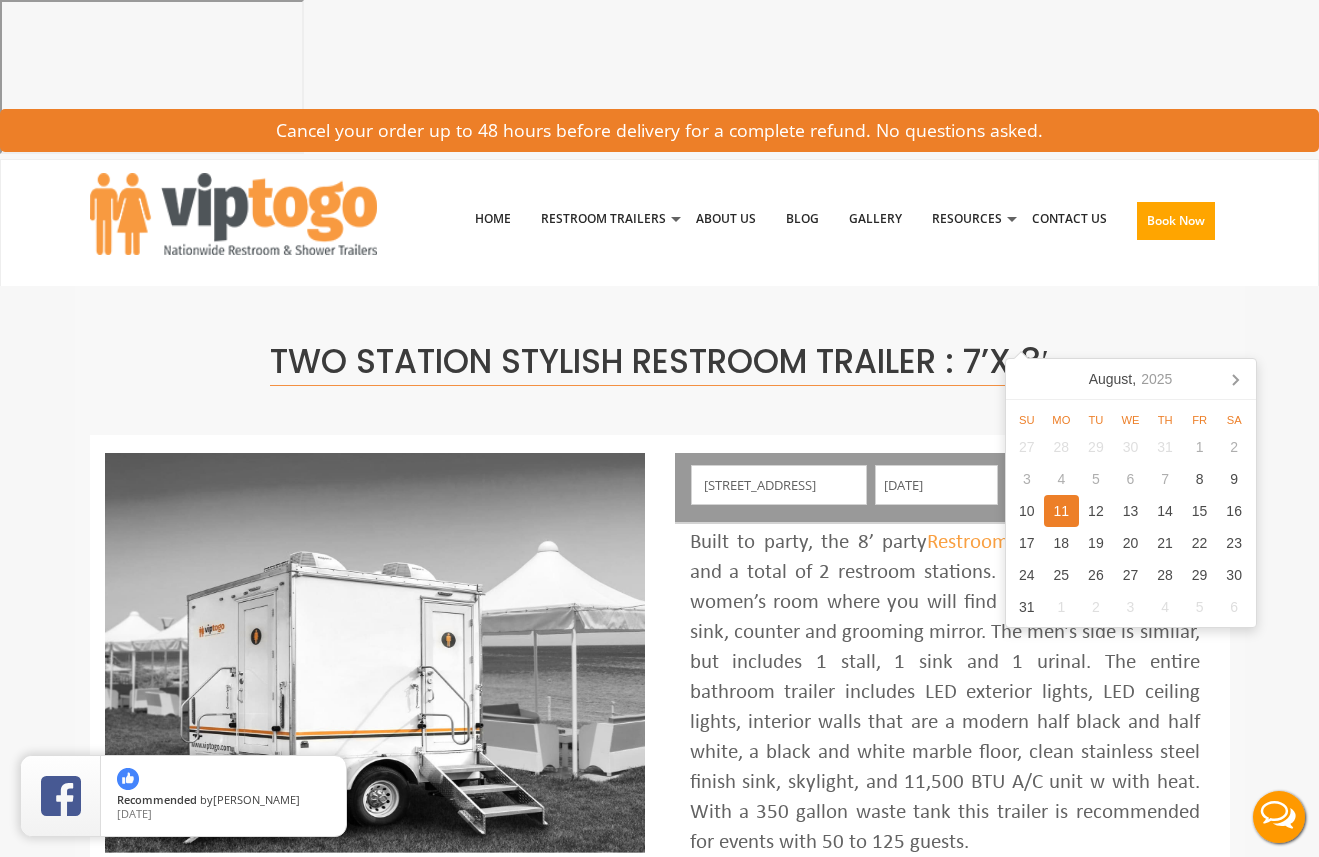 click on "Search" at bounding box center [1171, 485] 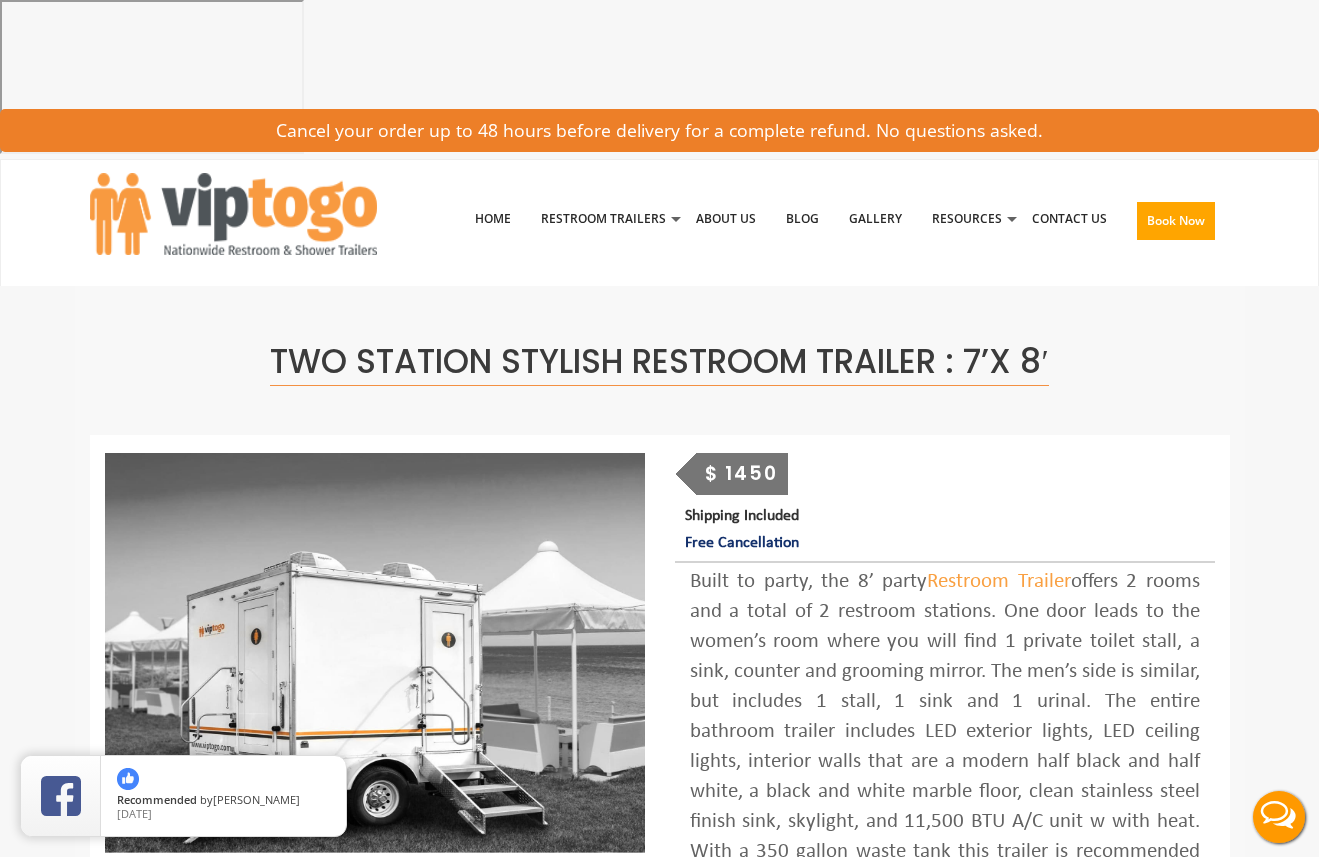 click on "Continue Booking this trailer" at bounding box center [861, 940] 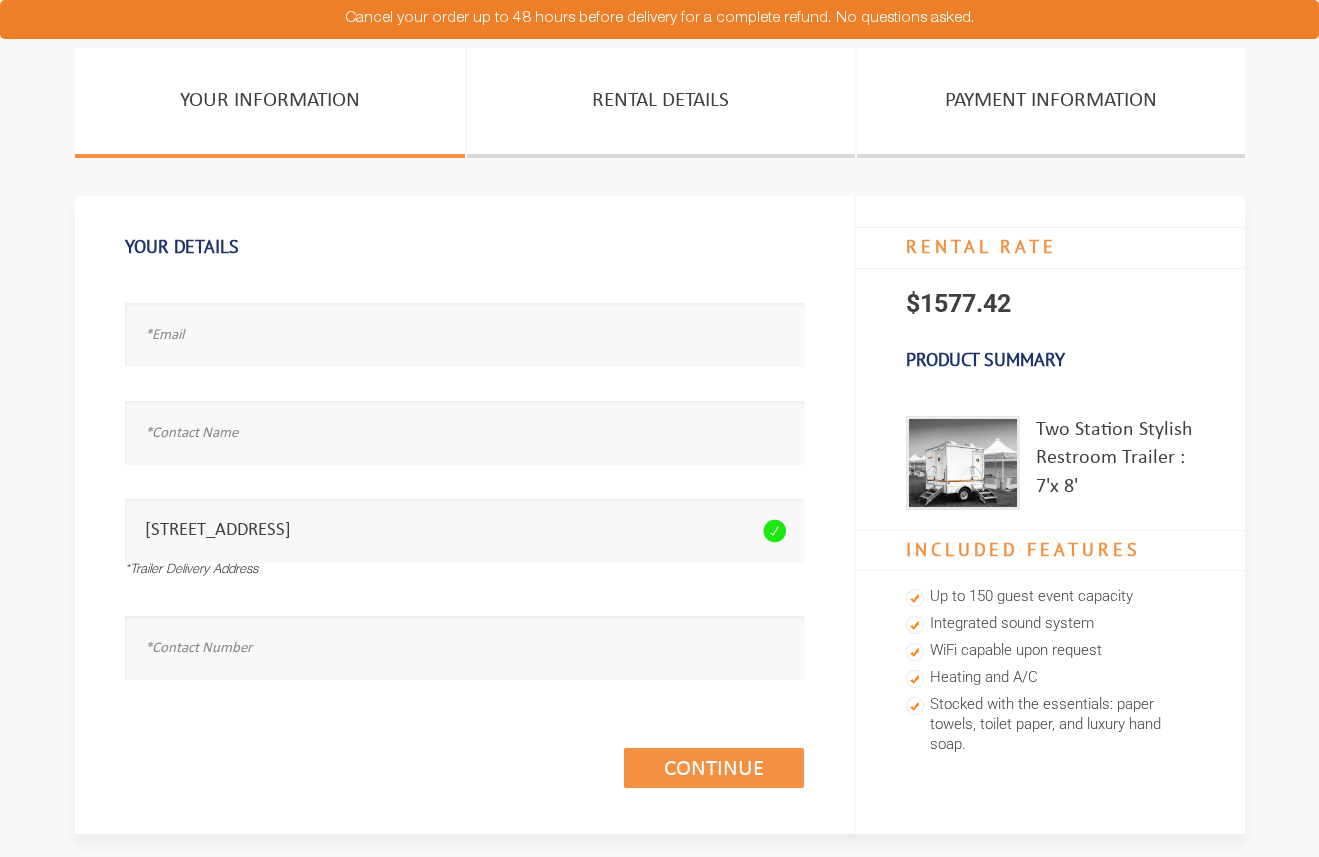 scroll, scrollTop: 0, scrollLeft: 0, axis: both 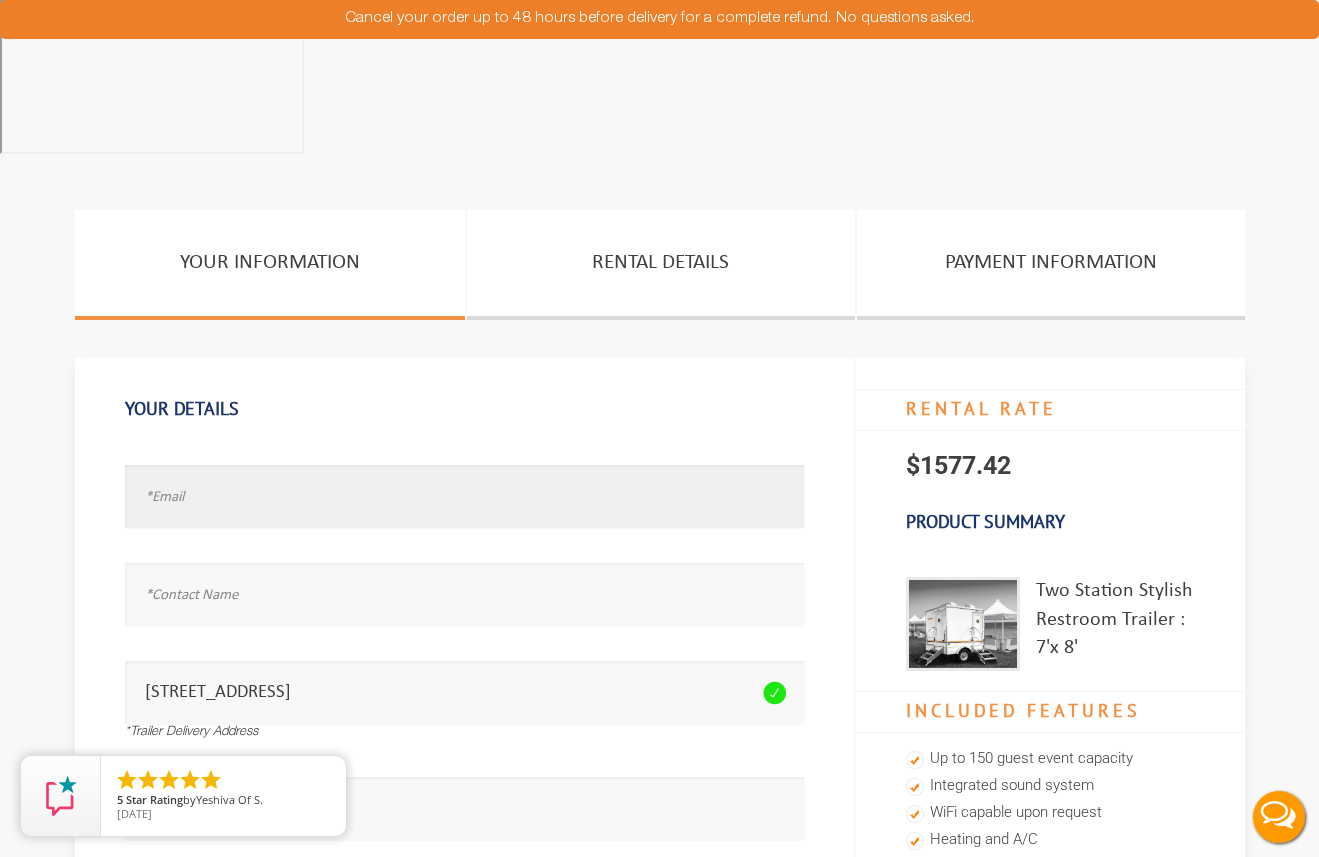 click at bounding box center [464, 496] 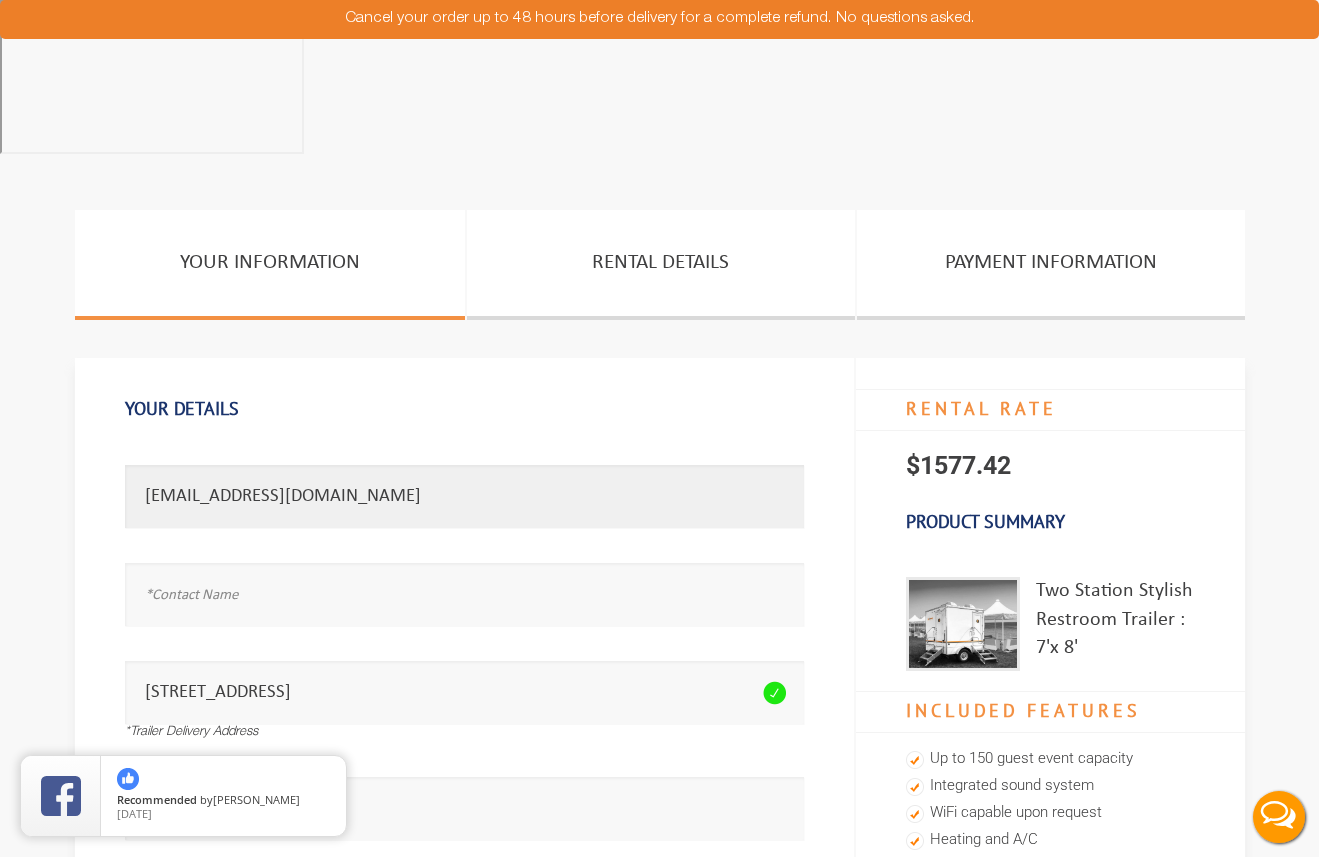 type on "[EMAIL_ADDRESS][DOMAIN_NAME]" 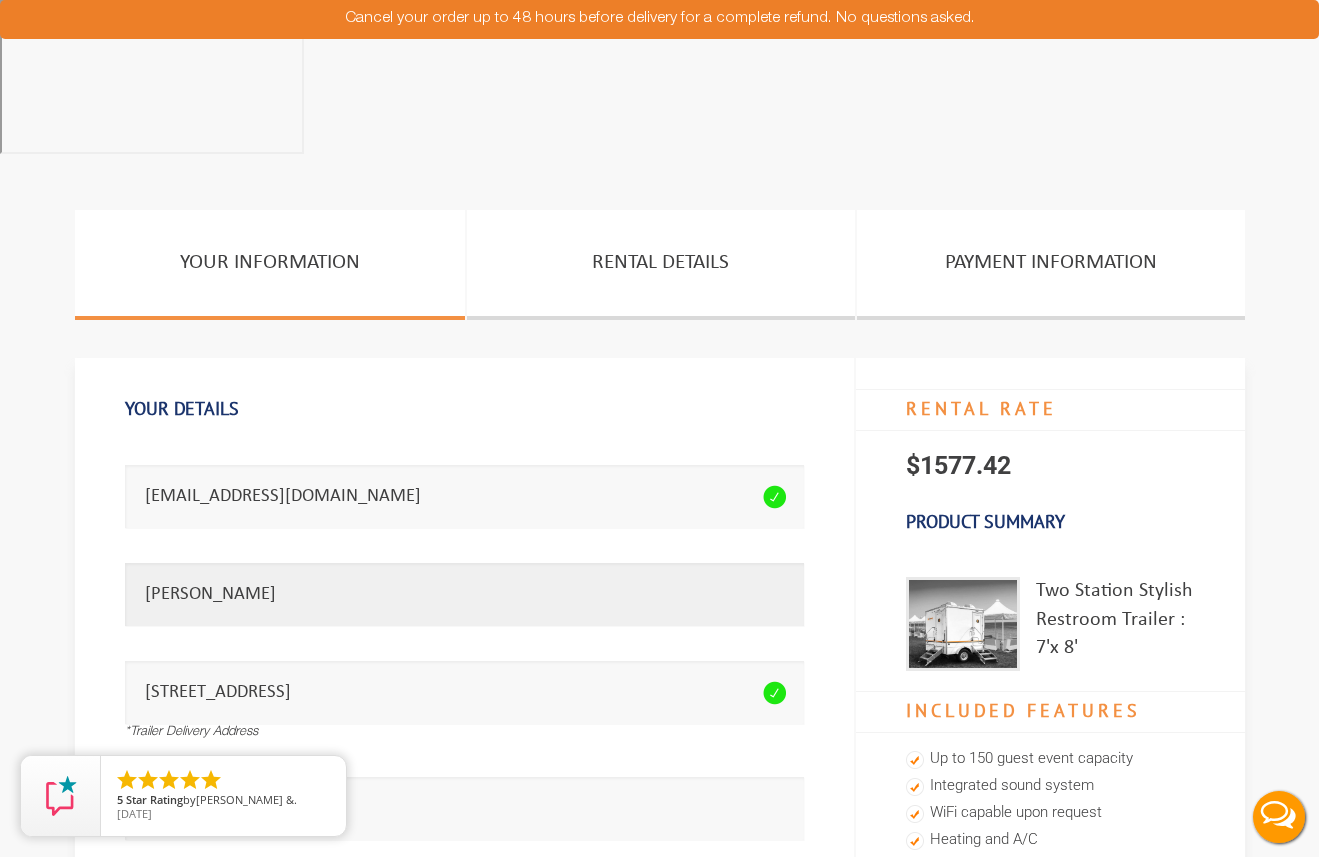 type on "[PERSON_NAME]" 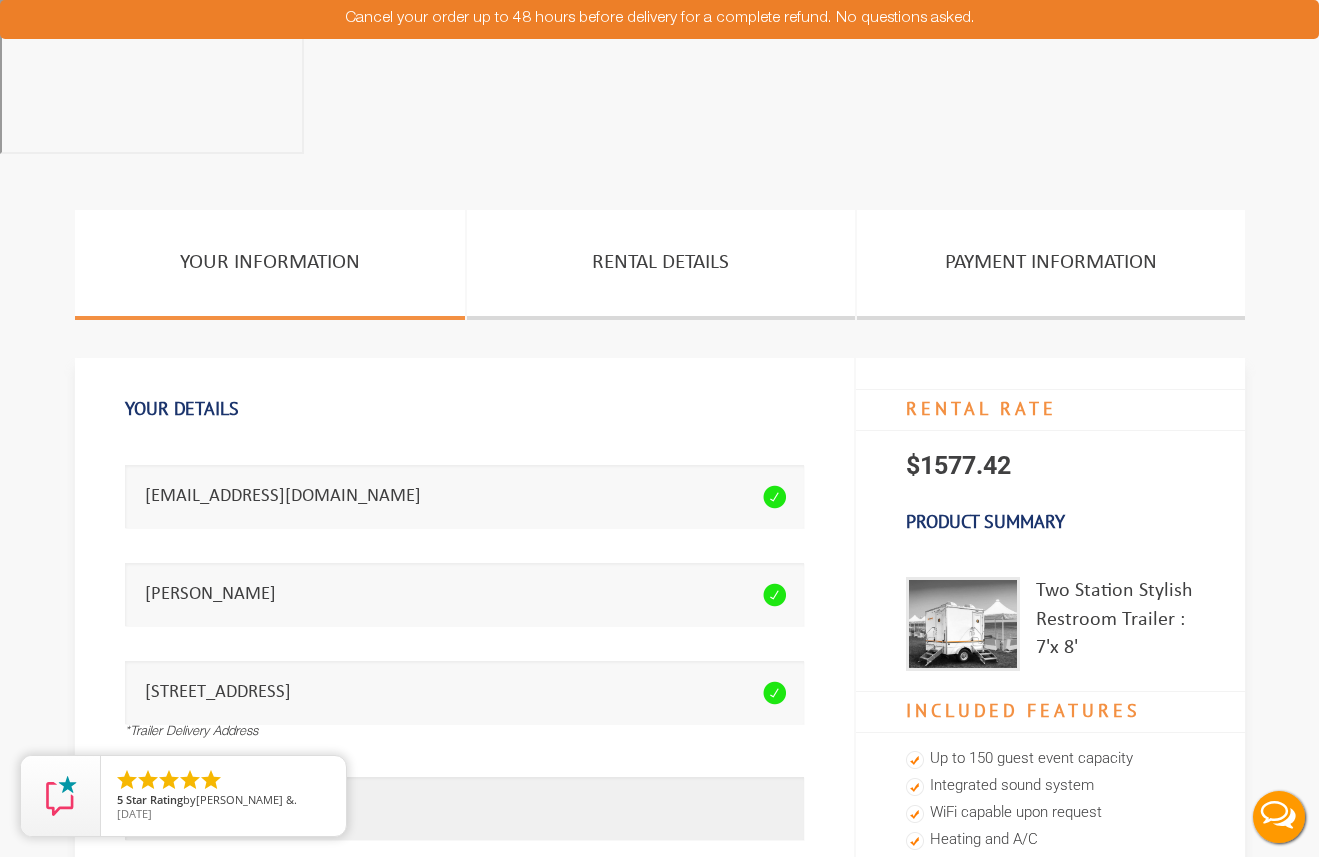 click at bounding box center [464, 808] 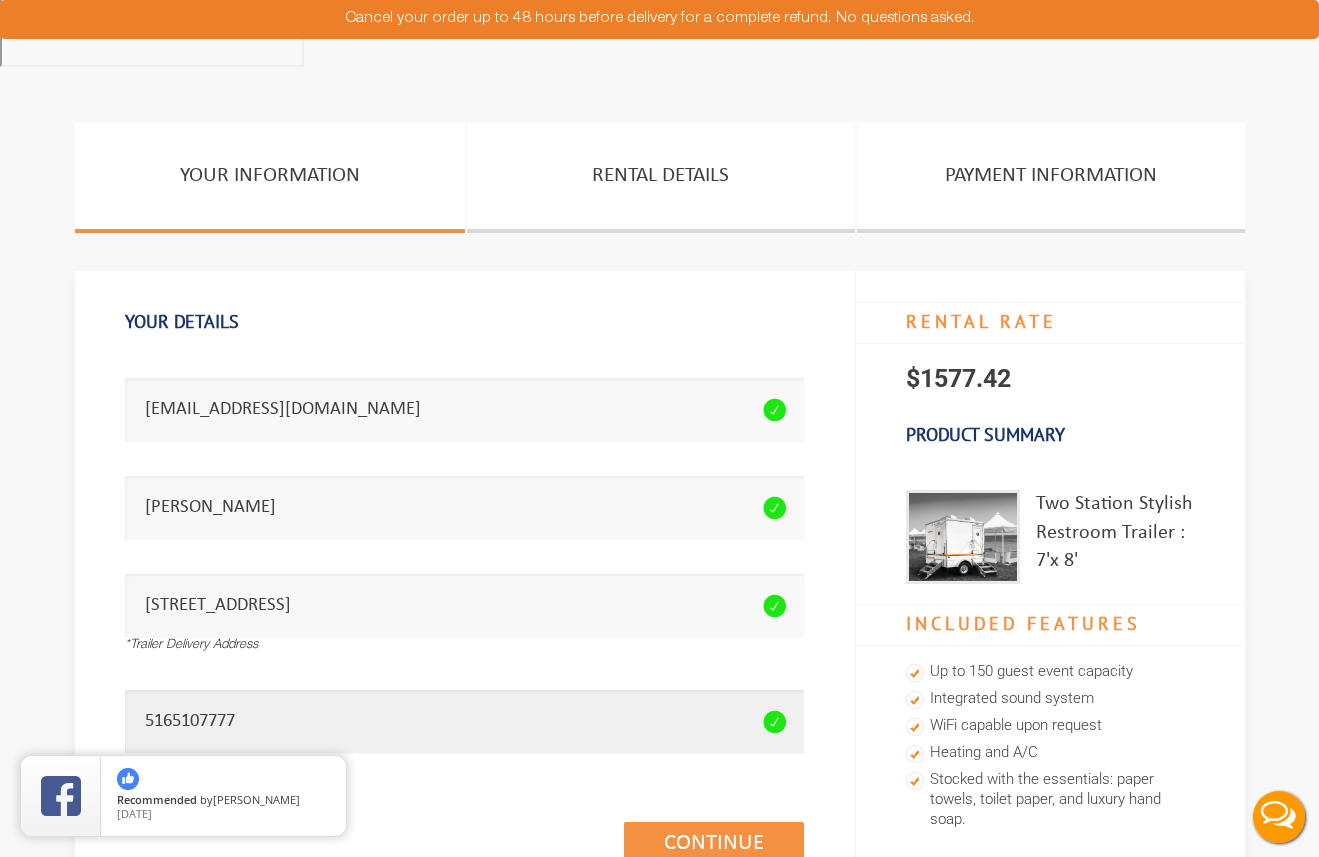 scroll, scrollTop: 135, scrollLeft: 0, axis: vertical 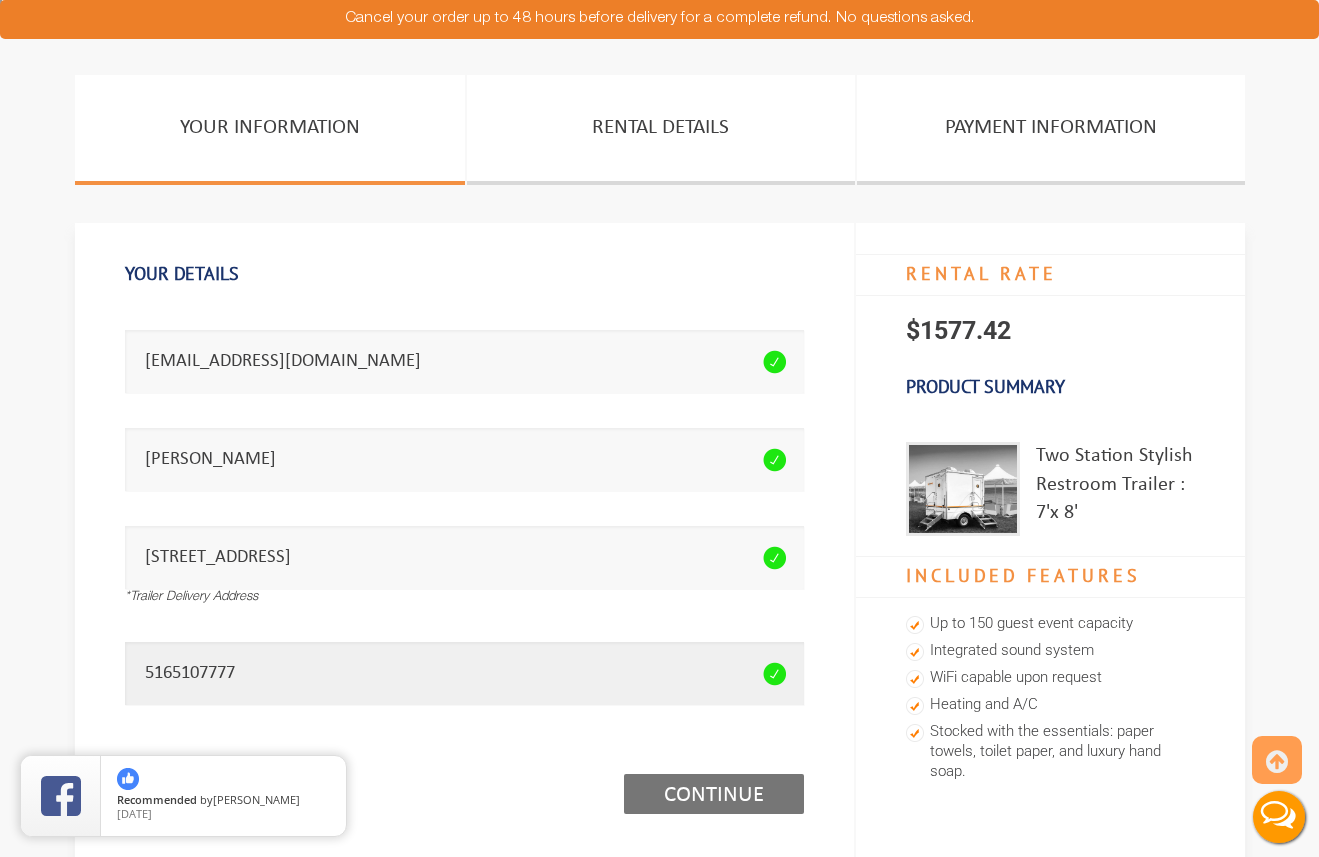 type on "5165107777" 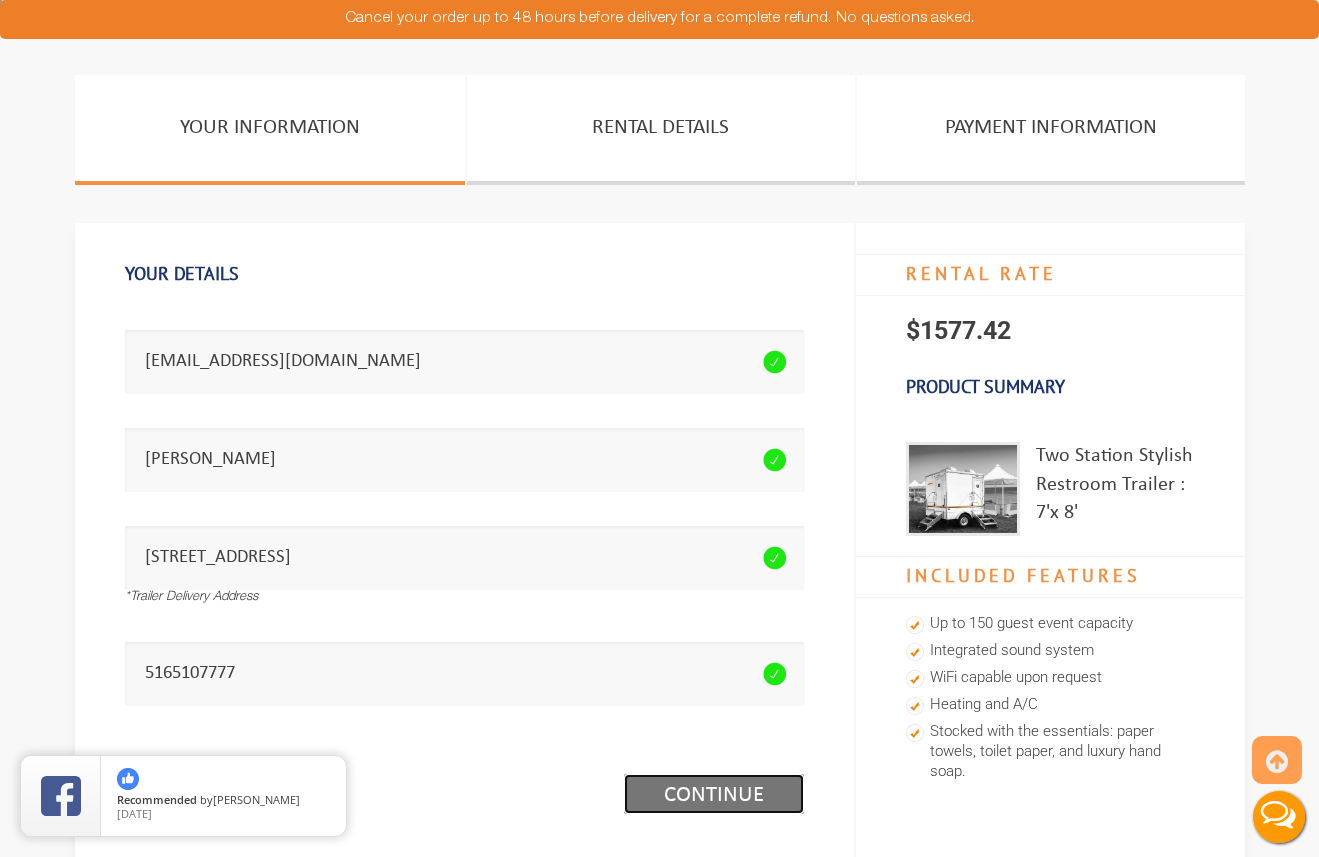 click on "Continue (1/3)" at bounding box center (714, 794) 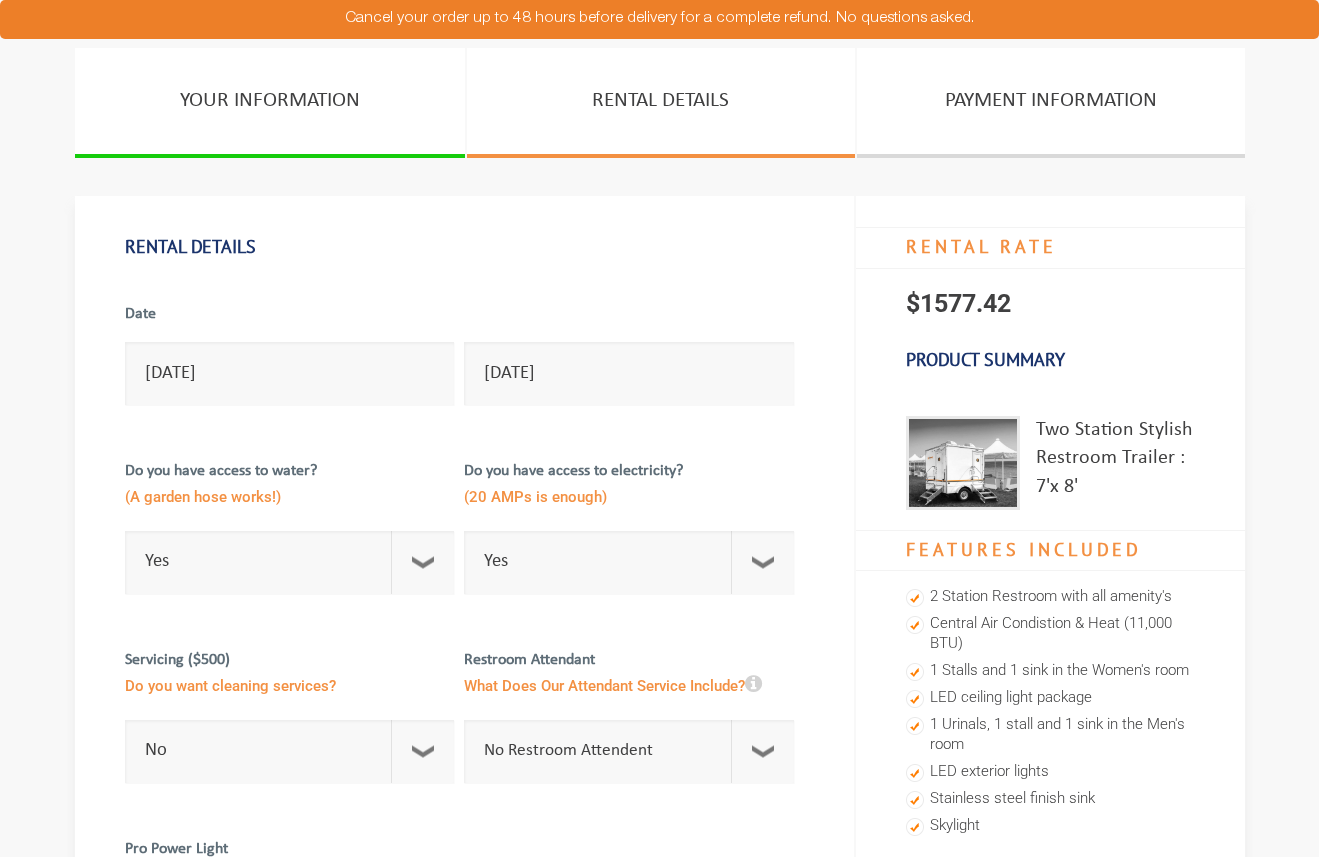 scroll, scrollTop: 0, scrollLeft: 0, axis: both 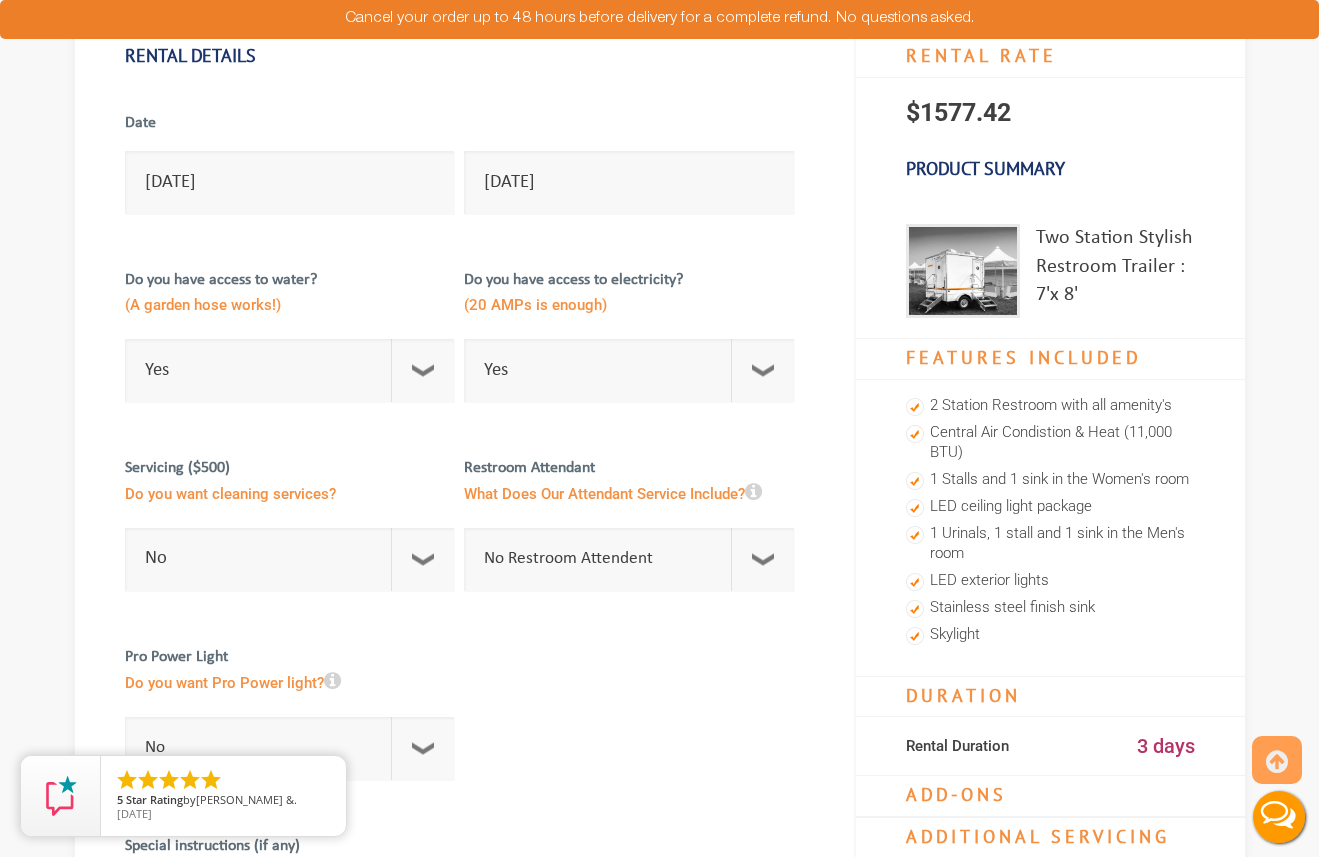 click at bounding box center [332, 681] 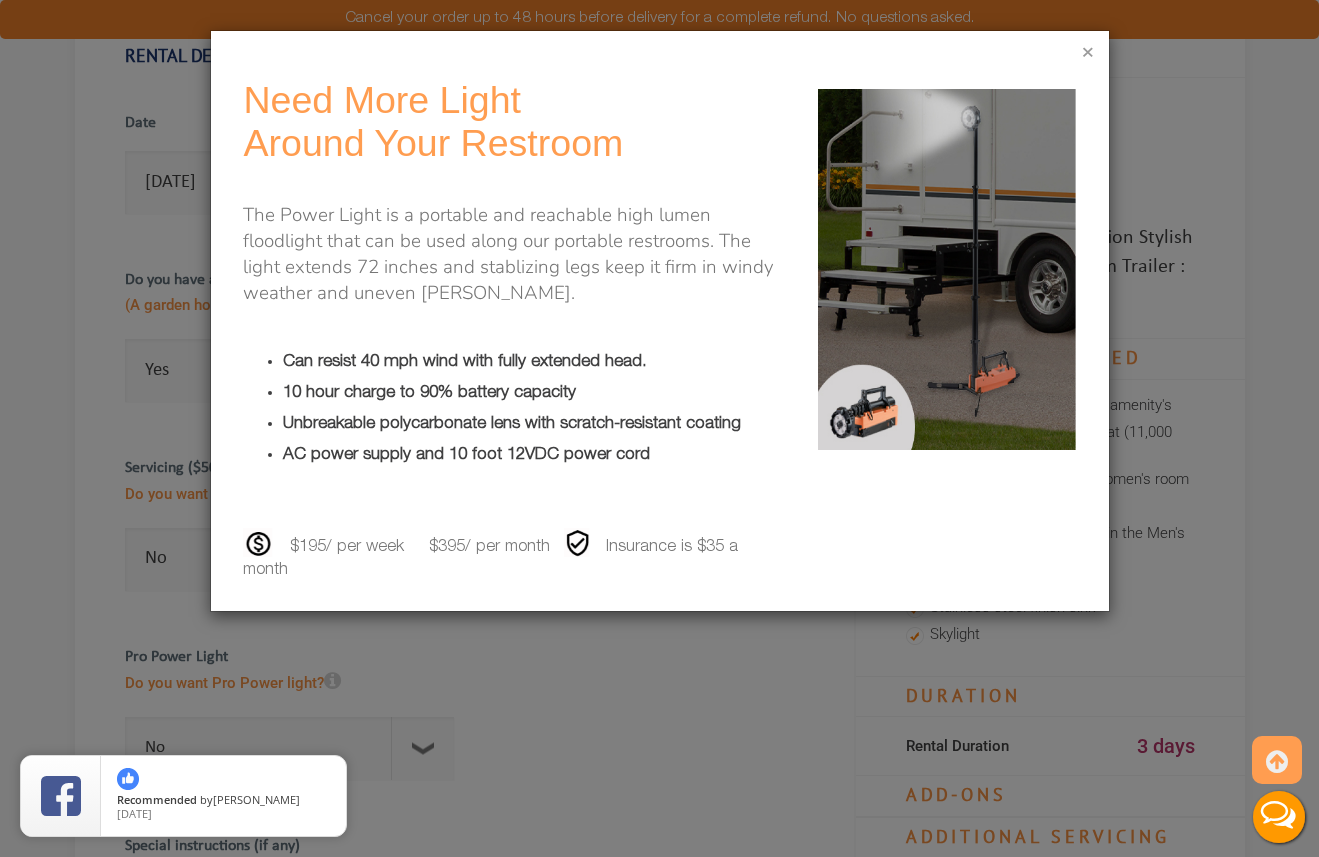 click on "×" at bounding box center [1088, 54] 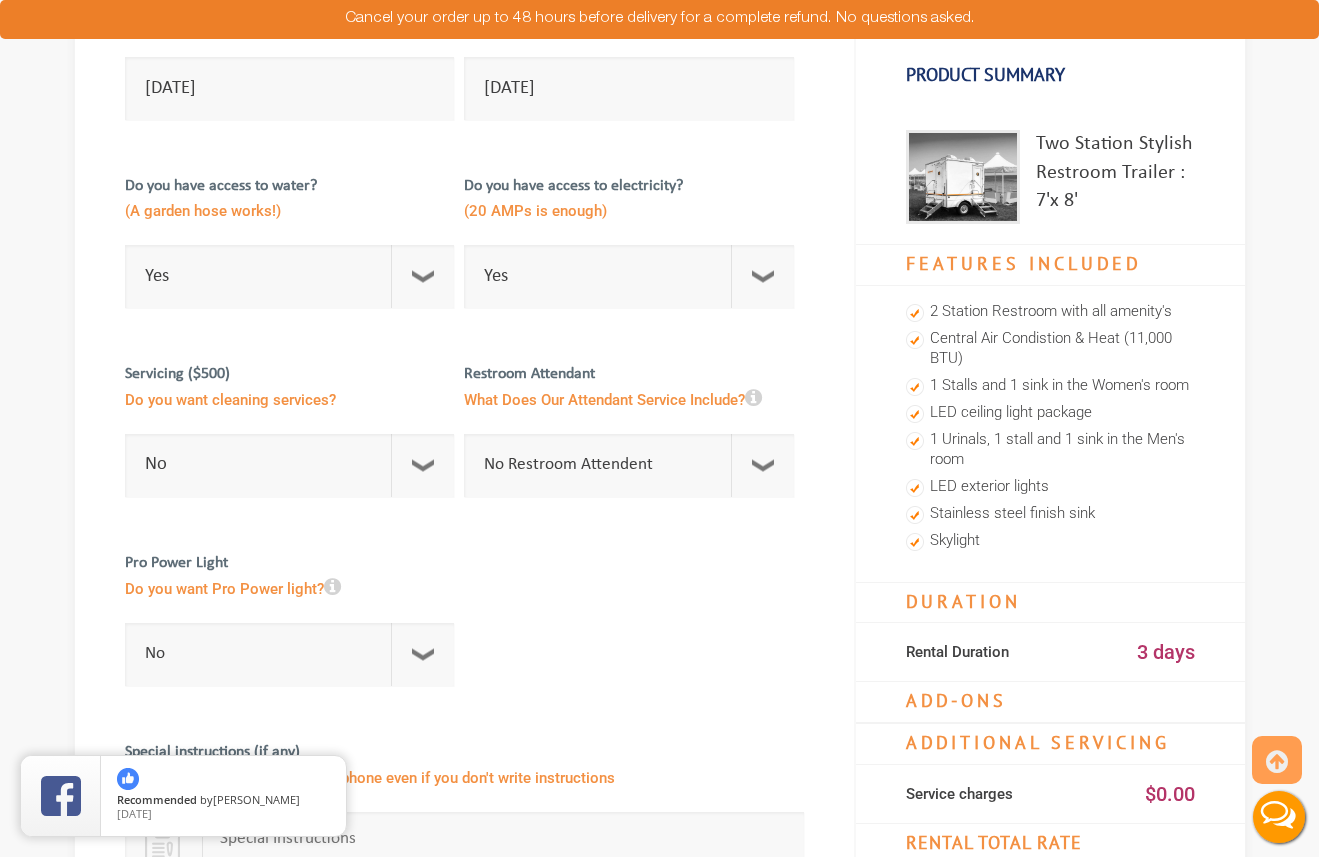 scroll, scrollTop: 0, scrollLeft: 0, axis: both 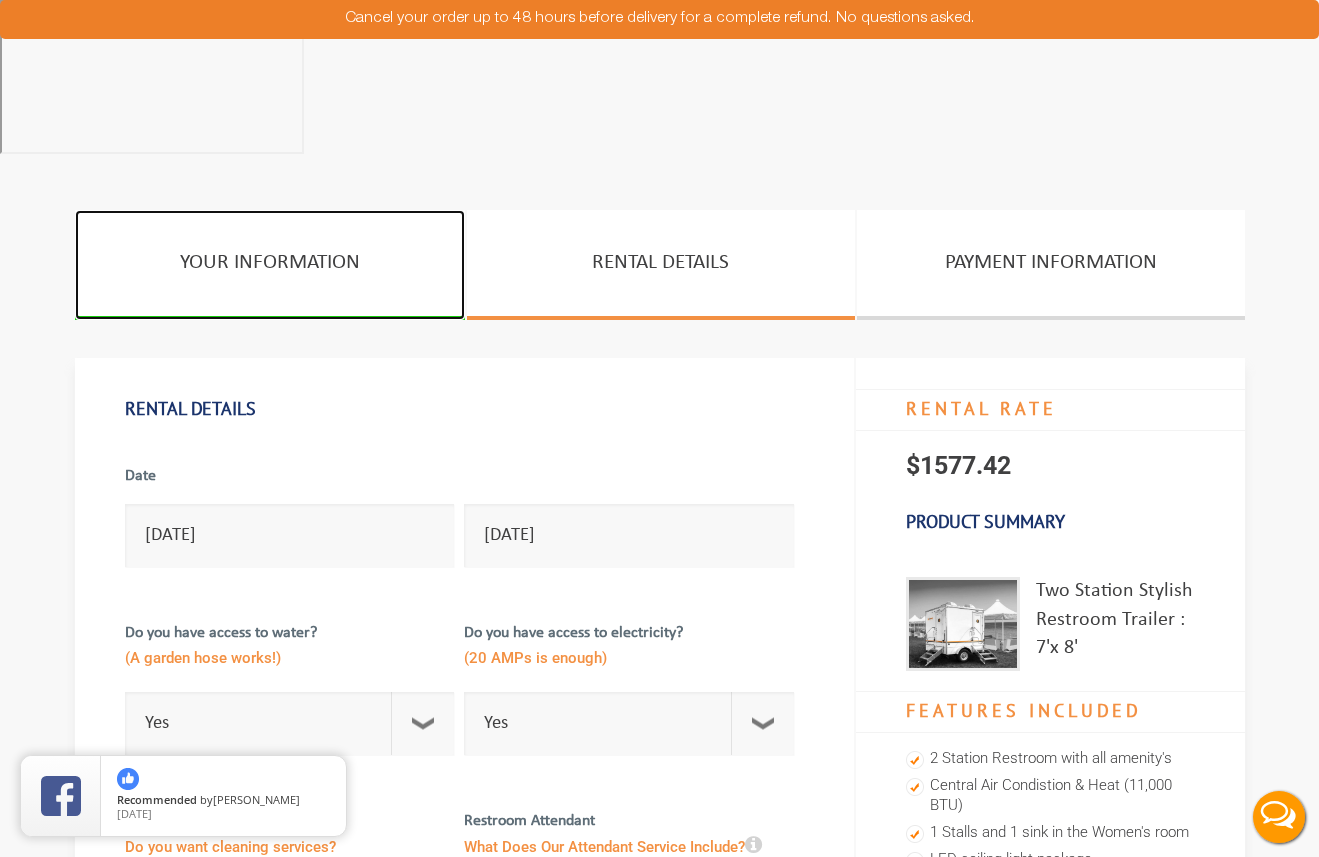 click on "YOUR INFORMATION" at bounding box center [270, 265] 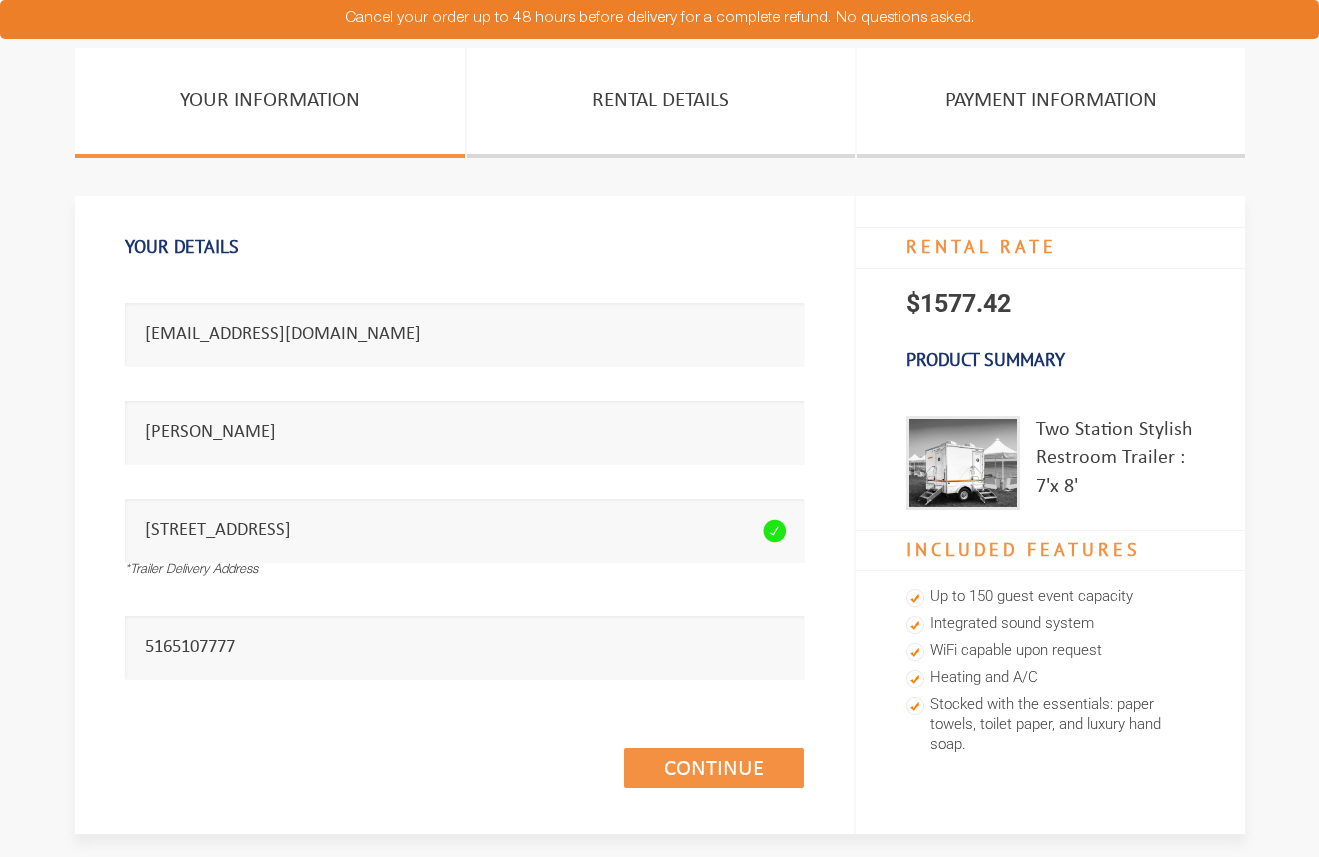 scroll, scrollTop: 0, scrollLeft: 0, axis: both 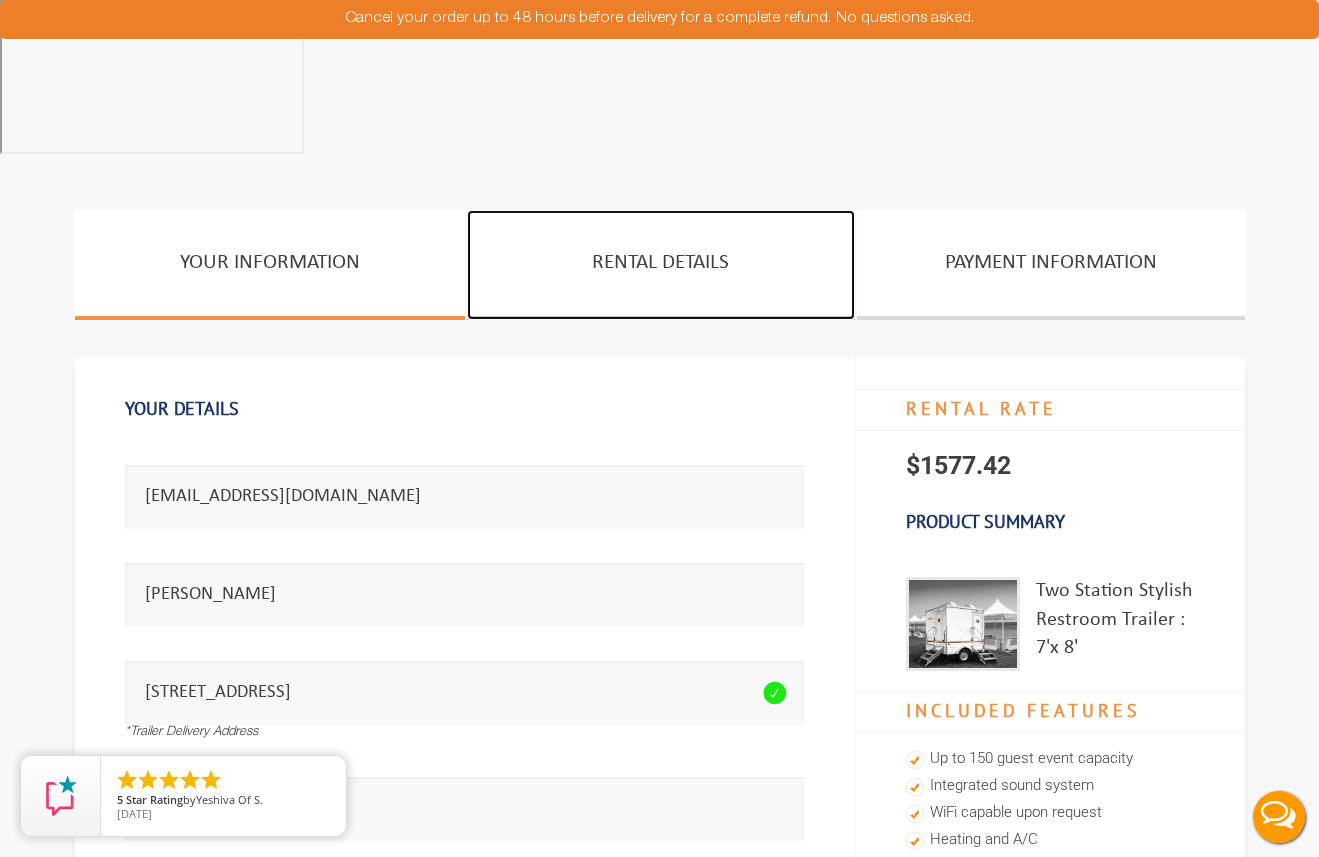 click on "Rental Details" at bounding box center [661, 265] 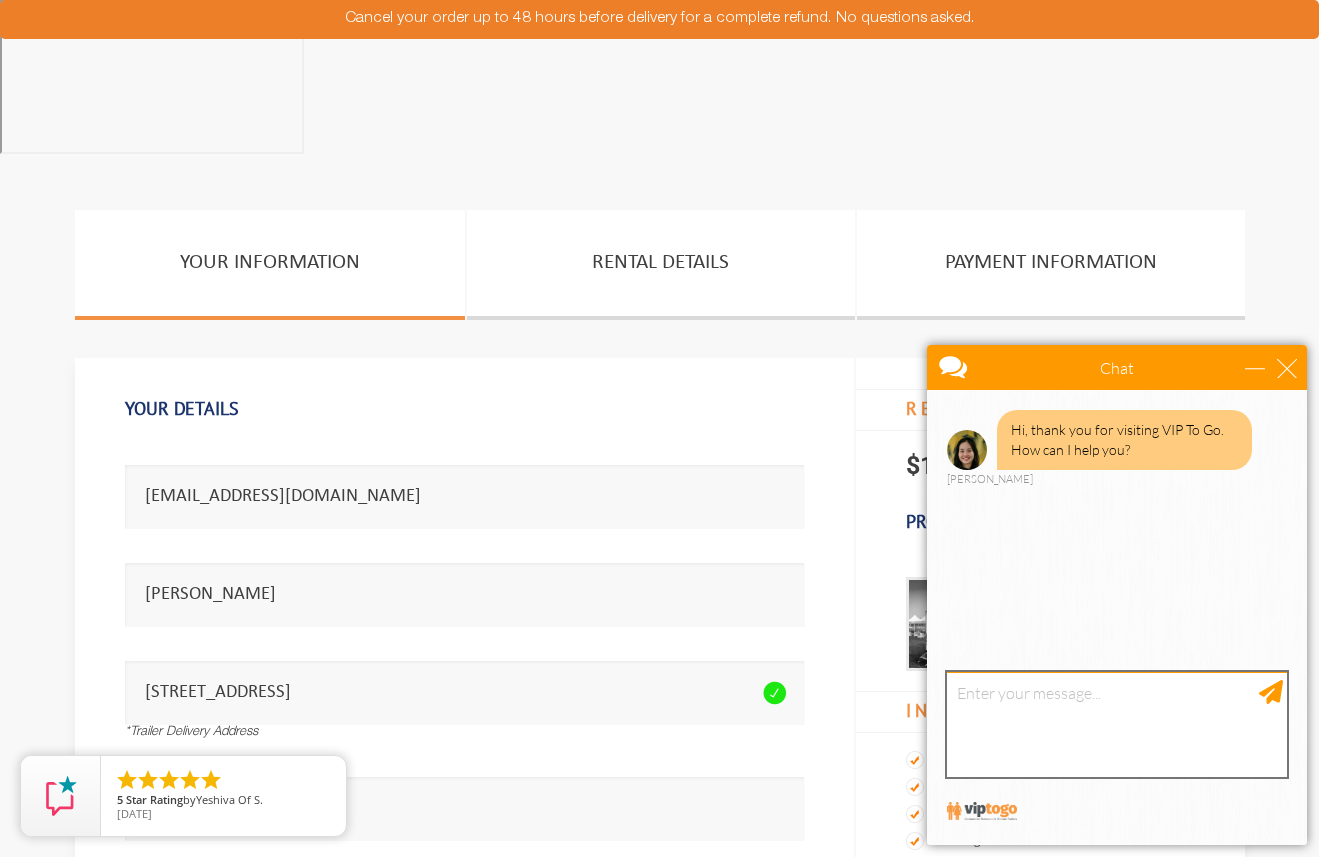 click at bounding box center [1117, 724] 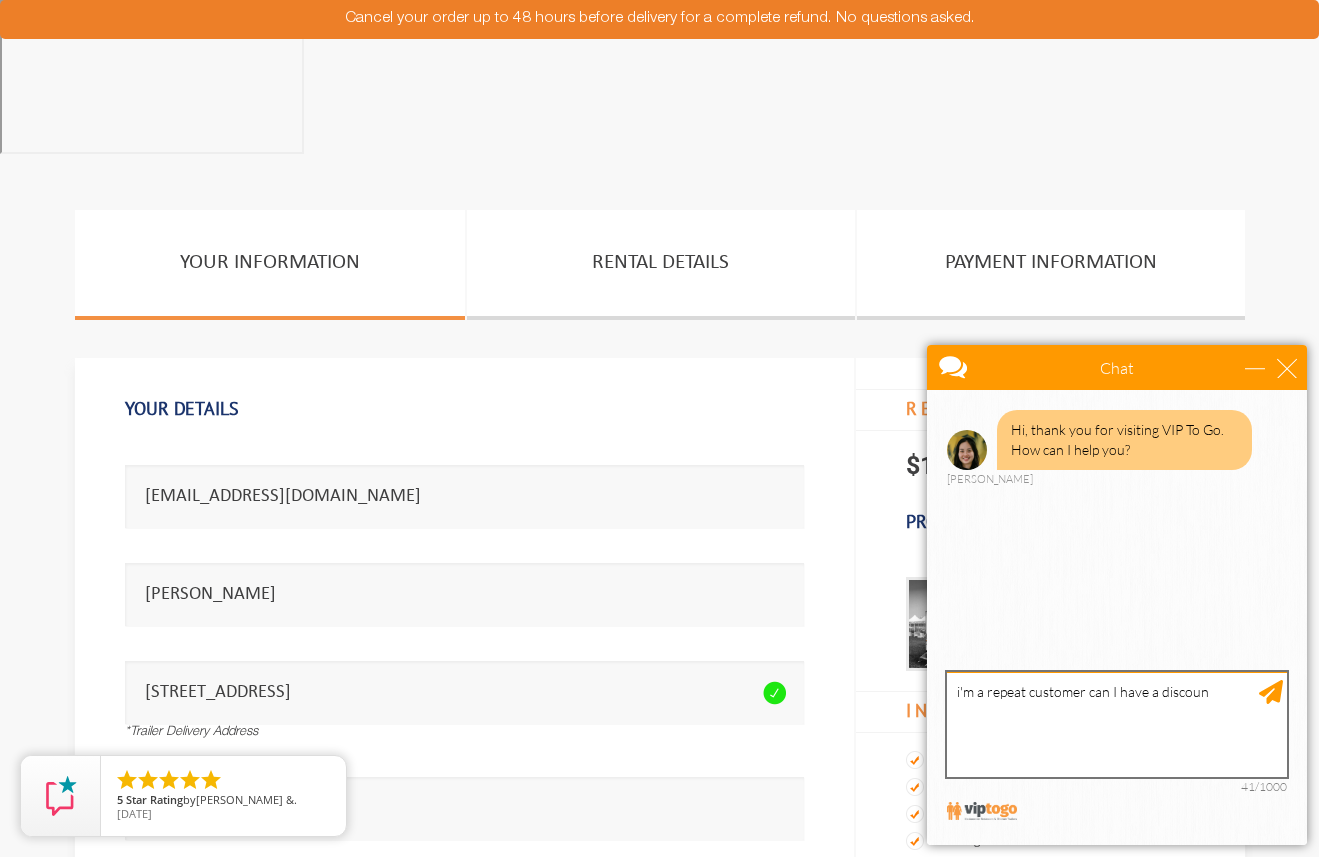 type on "i'm a repeat customer can I have a discount" 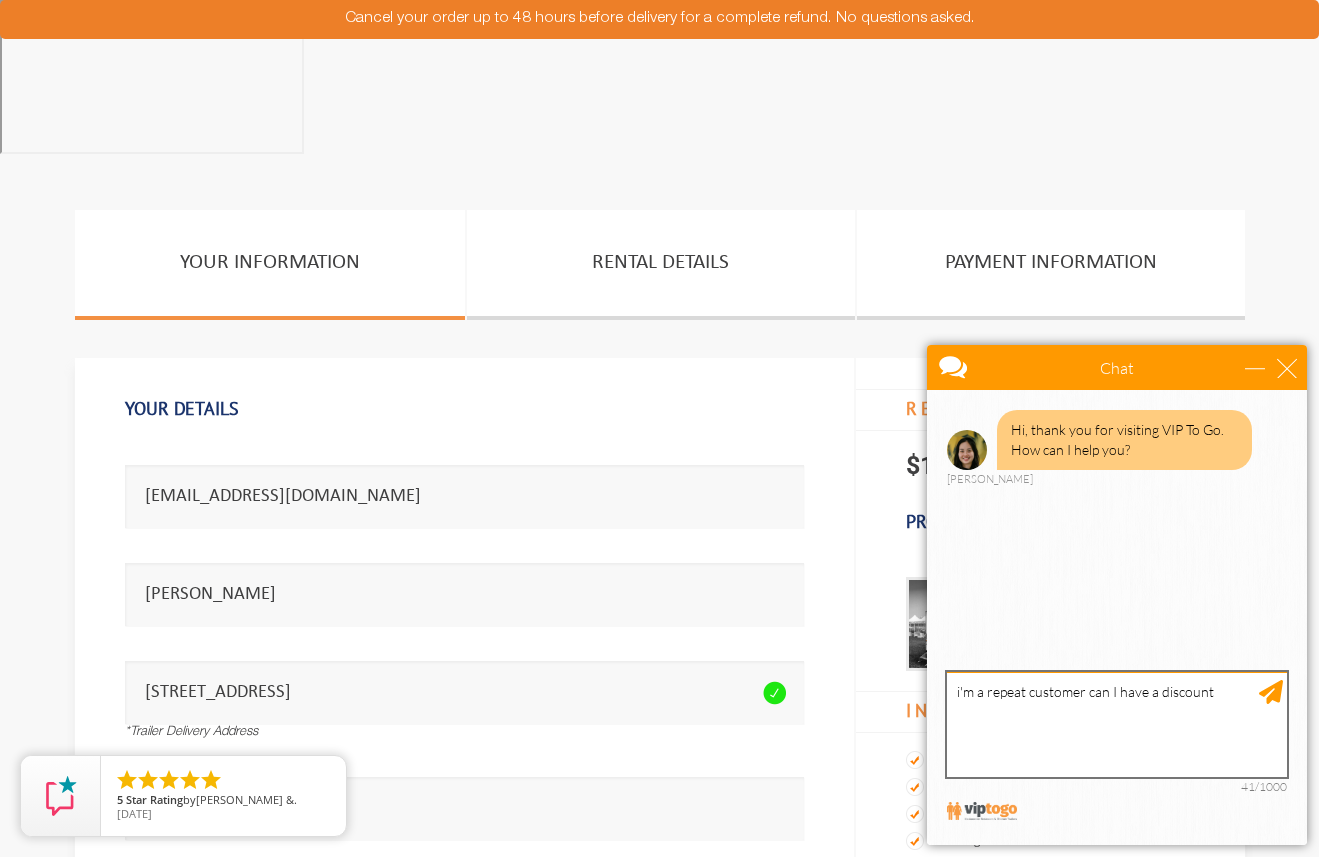 type 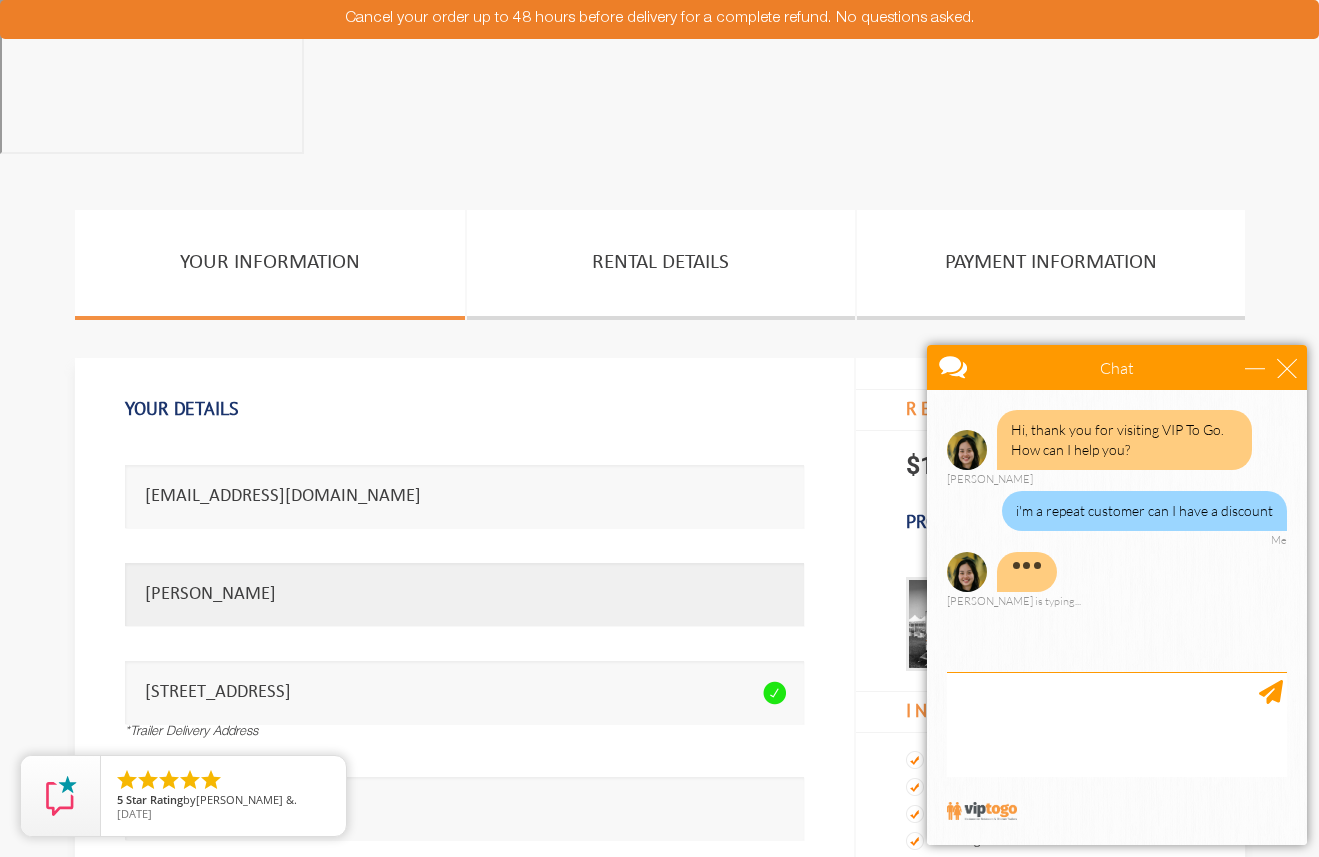 click on "[PERSON_NAME]" at bounding box center [464, 594] 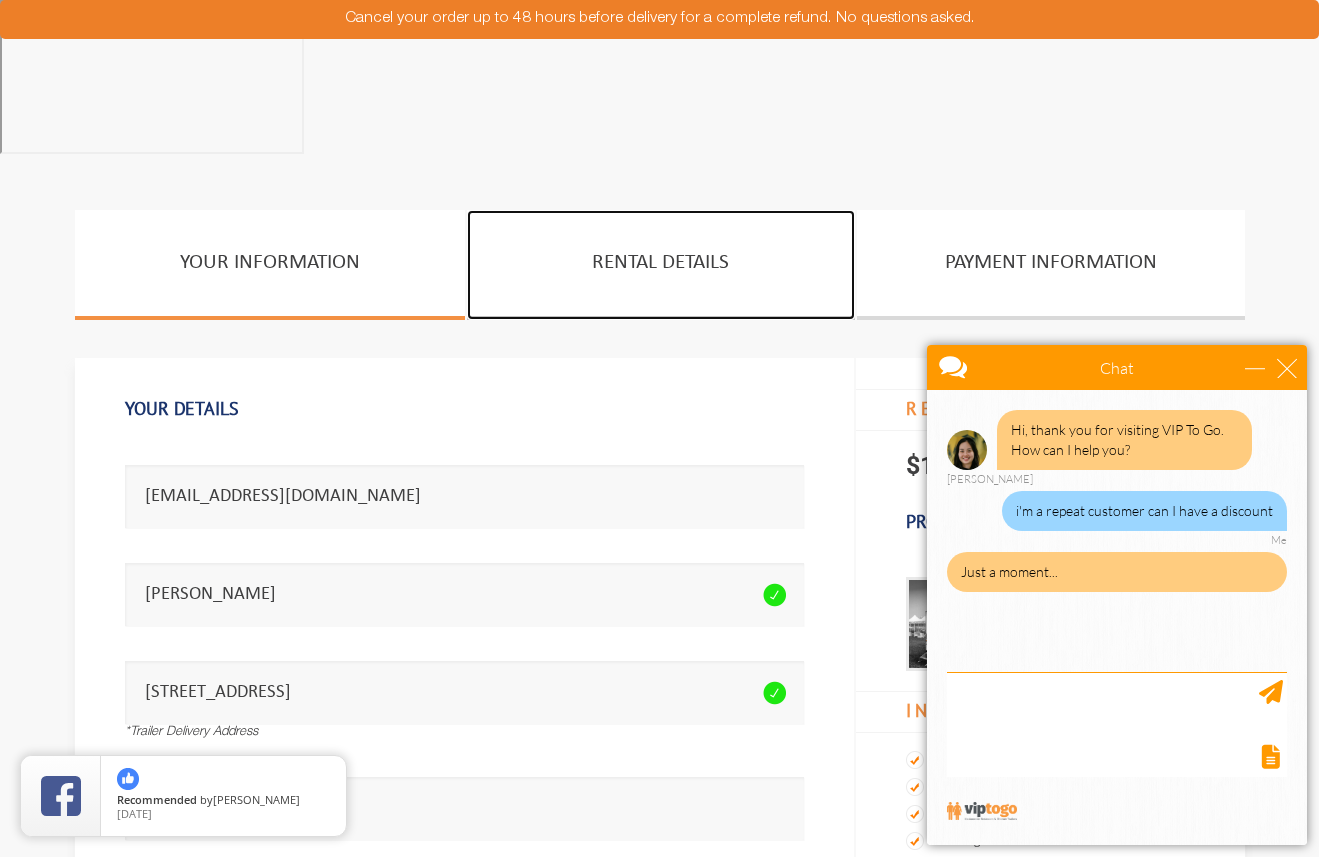 click on "Rental Details" at bounding box center (661, 265) 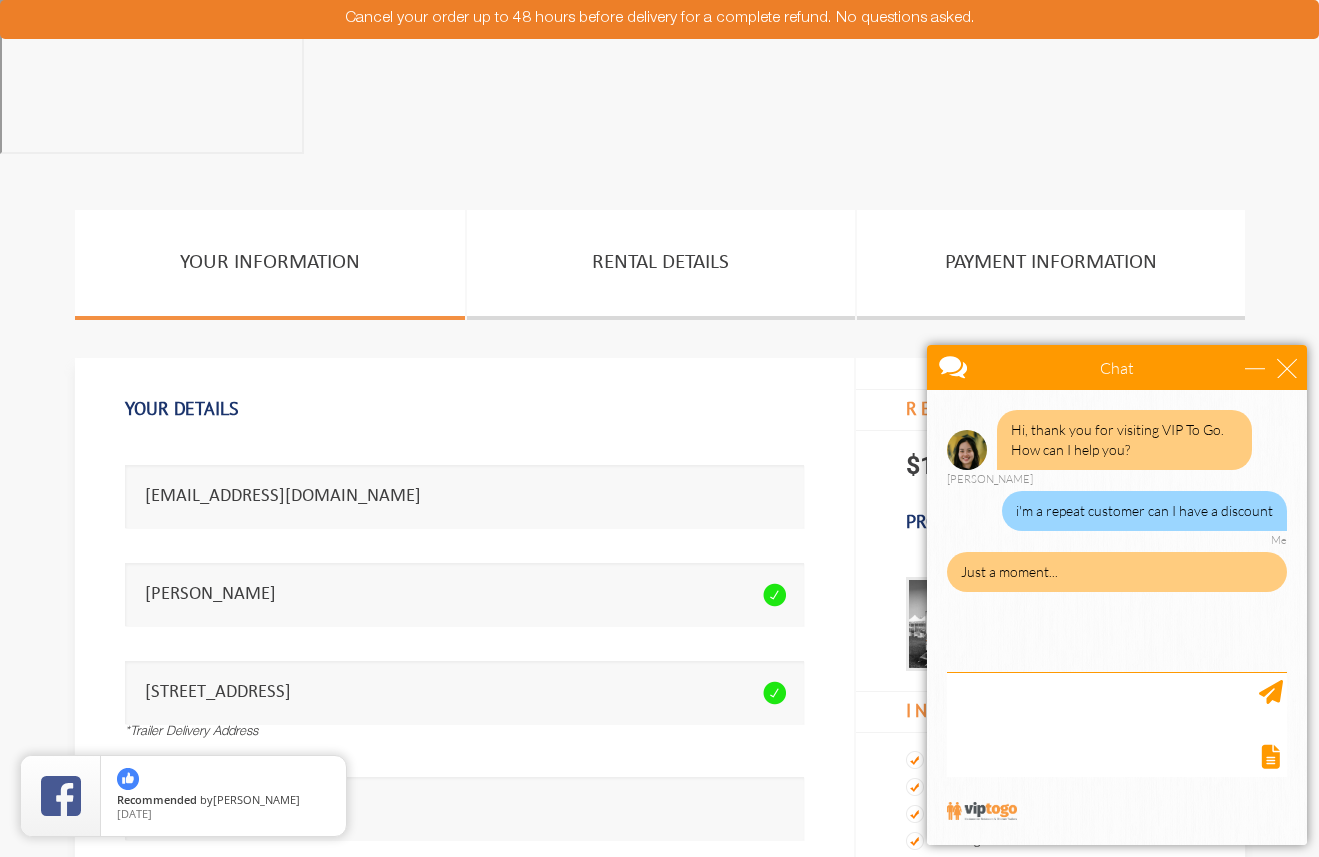 click on "Continue (1/3)" at bounding box center [714, 929] 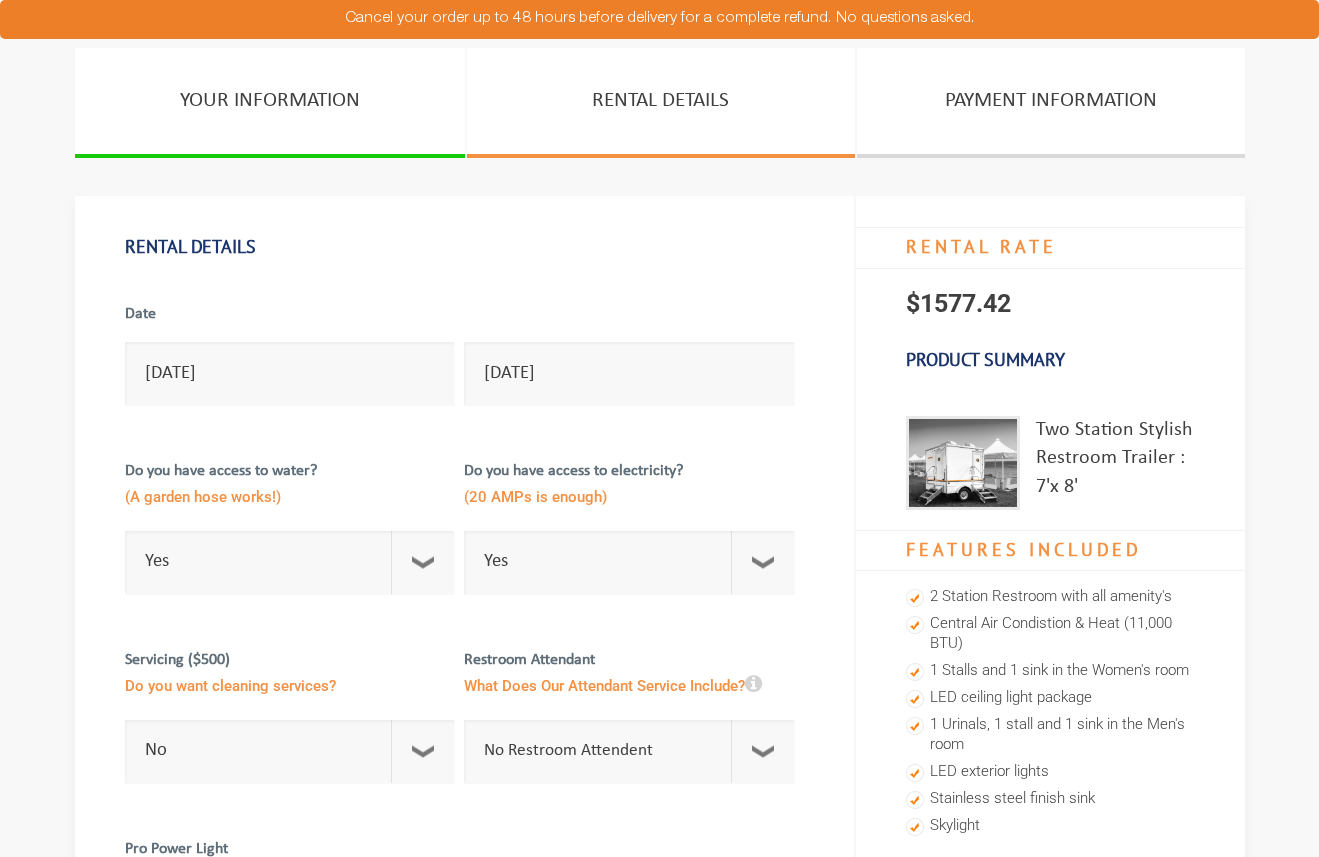 scroll, scrollTop: 0, scrollLeft: 0, axis: both 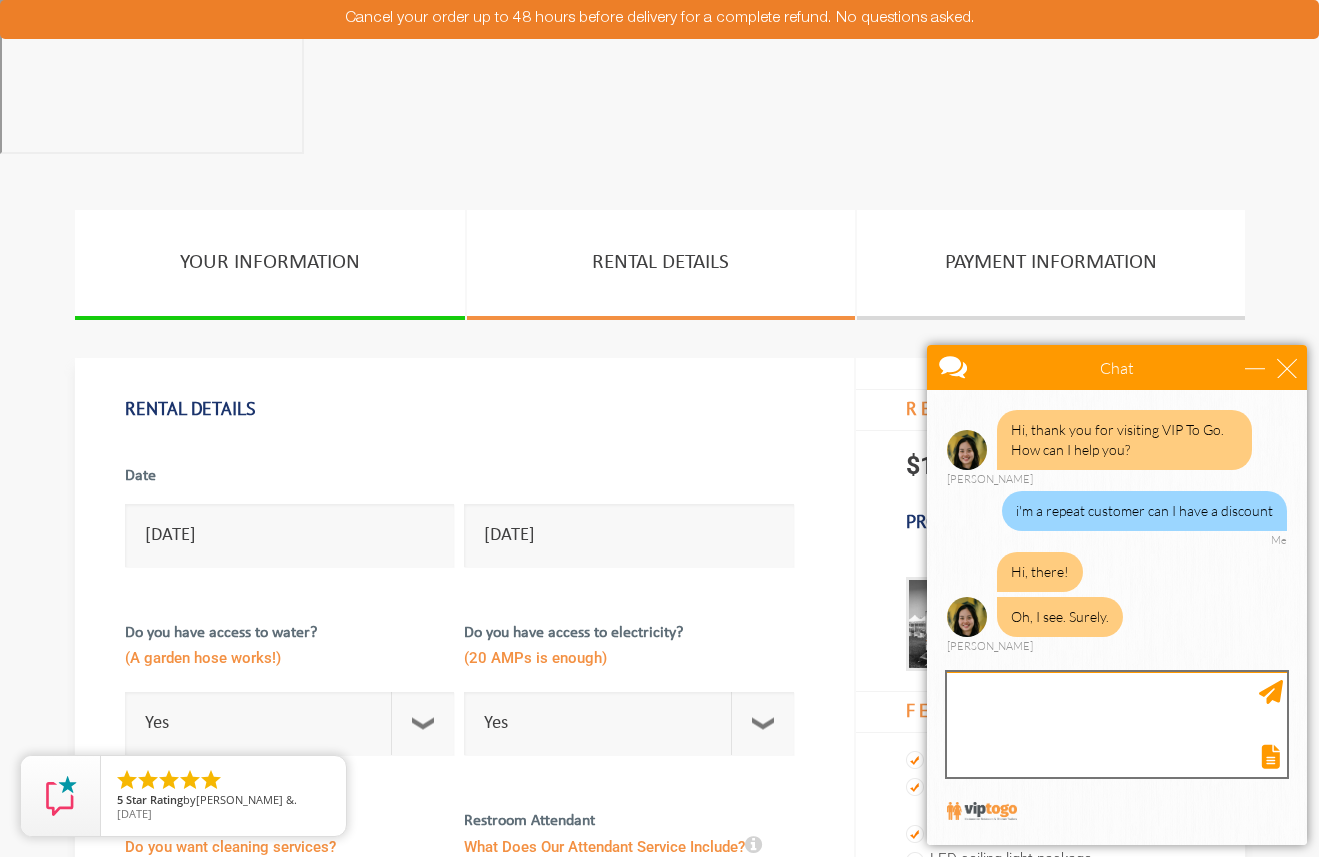 click at bounding box center (1117, 724) 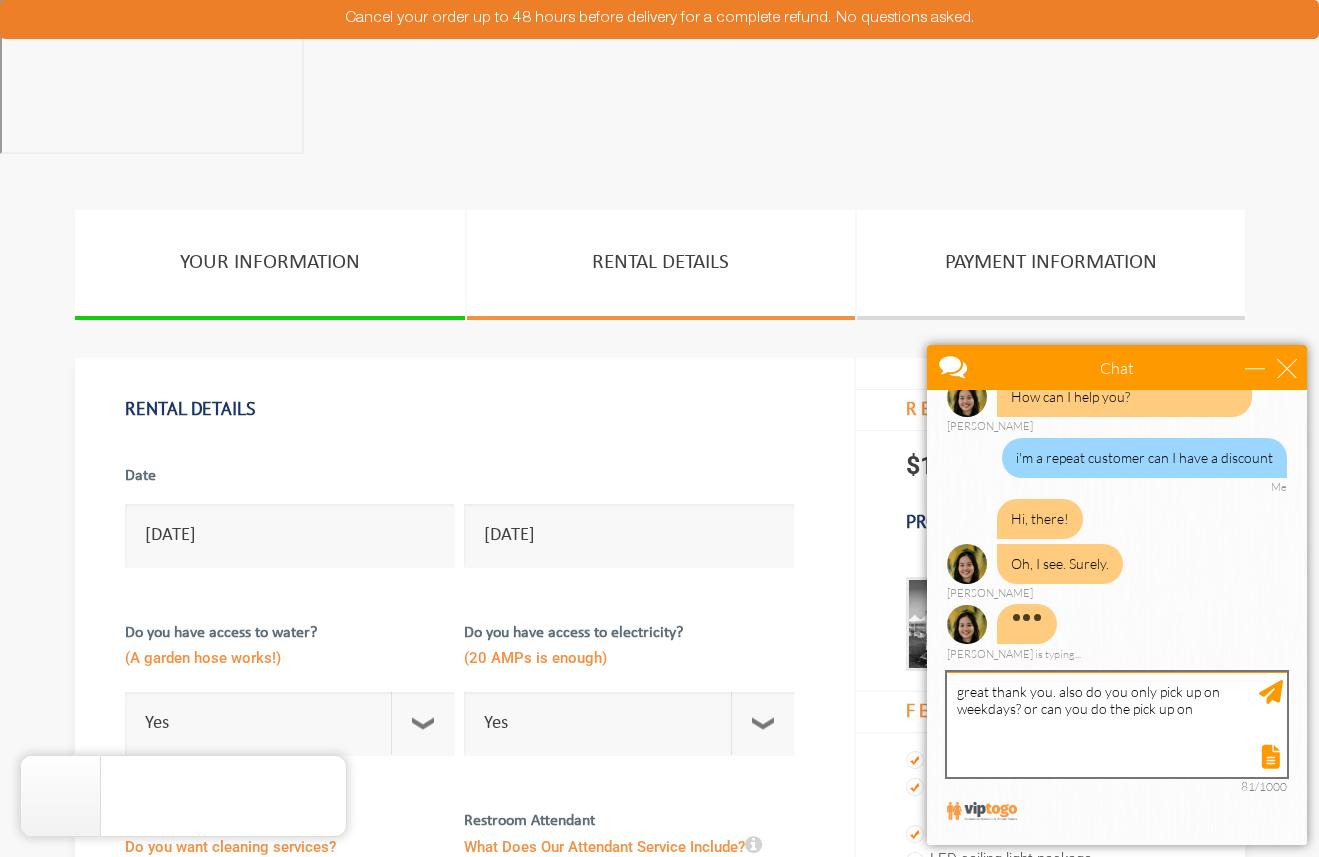 scroll, scrollTop: 97, scrollLeft: 0, axis: vertical 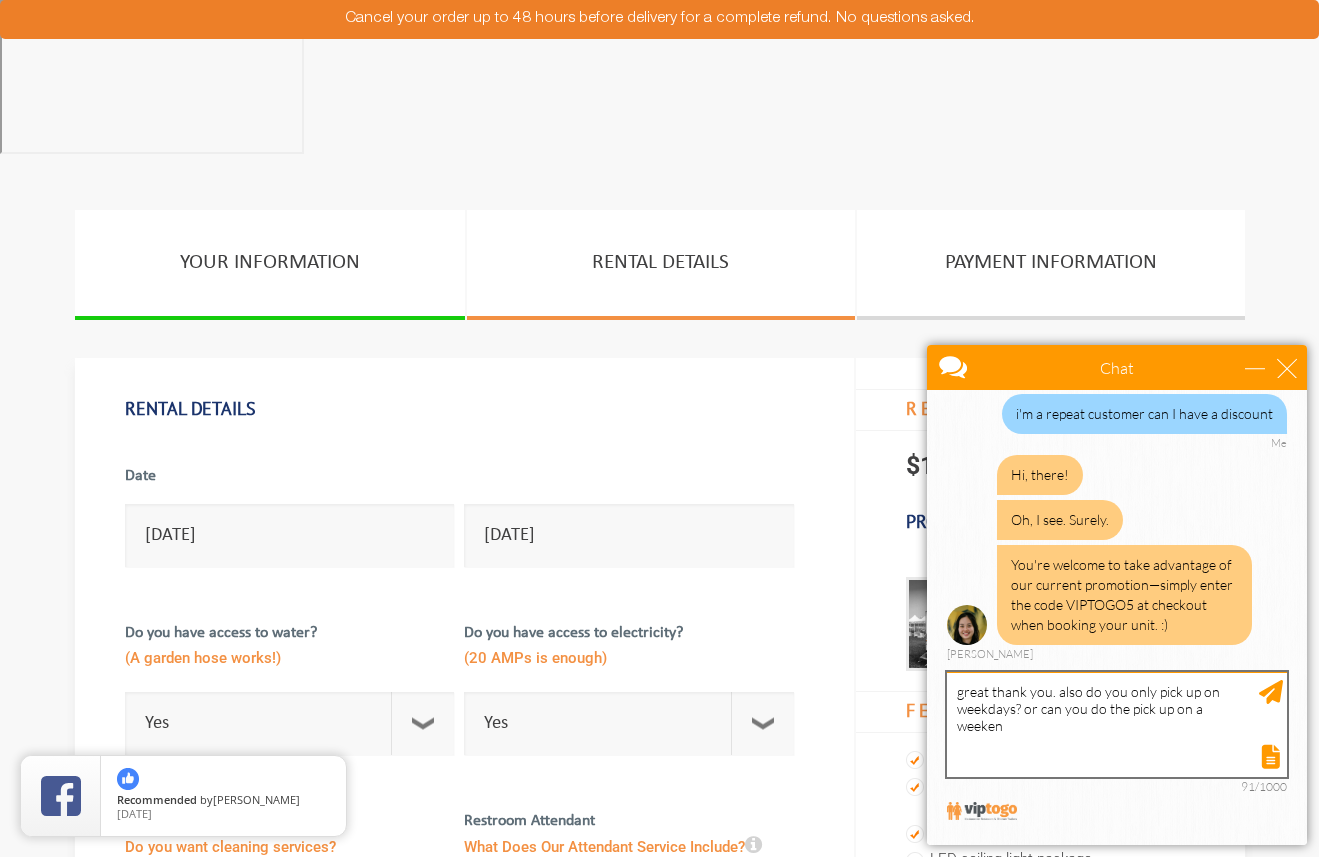 type on "great thank you. also do you only pick up on weekdays? or can you do the pick up on a weekend" 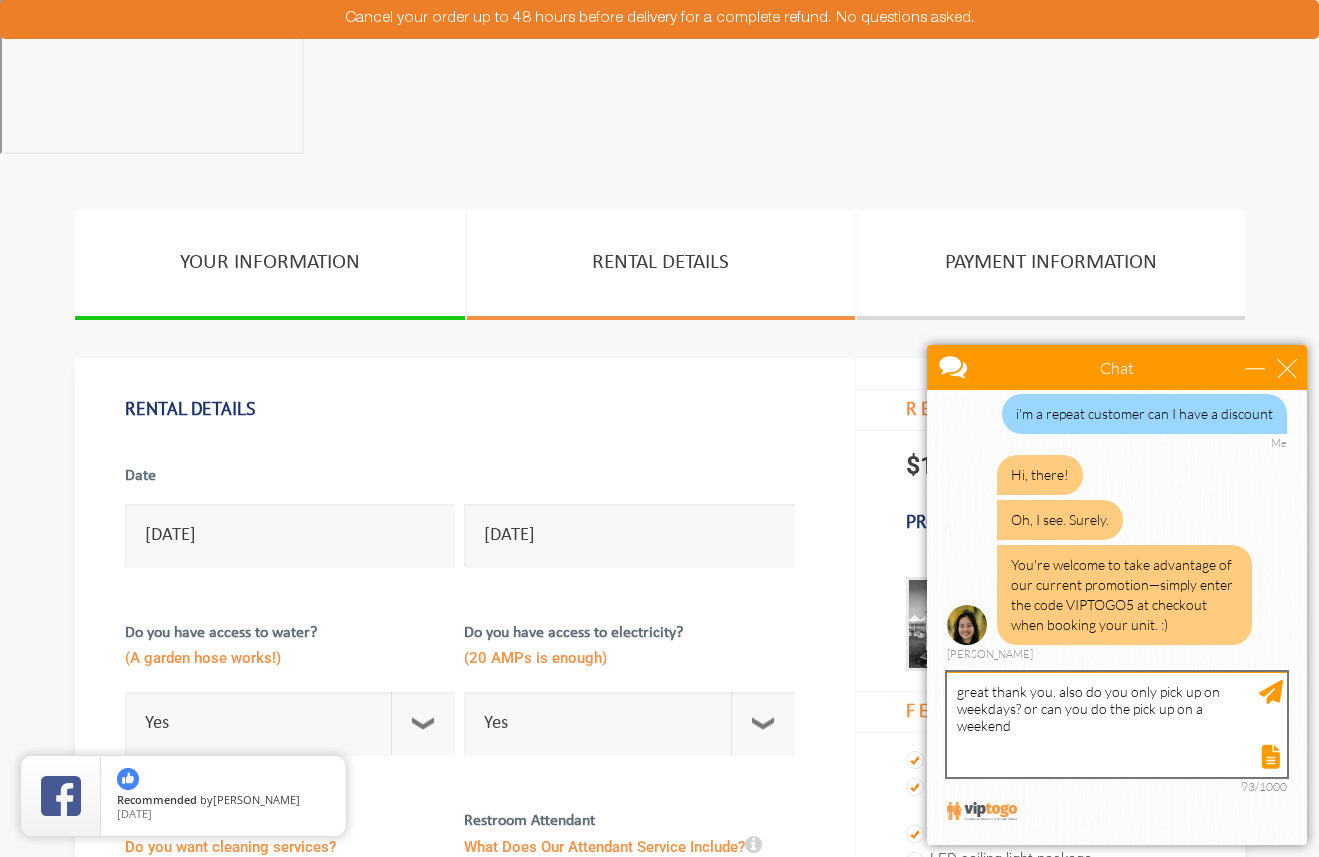 type 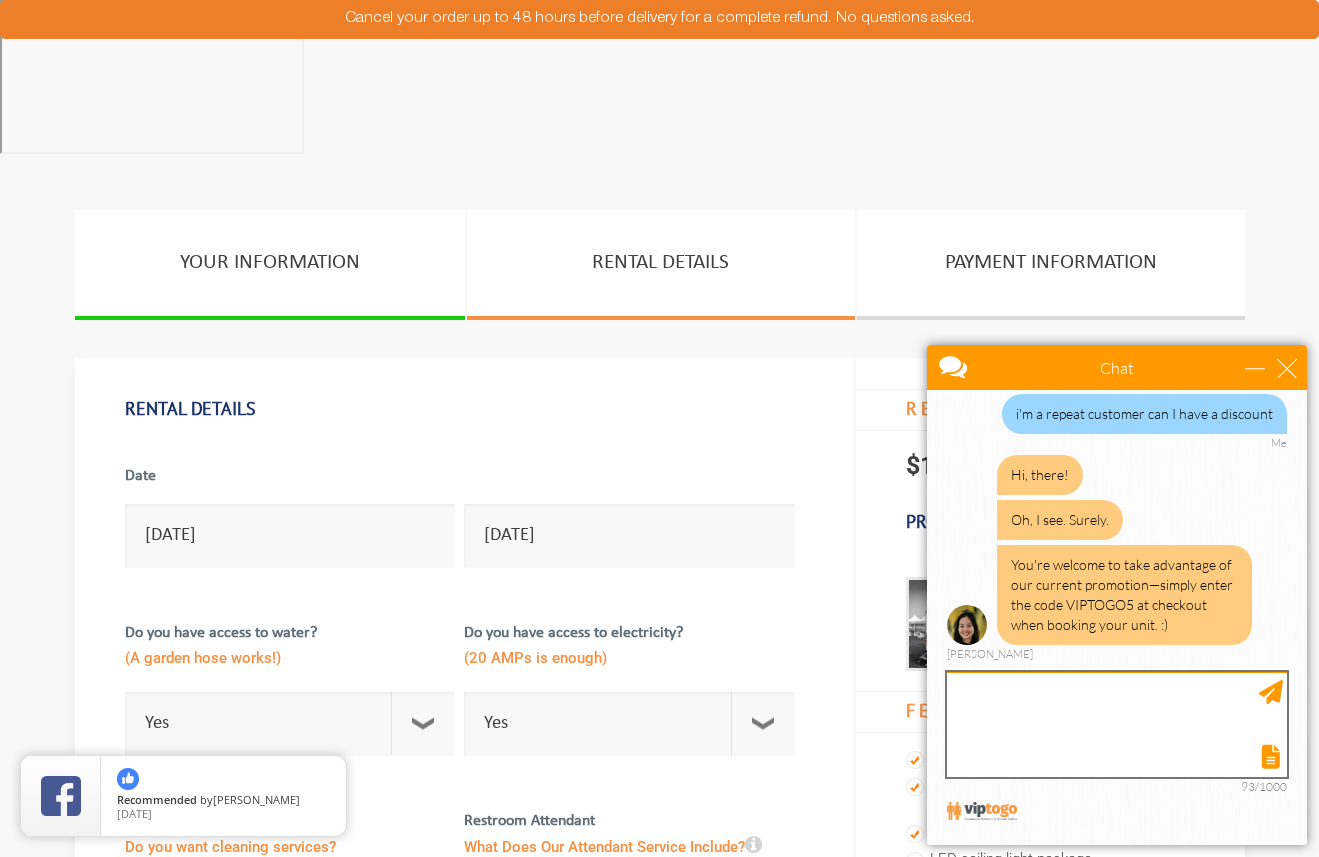scroll, scrollTop: 198, scrollLeft: 0, axis: vertical 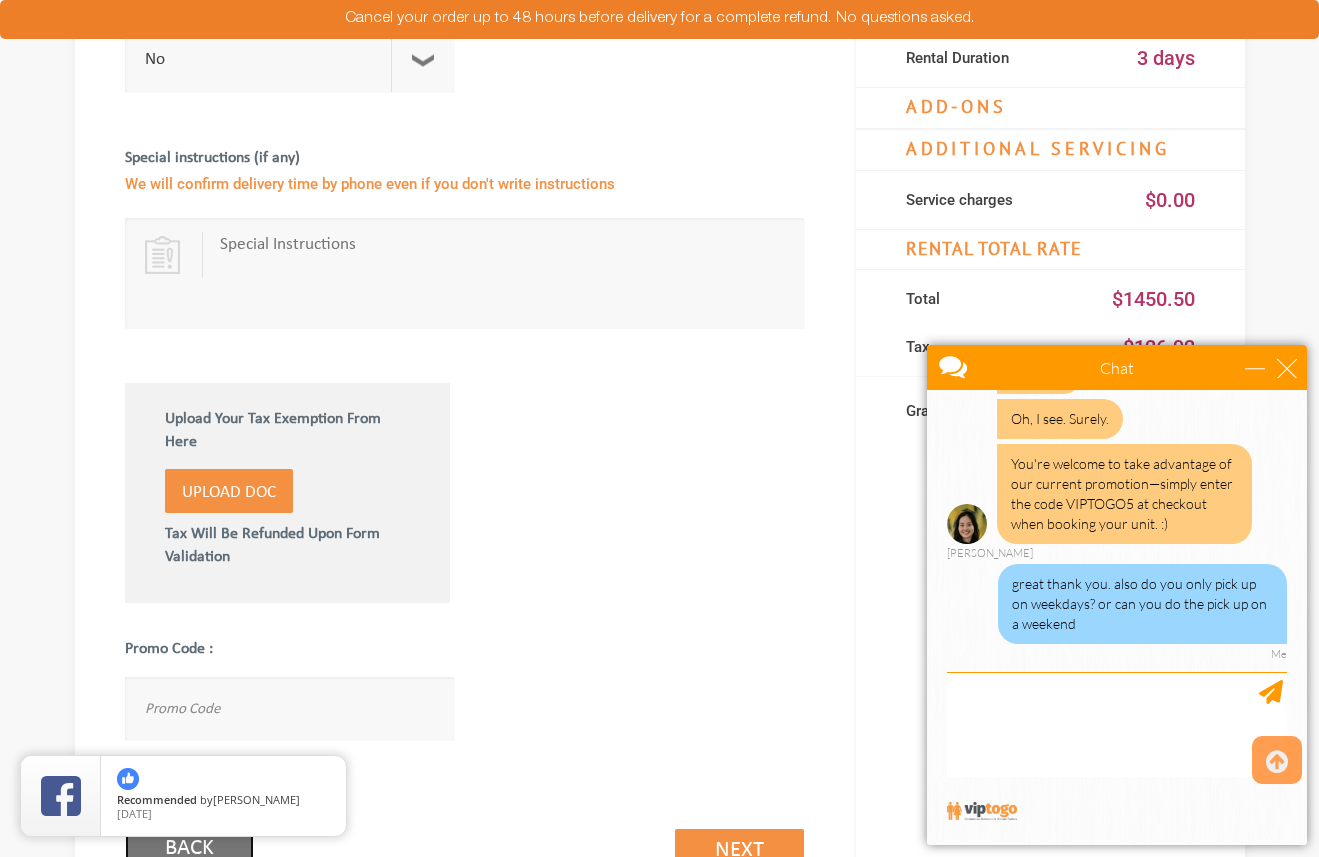 click on "Back" at bounding box center (189, 849) 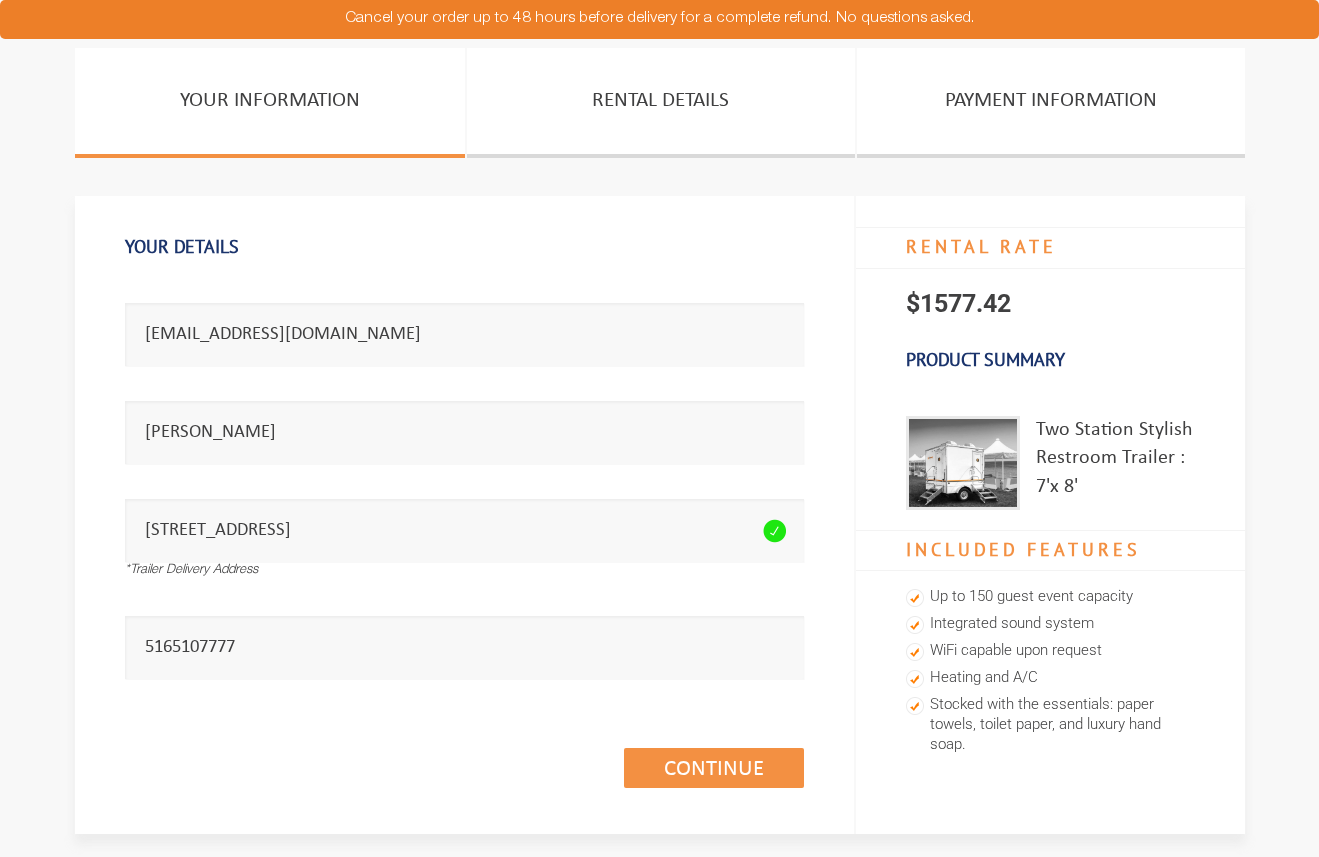 scroll, scrollTop: 0, scrollLeft: 0, axis: both 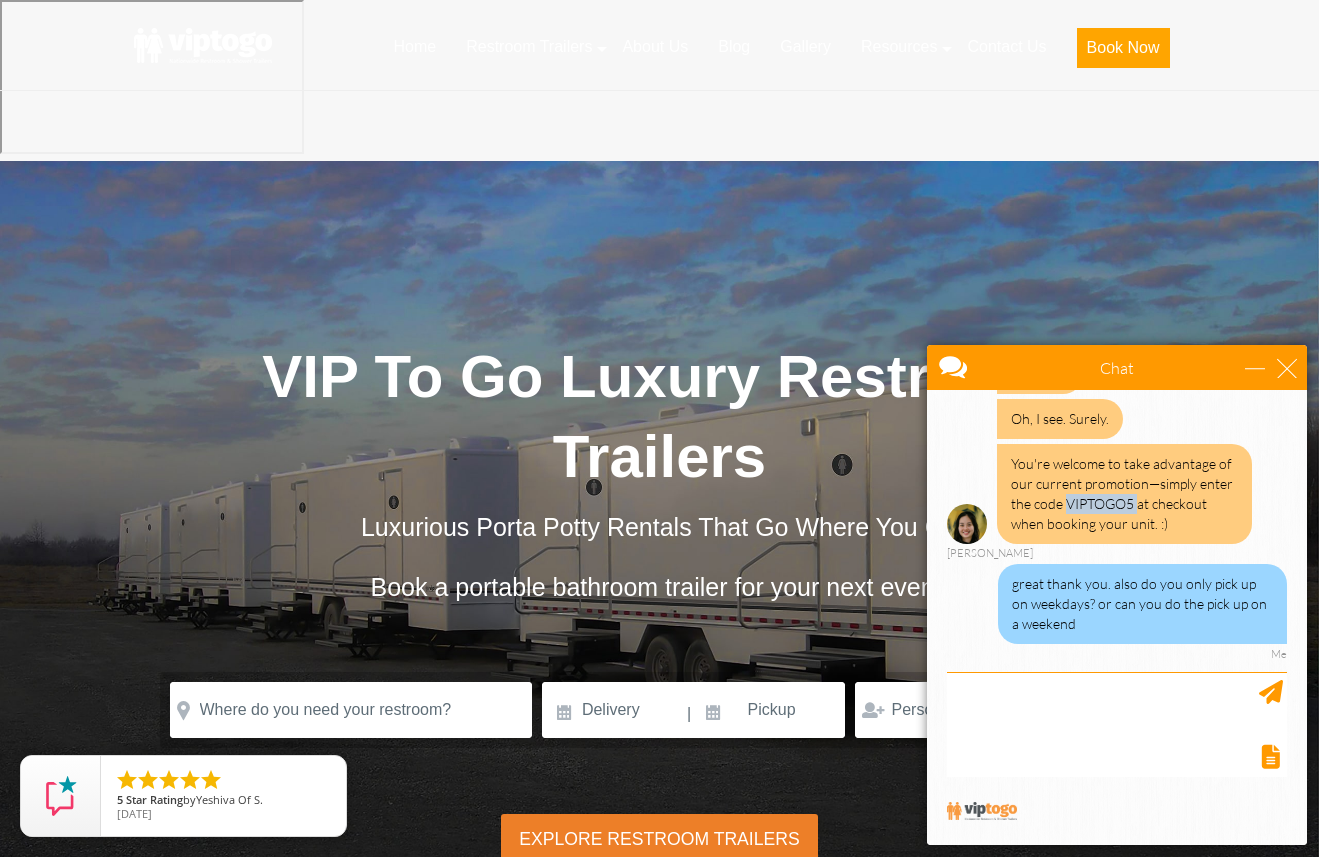 drag, startPoint x: 1138, startPoint y: 504, endPoint x: 1066, endPoint y: 505, distance: 72.00694 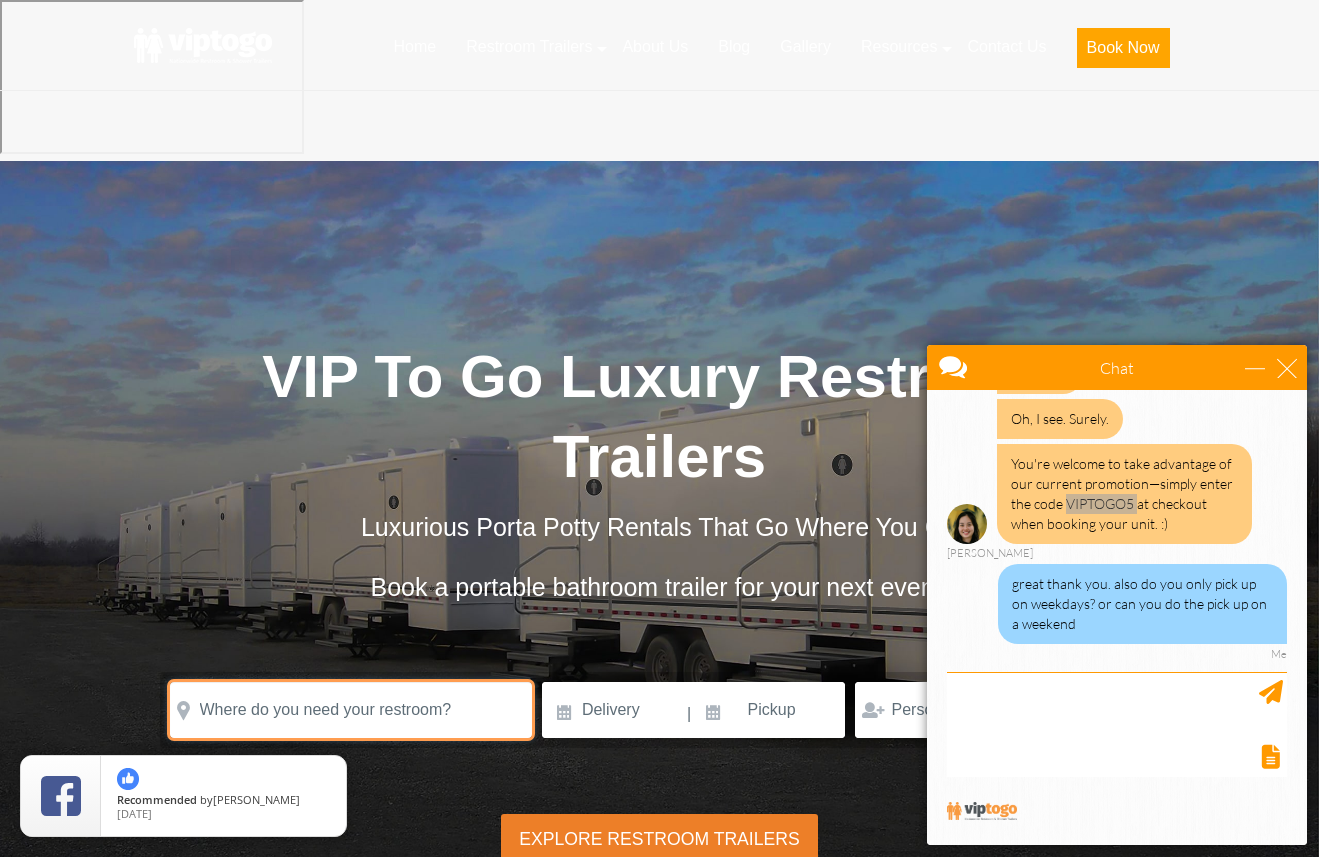 click at bounding box center [351, 710] 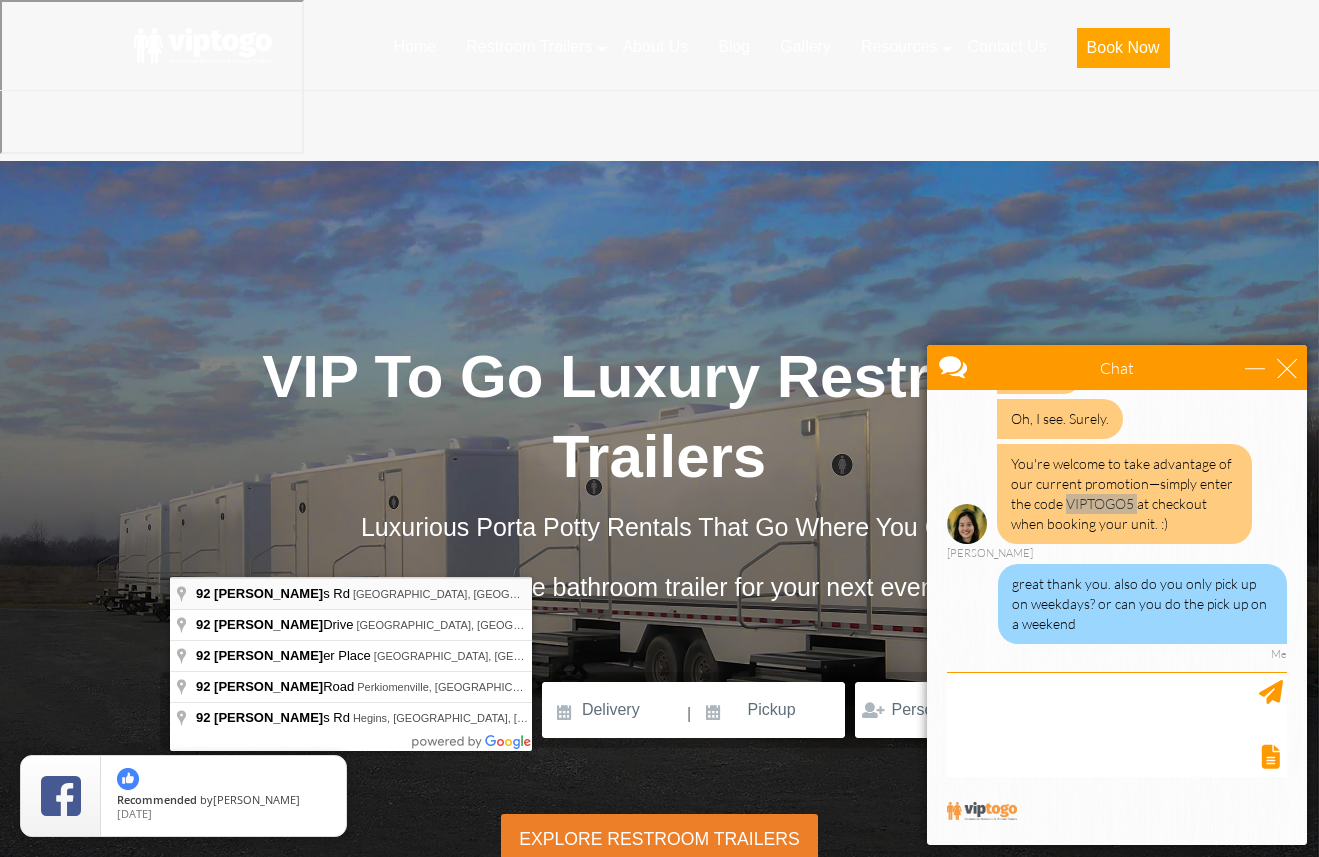type on "92 Schwenks Rd, Water Mill, NY, USA" 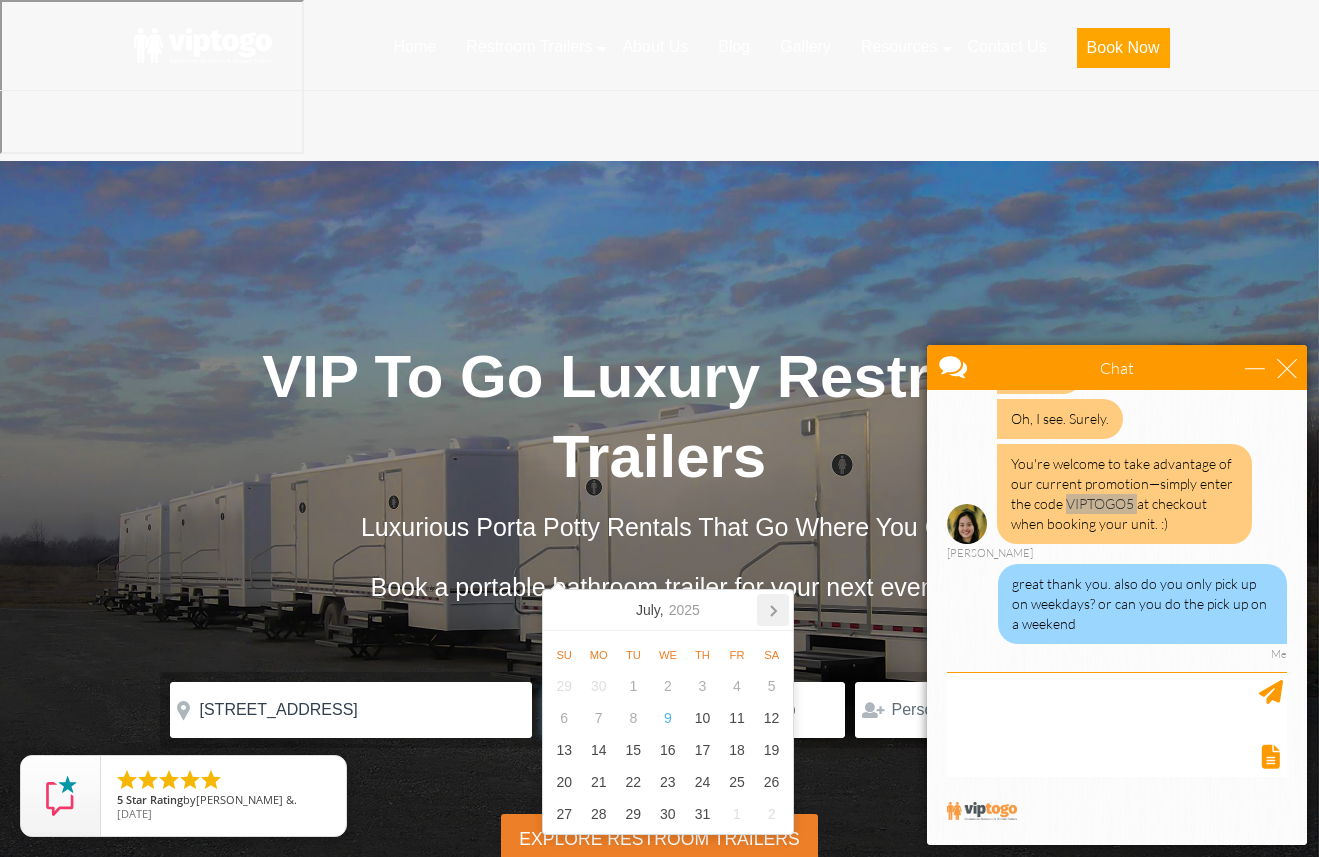 click 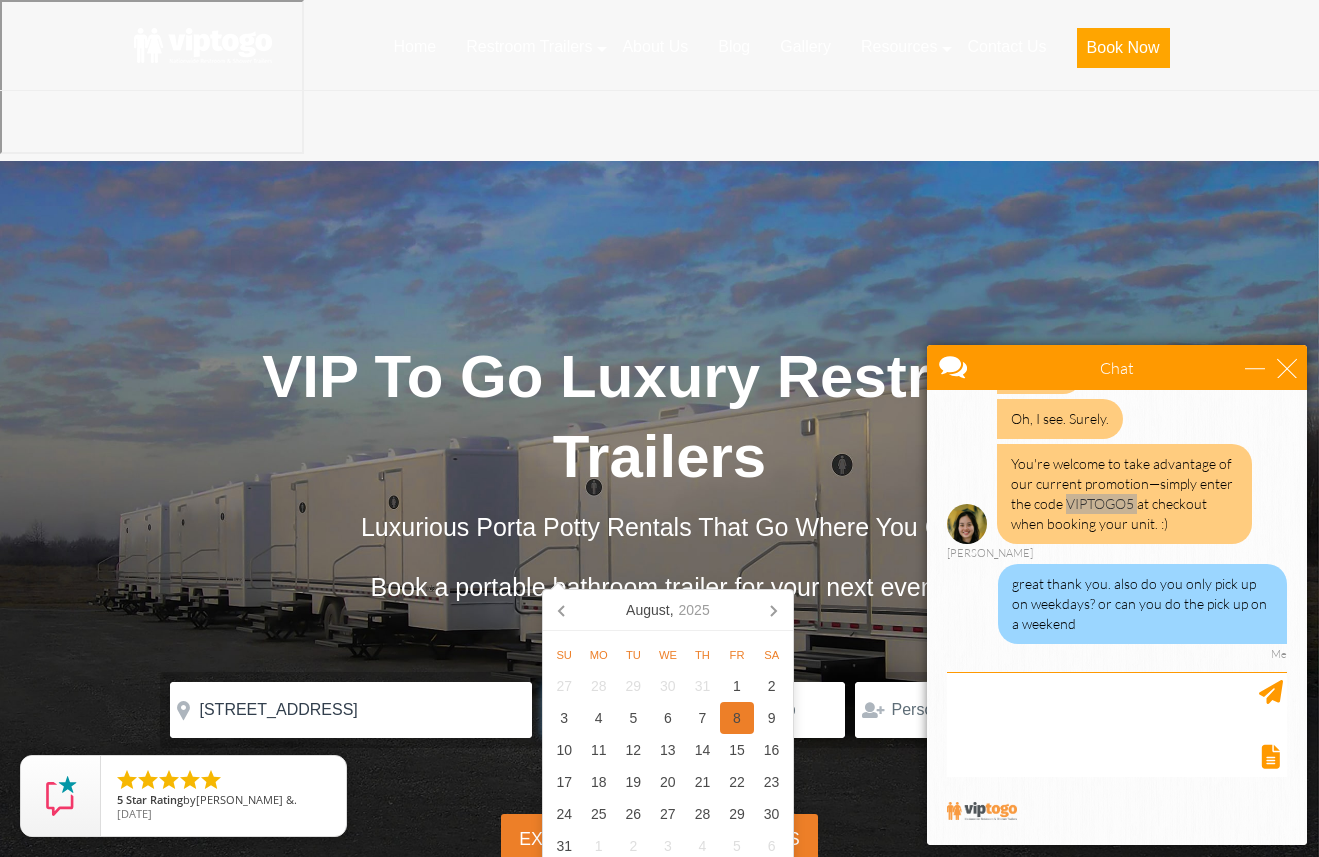 click on "8" at bounding box center (737, 718) 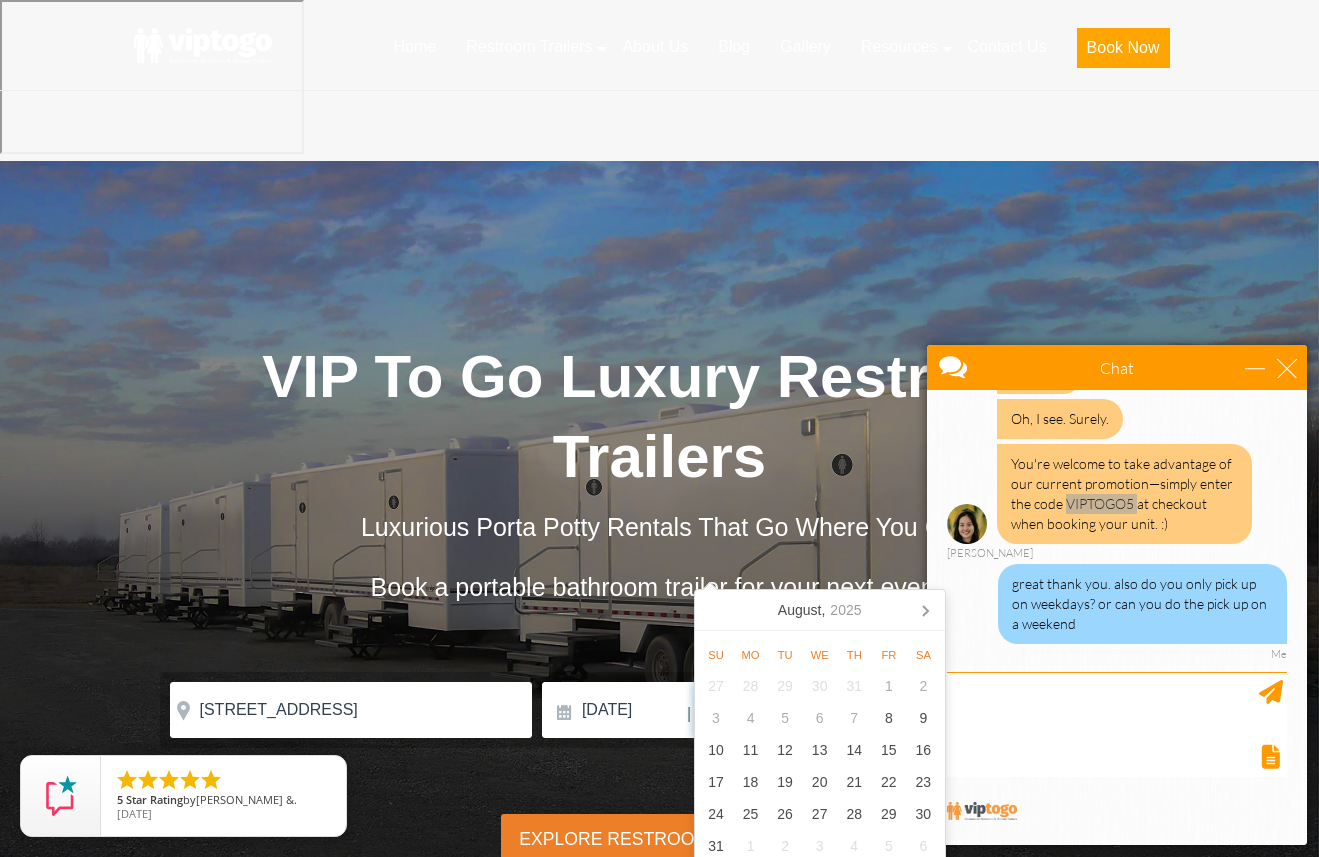 click at bounding box center (770, 710) 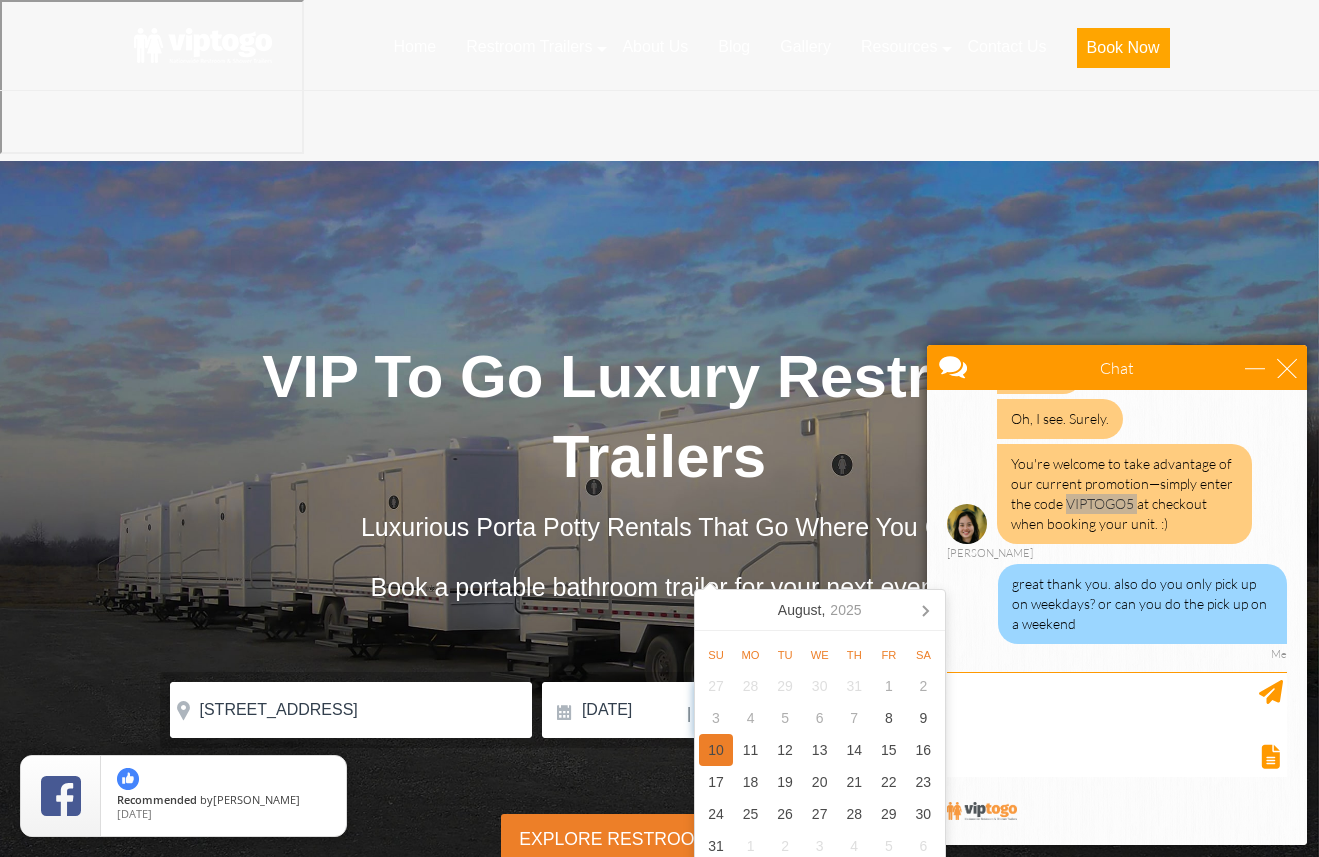 click on "10" at bounding box center [716, 750] 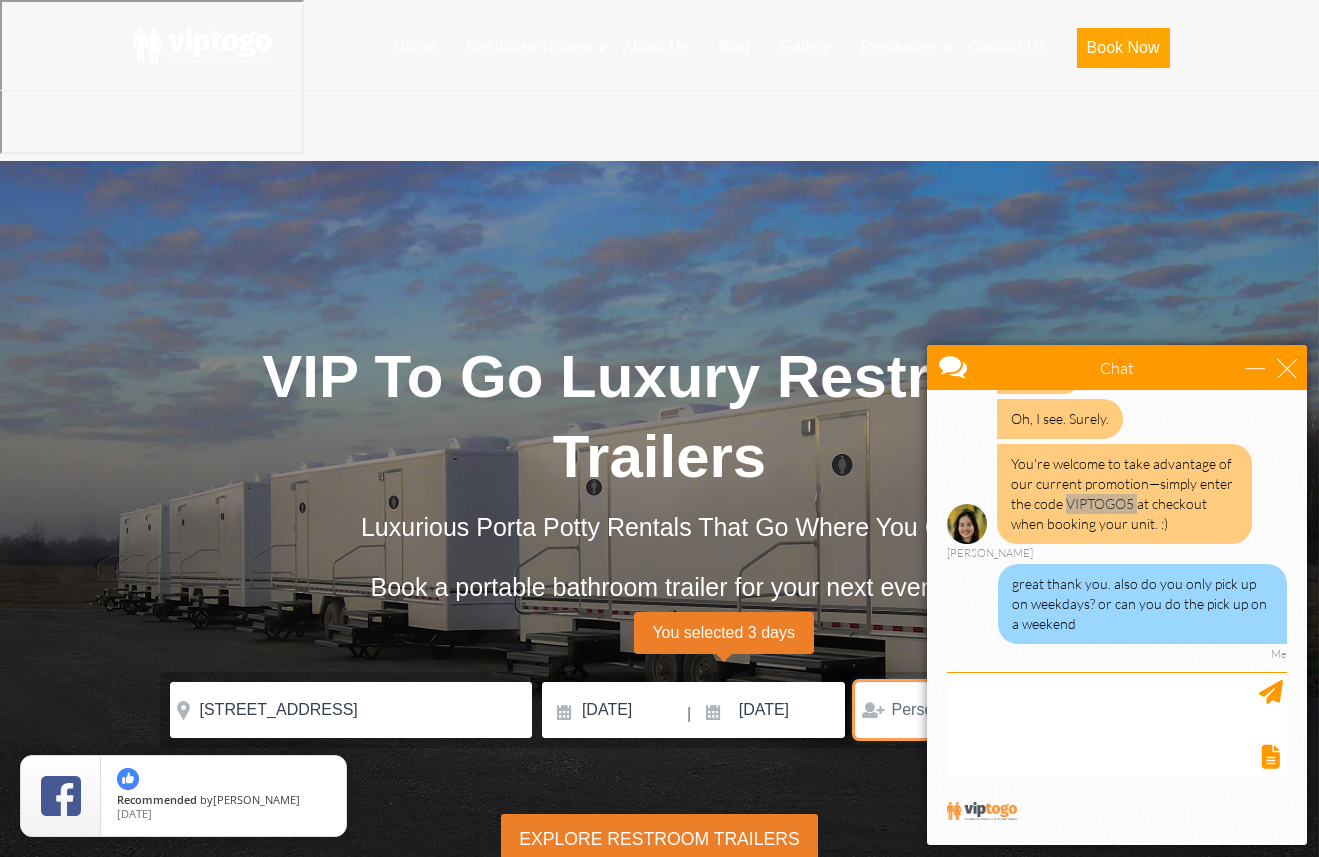 scroll, scrollTop: 259, scrollLeft: 0, axis: vertical 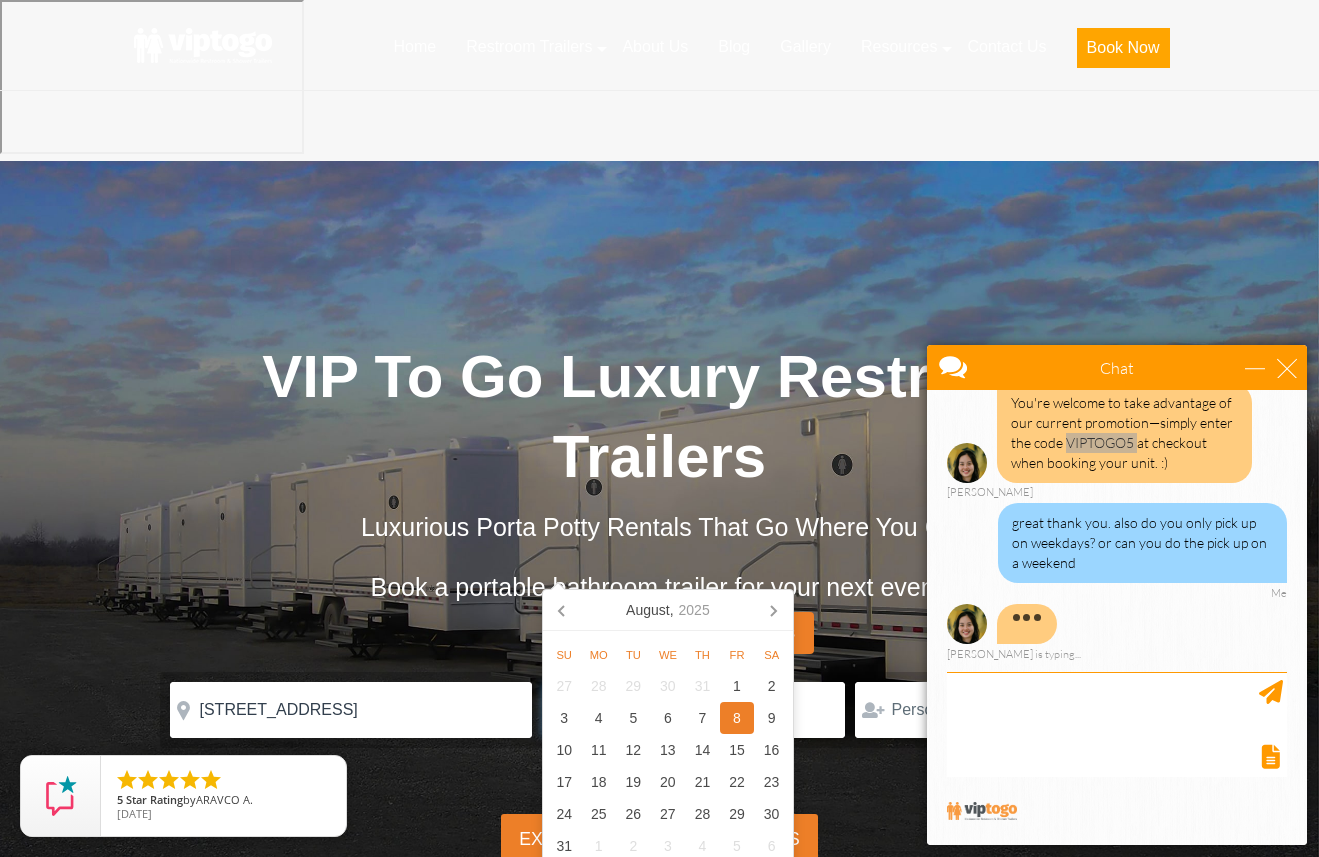 click on "[DATE]" at bounding box center [613, 710] 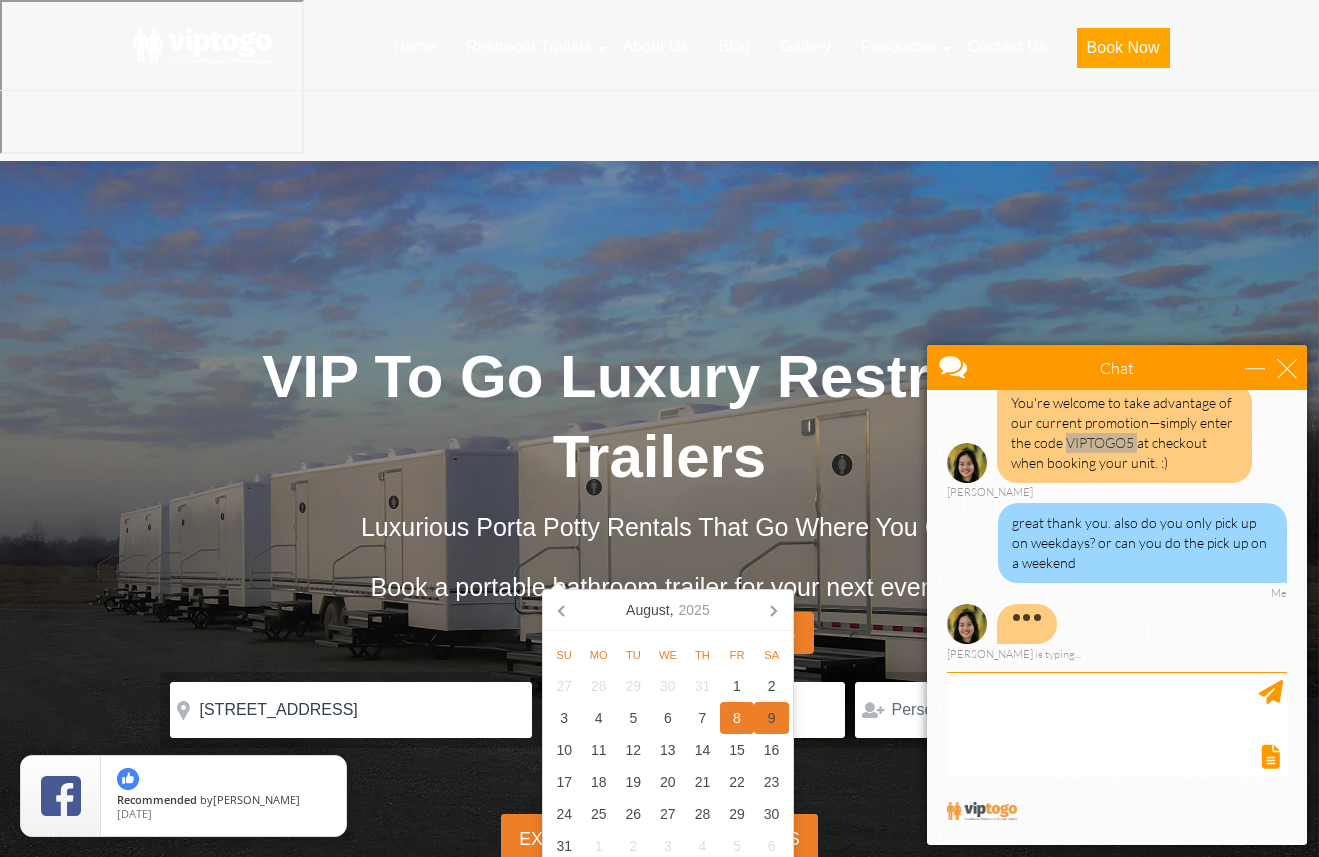 click on "9" at bounding box center (771, 718) 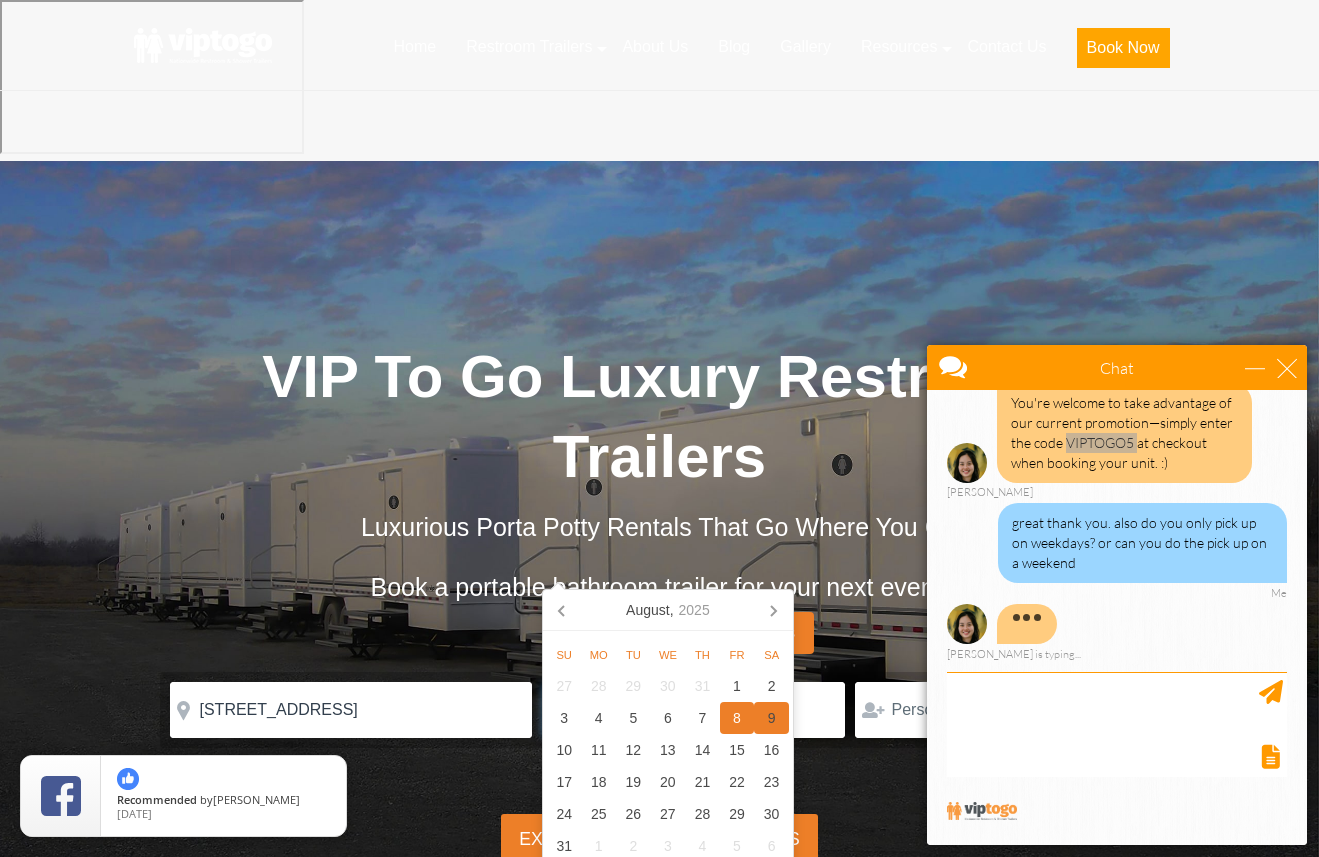 type on "08/09/2025" 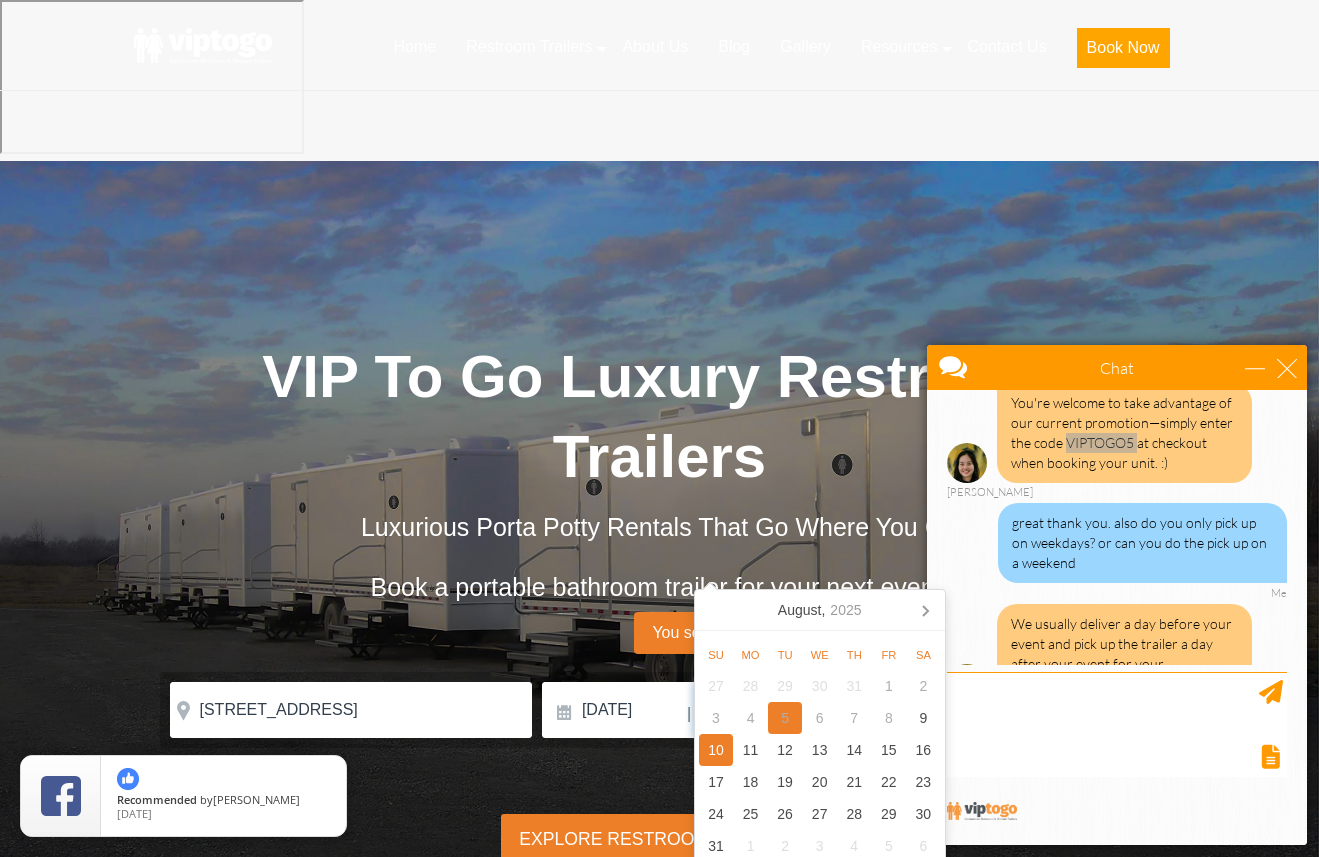 scroll, scrollTop: 319, scrollLeft: 0, axis: vertical 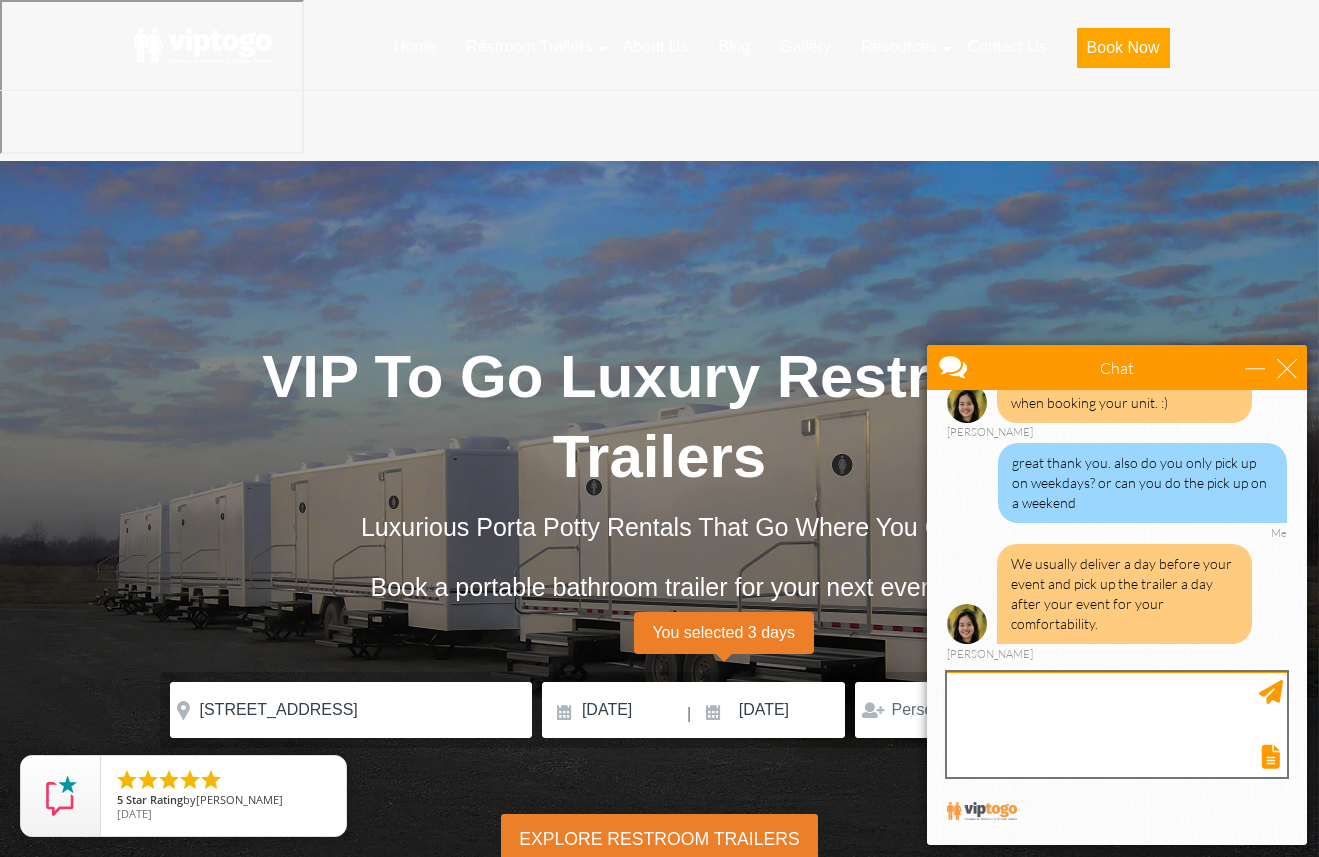 click at bounding box center (1117, 724) 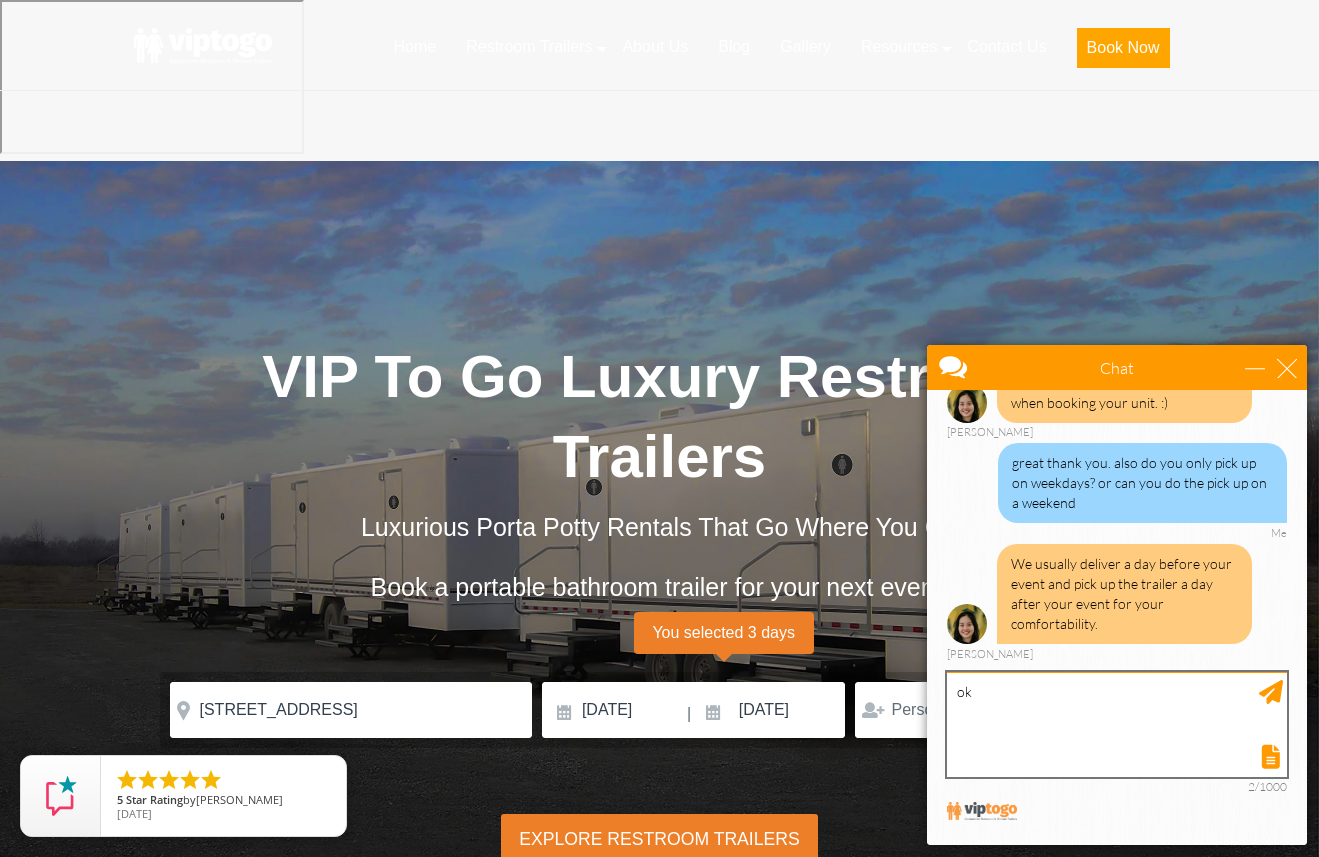 type on "o" 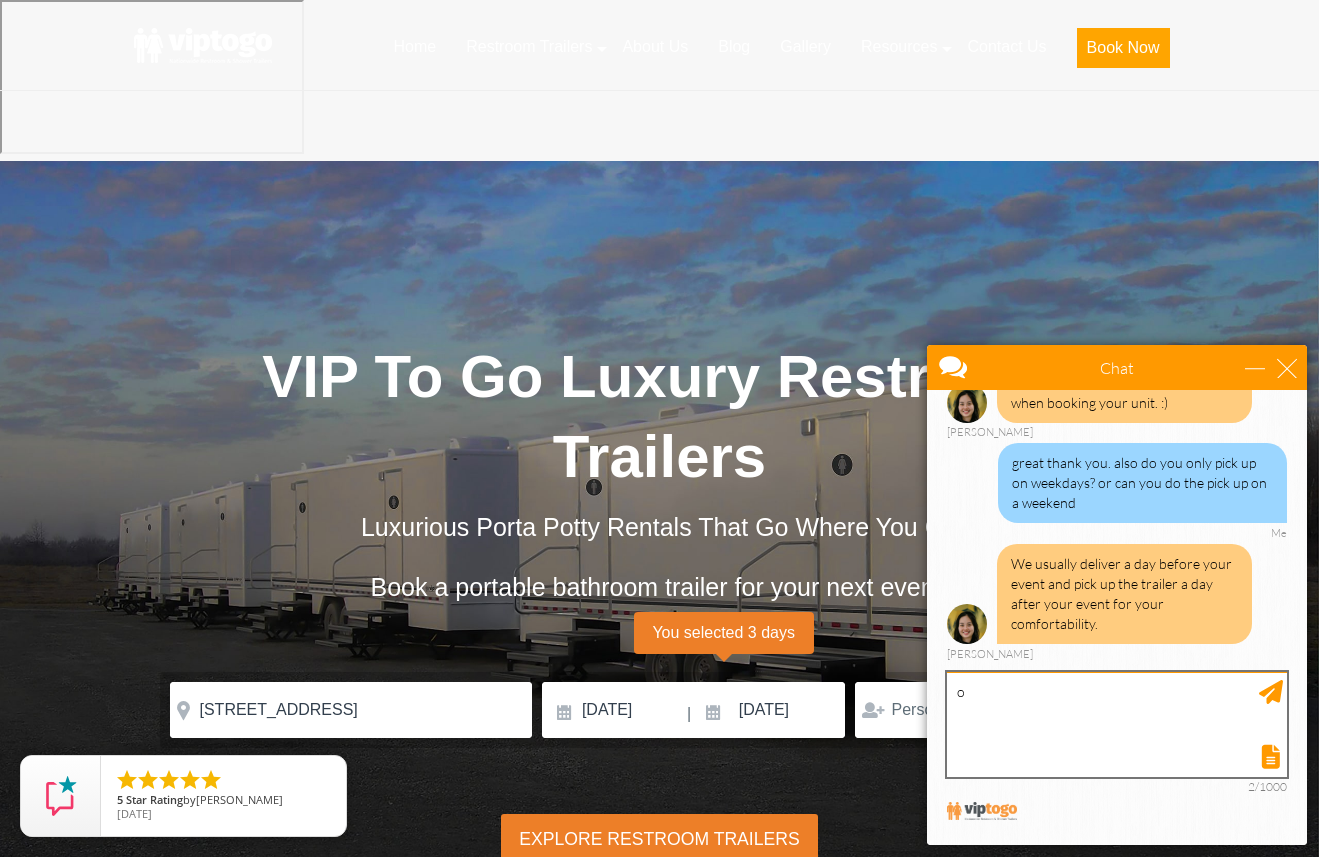 type 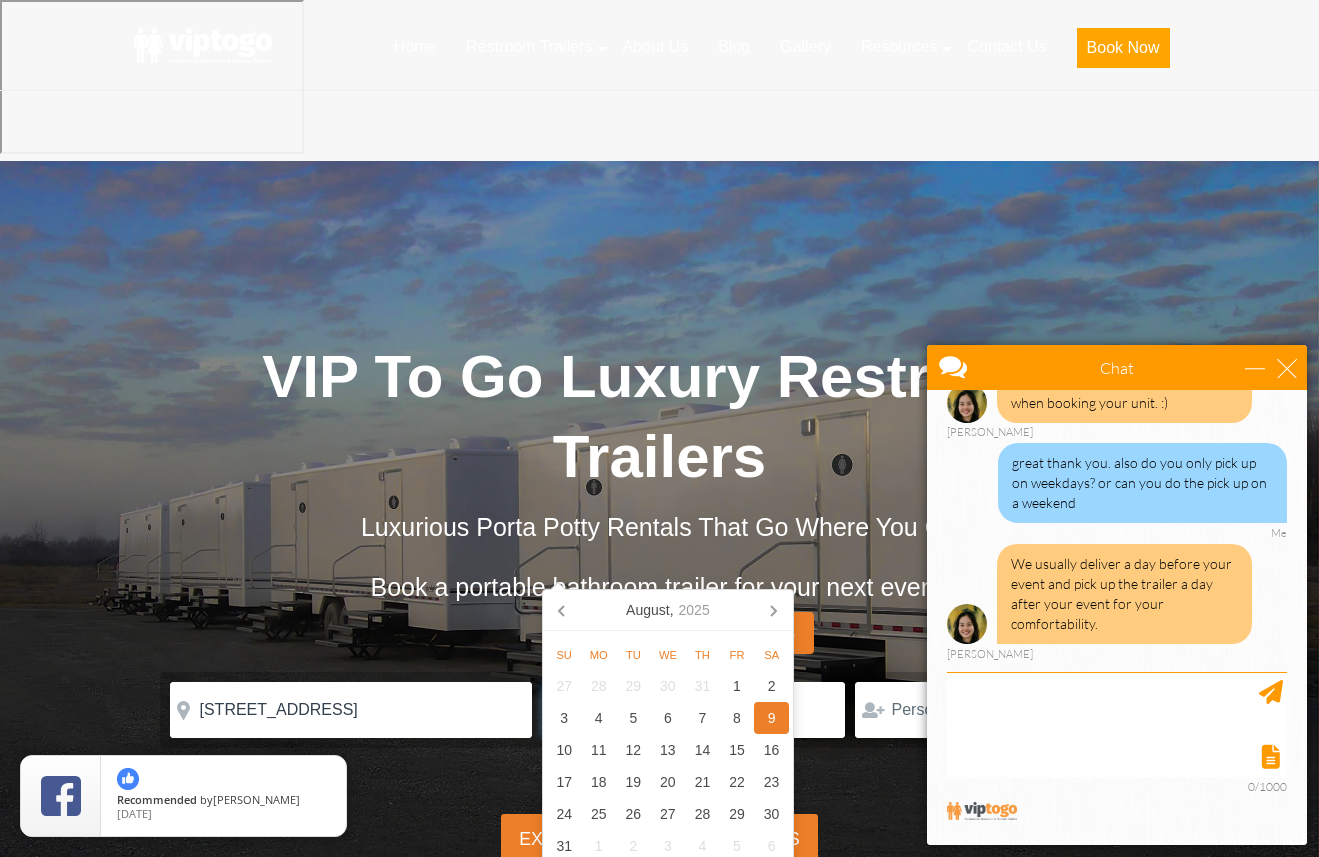 click on "08/09/2025" at bounding box center (613, 710) 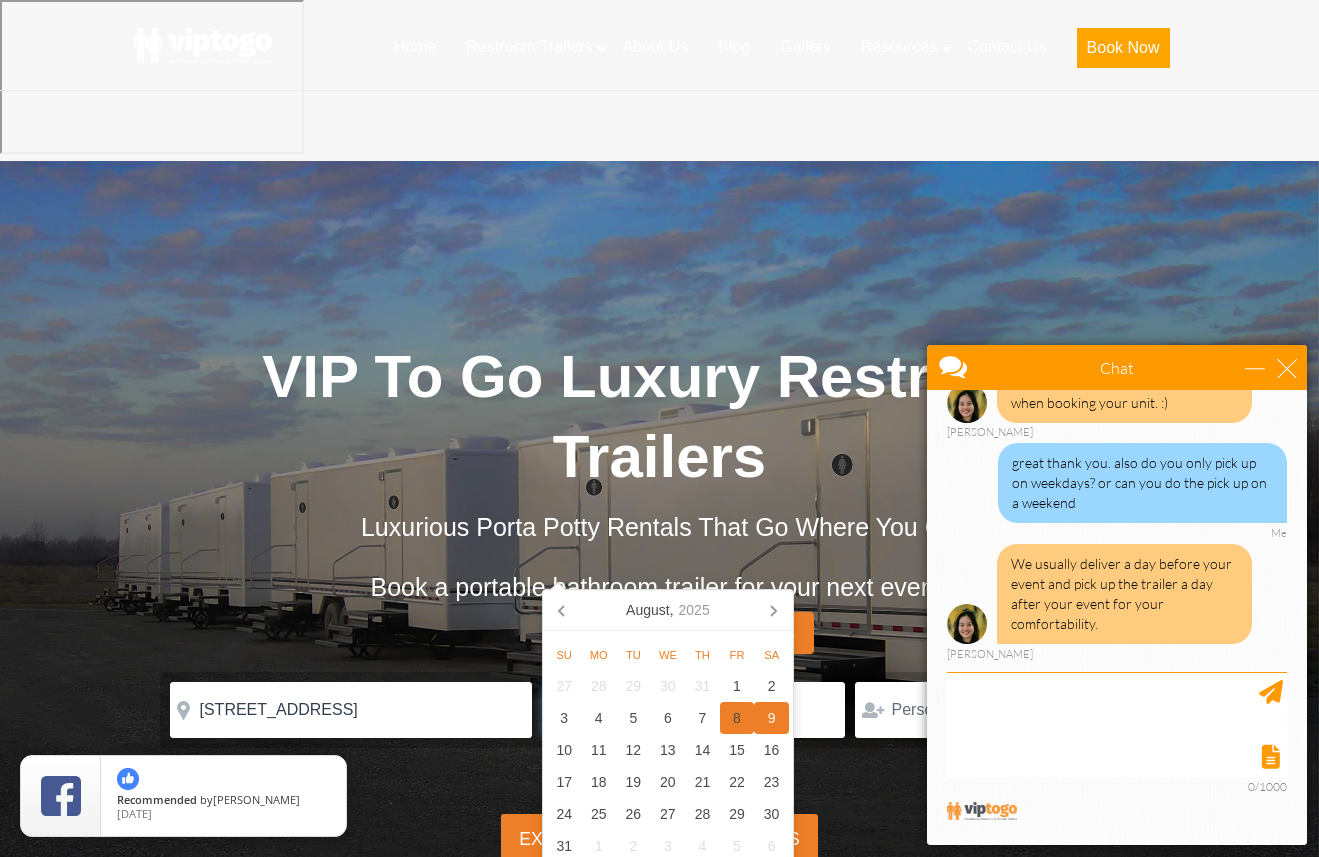click on "8" at bounding box center [737, 718] 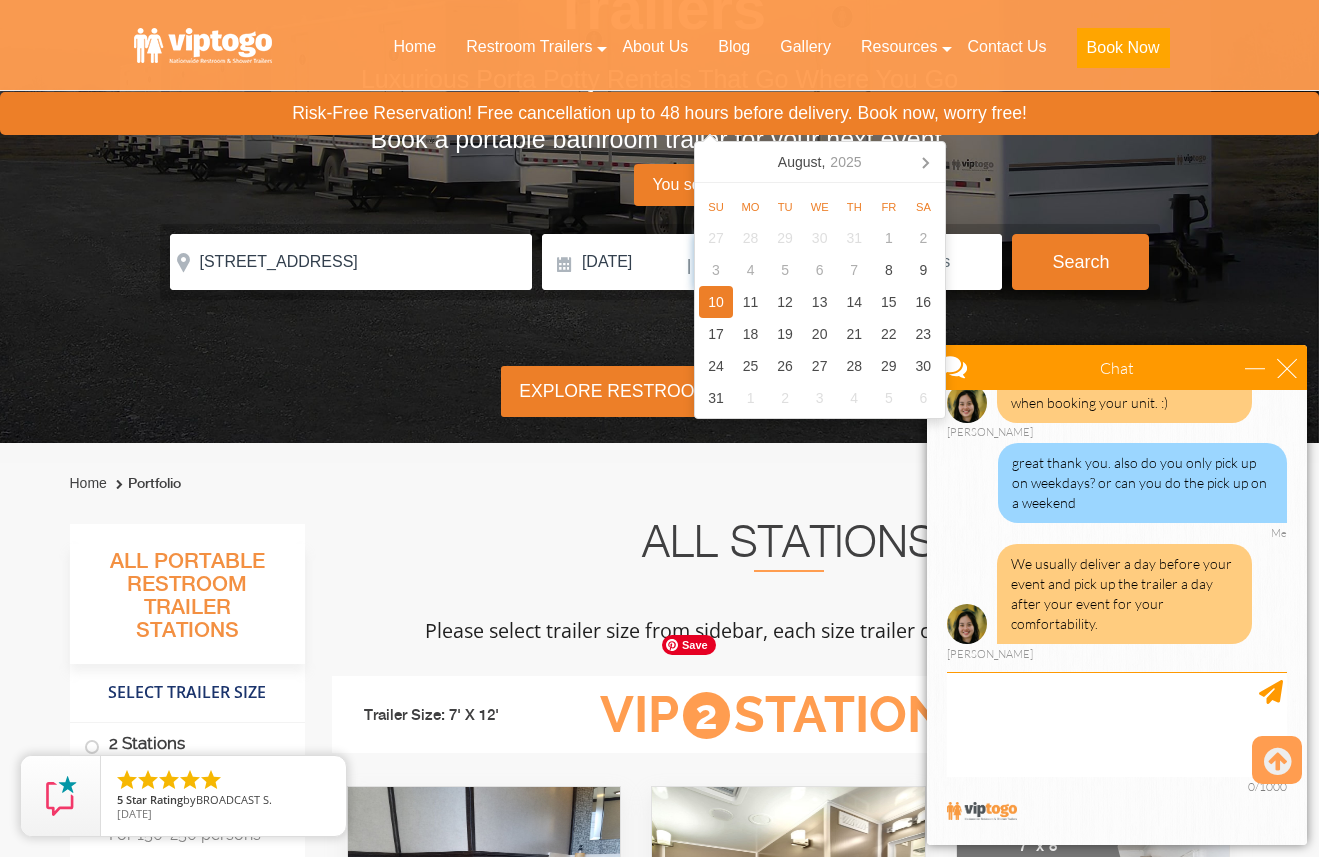 scroll, scrollTop: 379, scrollLeft: 0, axis: vertical 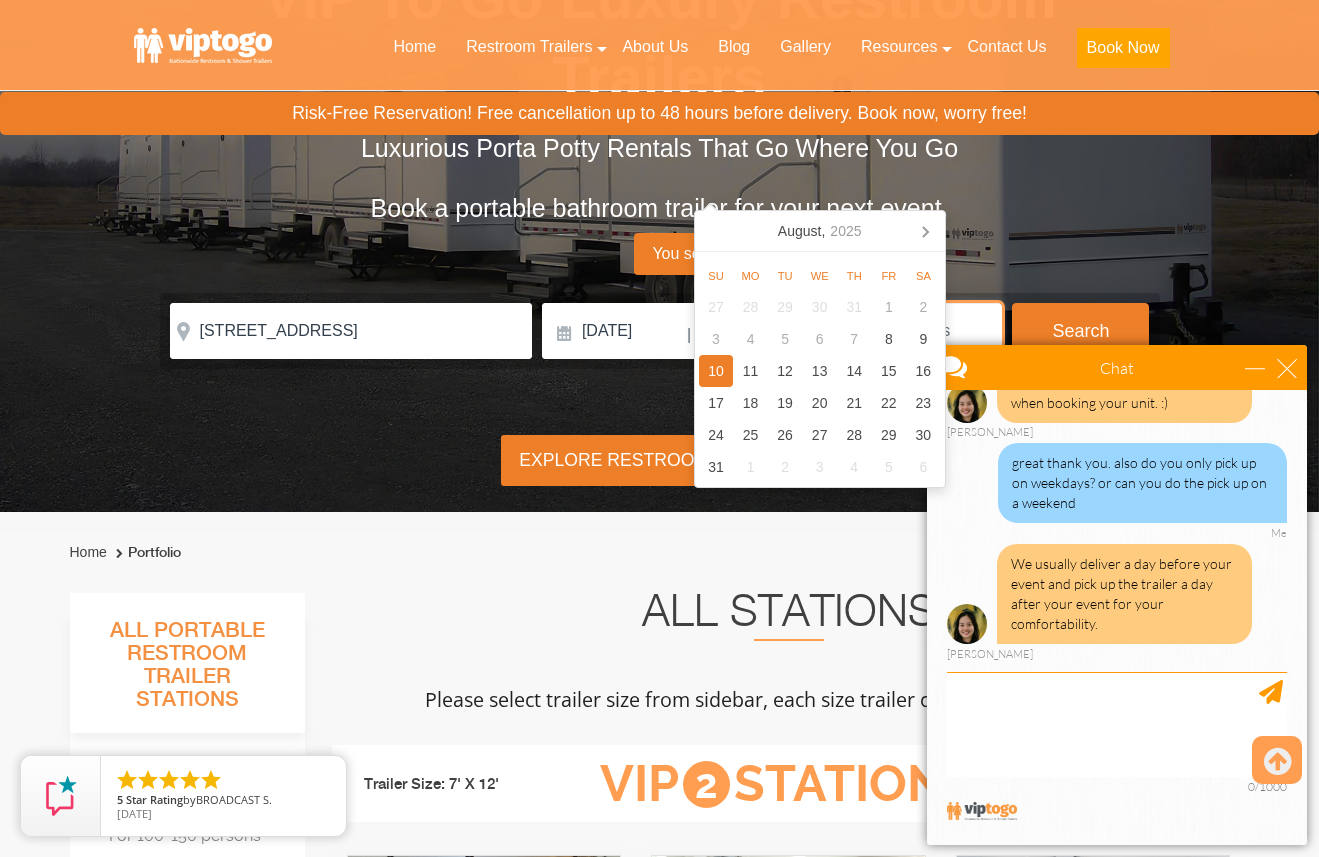 click at bounding box center (928, 331) 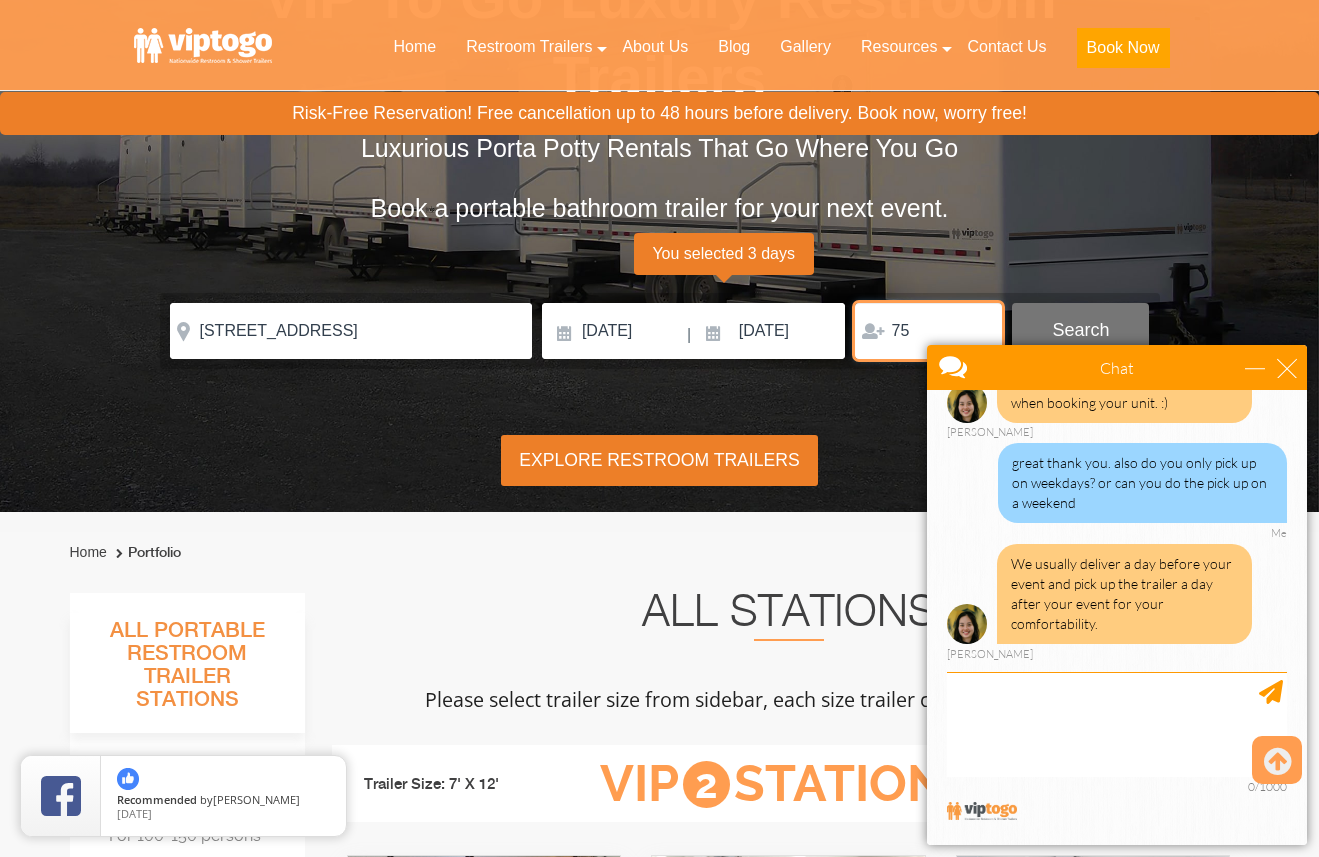 type on "75" 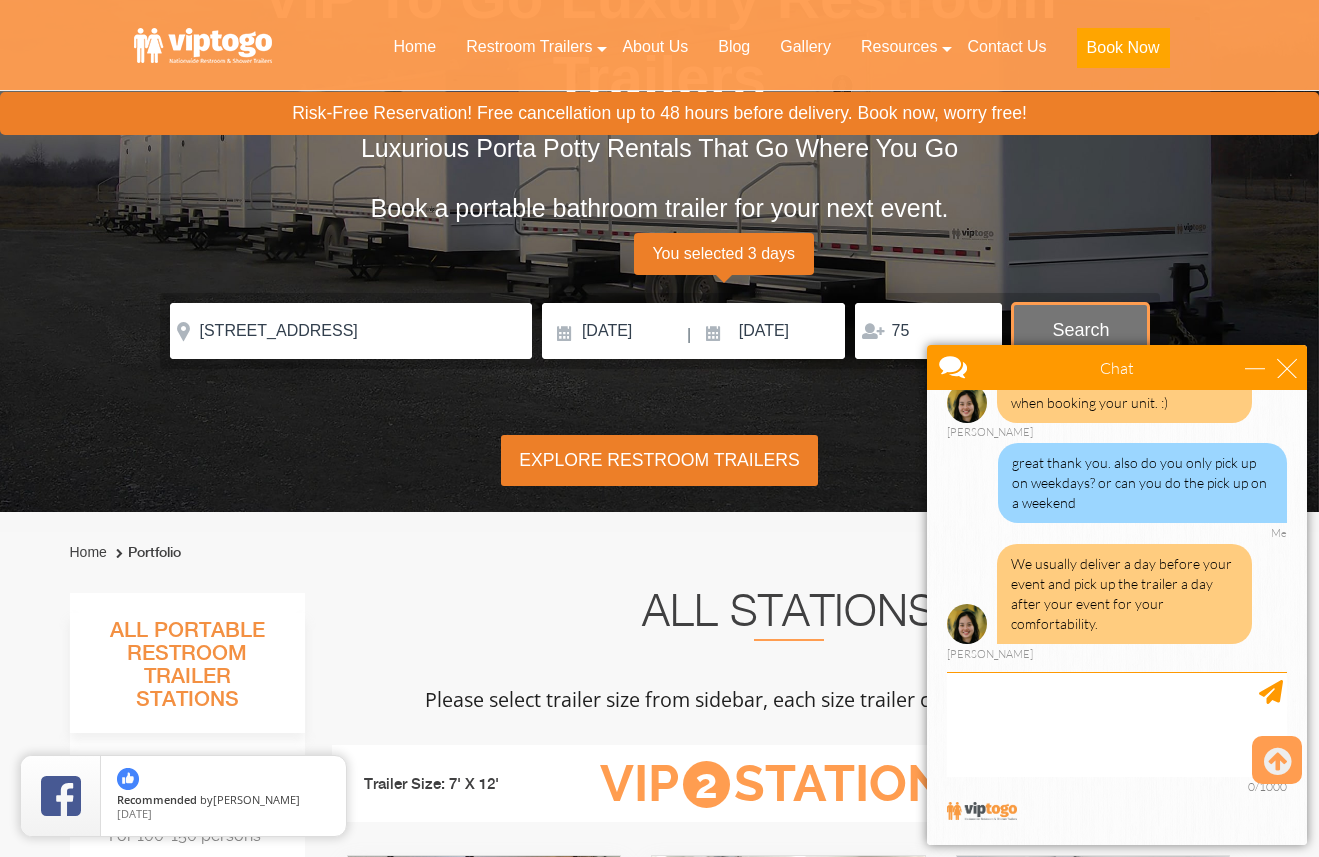 click on "Search" at bounding box center [1080, 330] 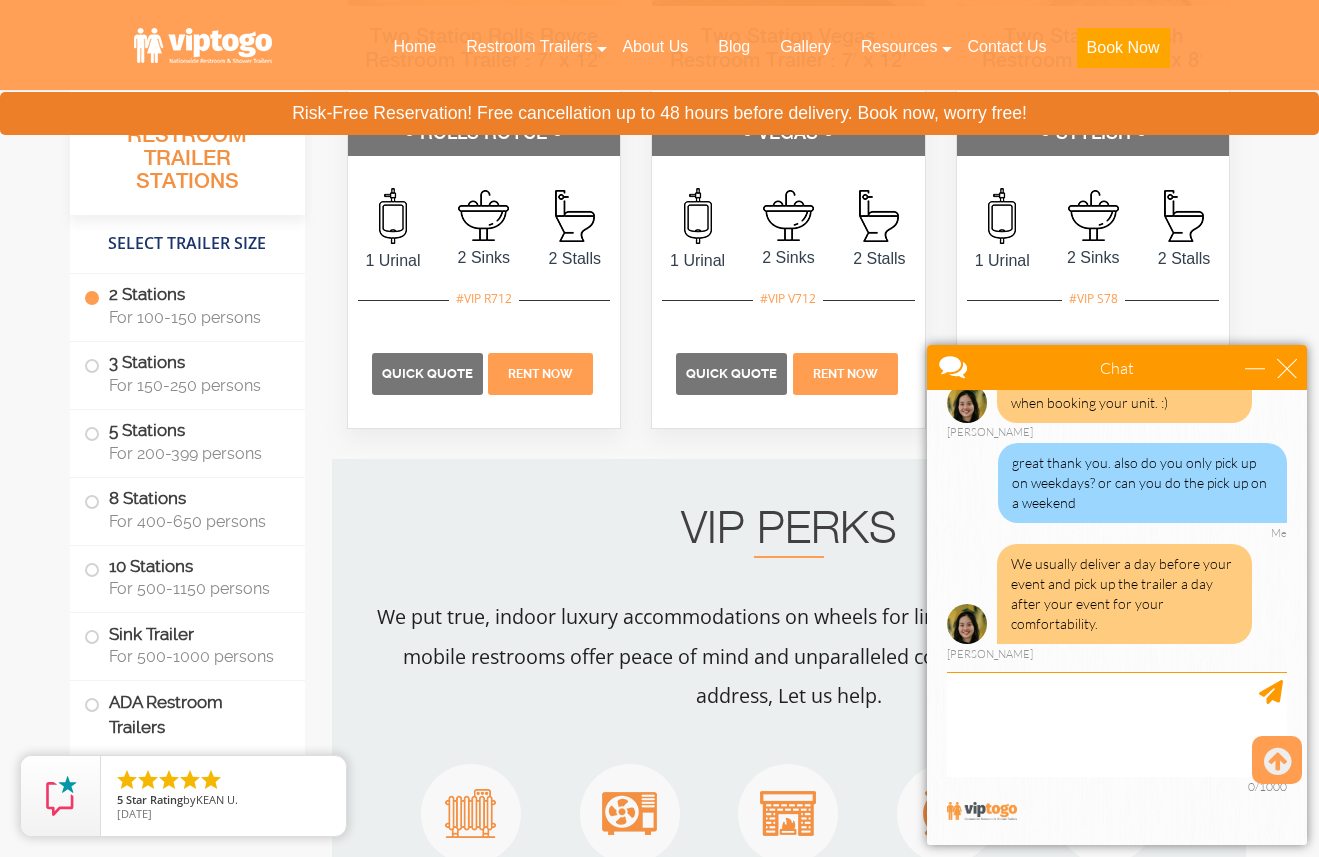 scroll, scrollTop: 1460, scrollLeft: 0, axis: vertical 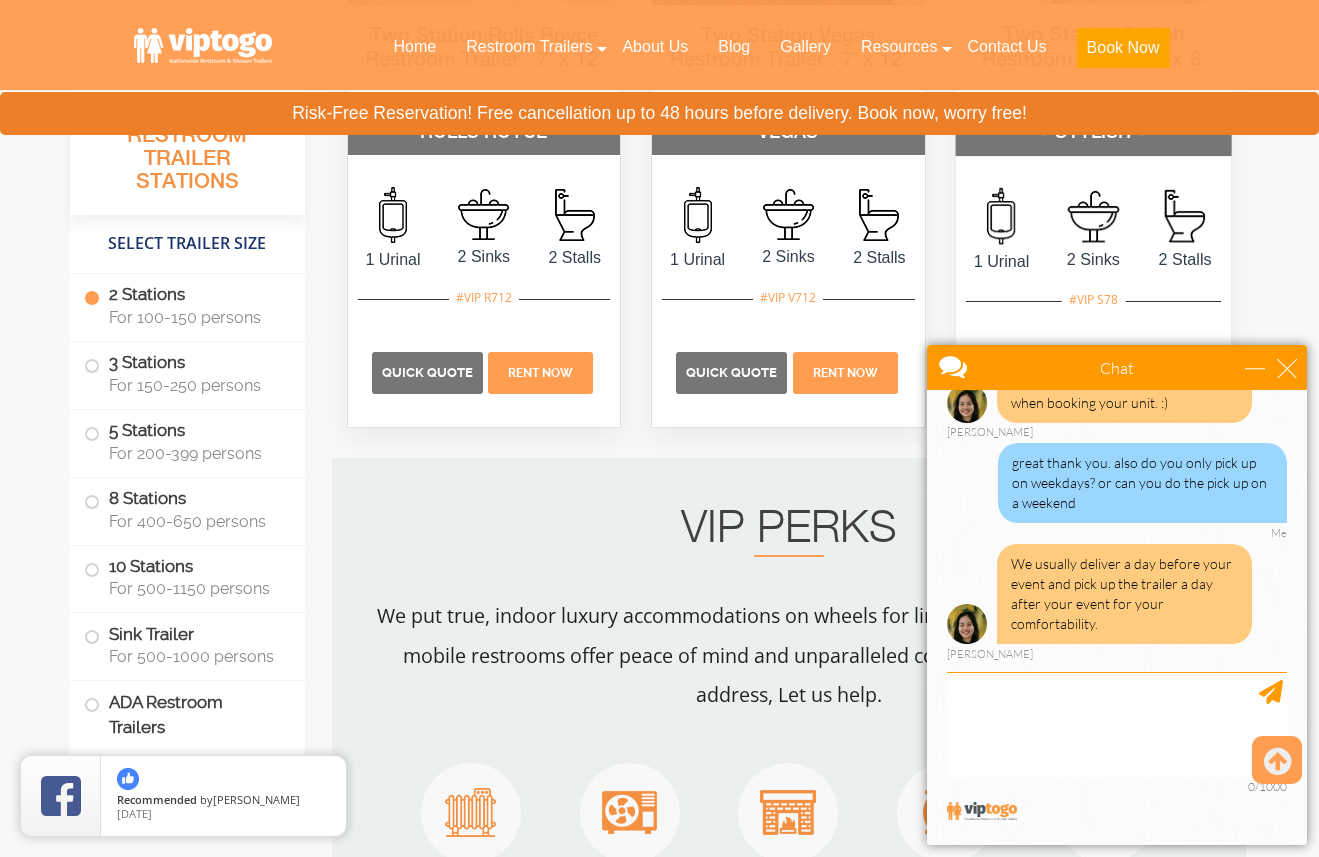 click on "Quick Quote" at bounding box center (1036, 375) 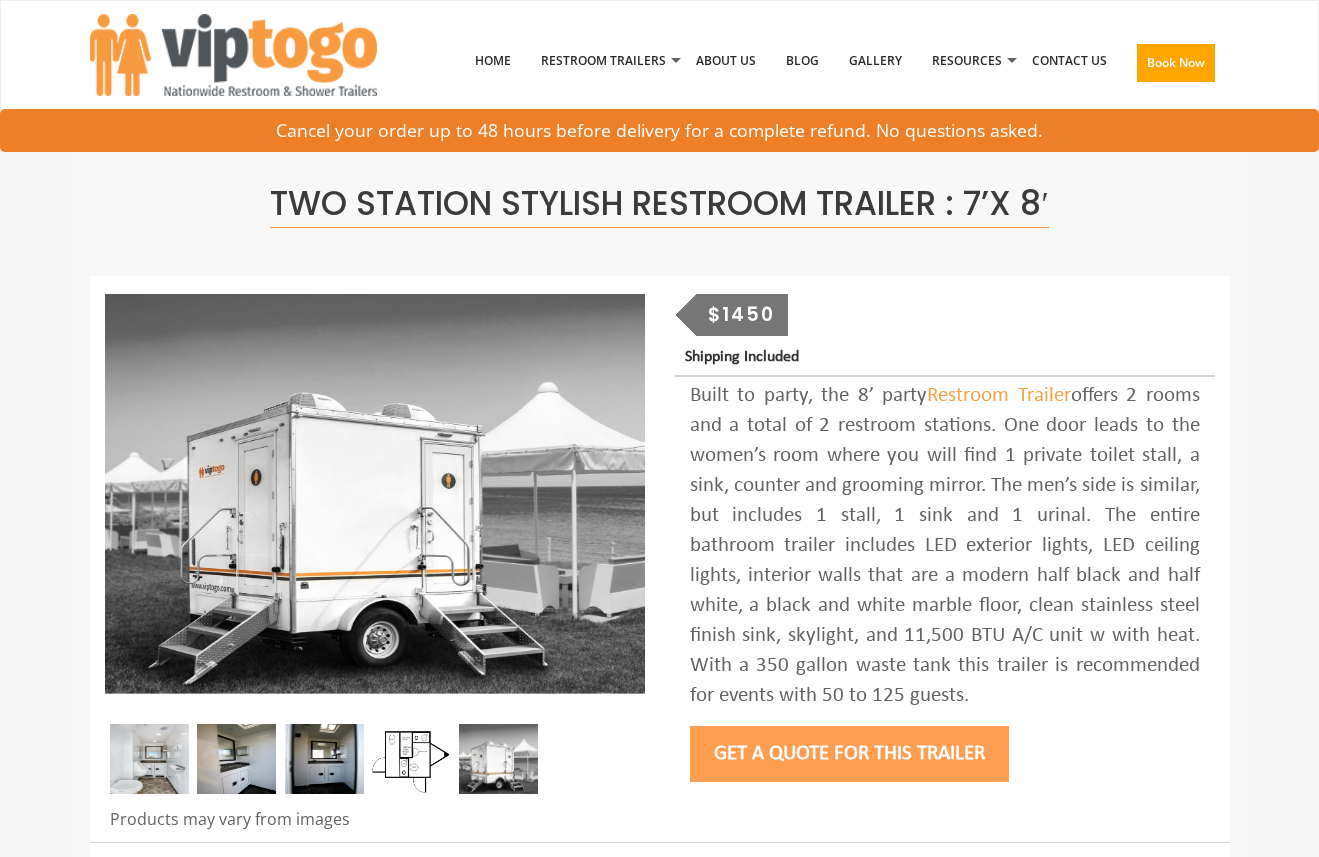 scroll, scrollTop: 0, scrollLeft: 0, axis: both 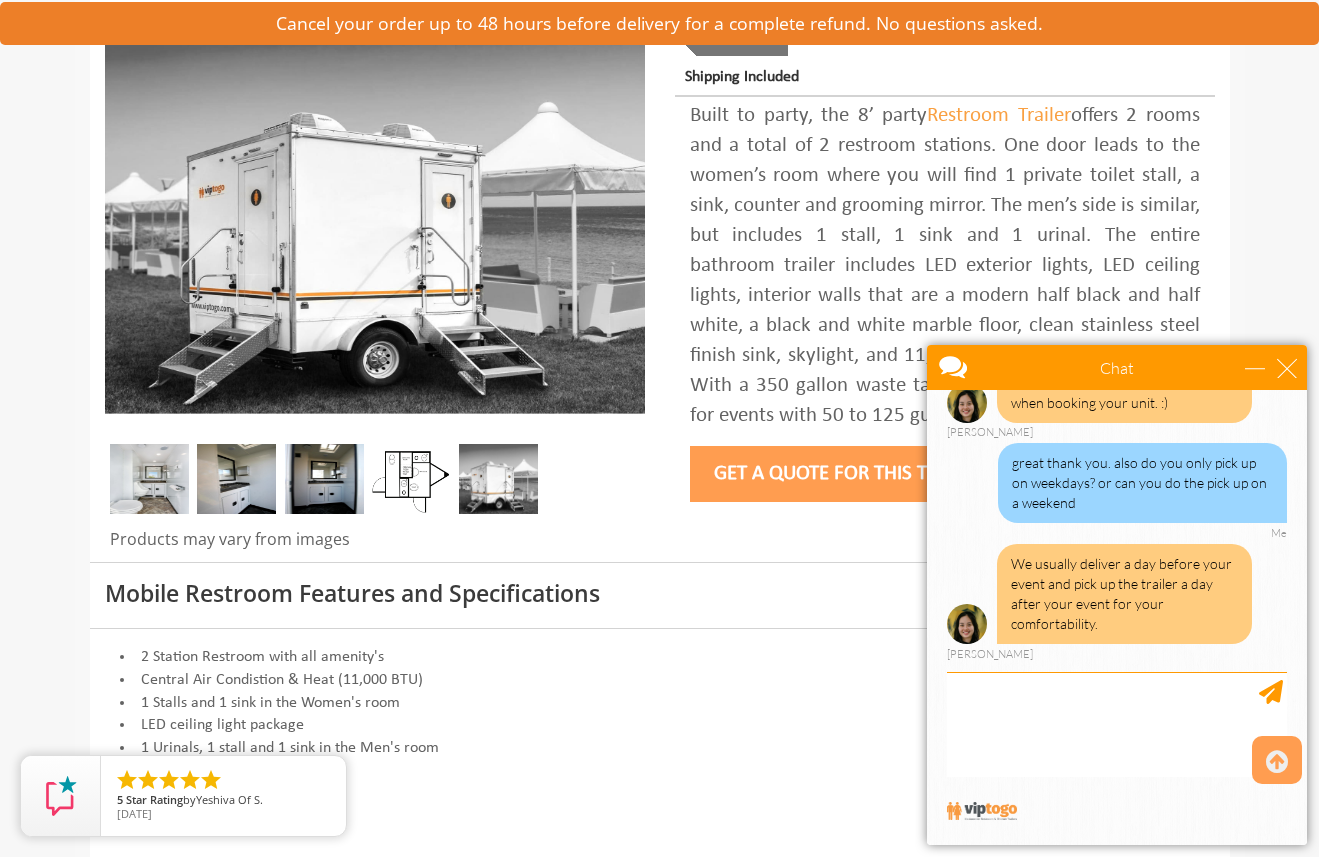 click on "Get a Quote for this Trailer" at bounding box center [849, 474] 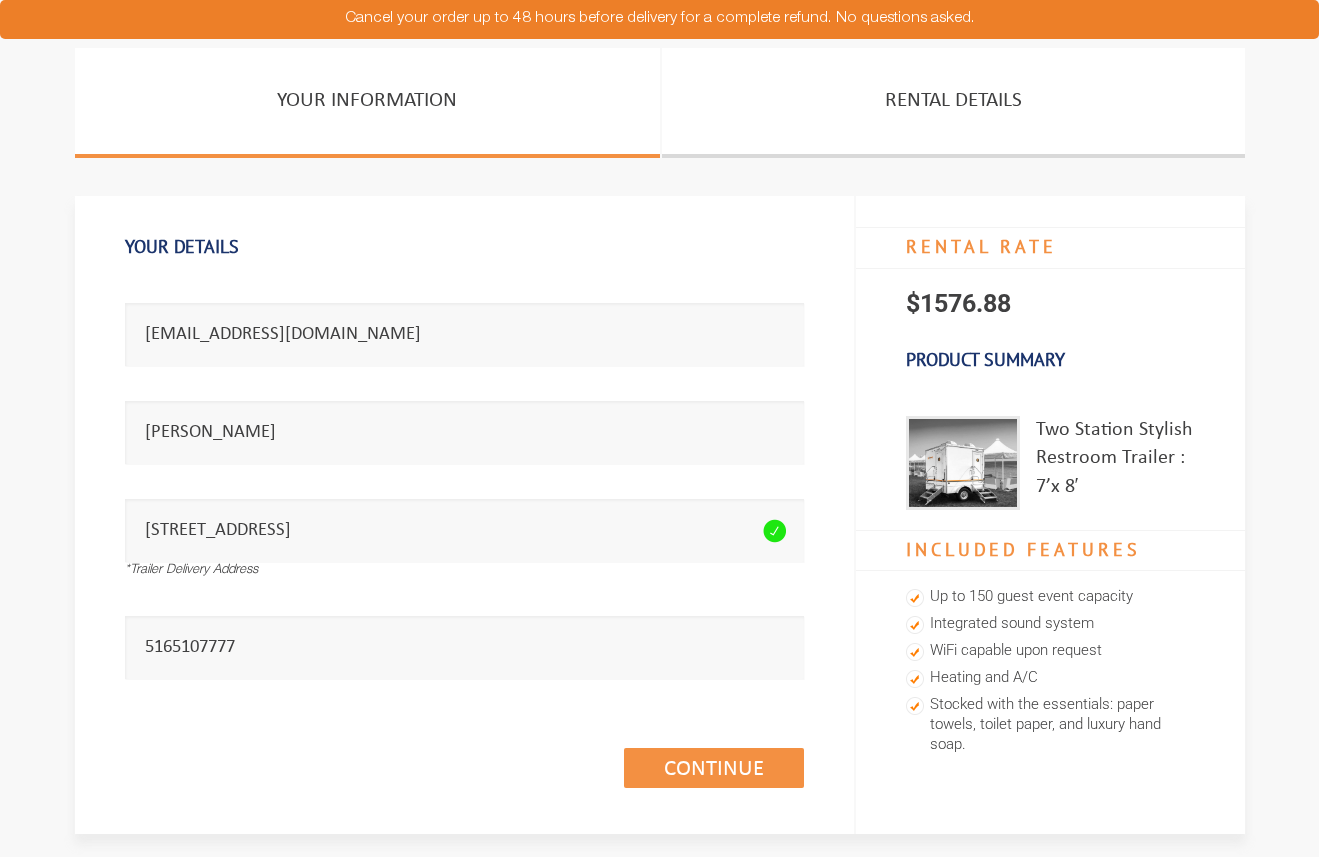 scroll, scrollTop: 0, scrollLeft: 0, axis: both 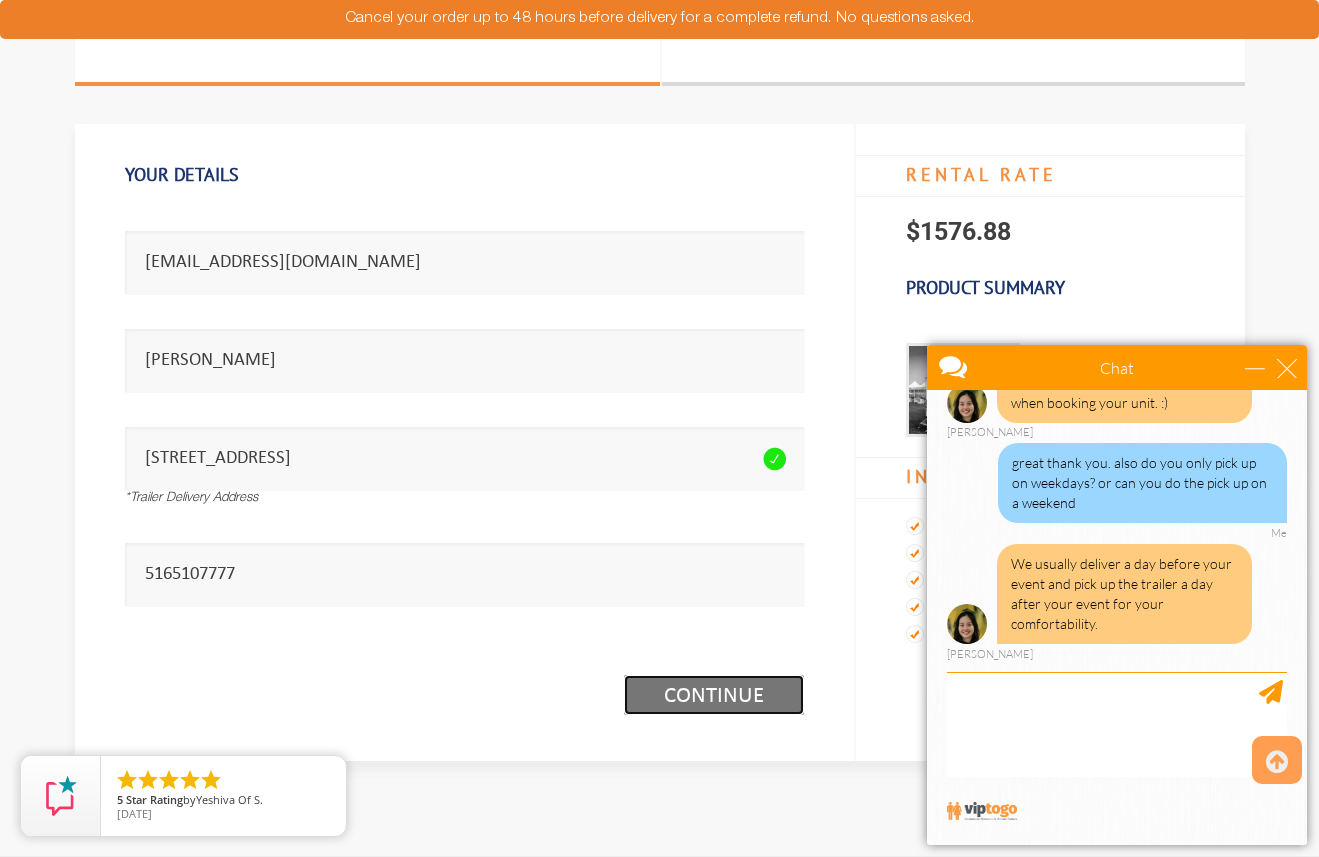 click on "Continue (1/3)" 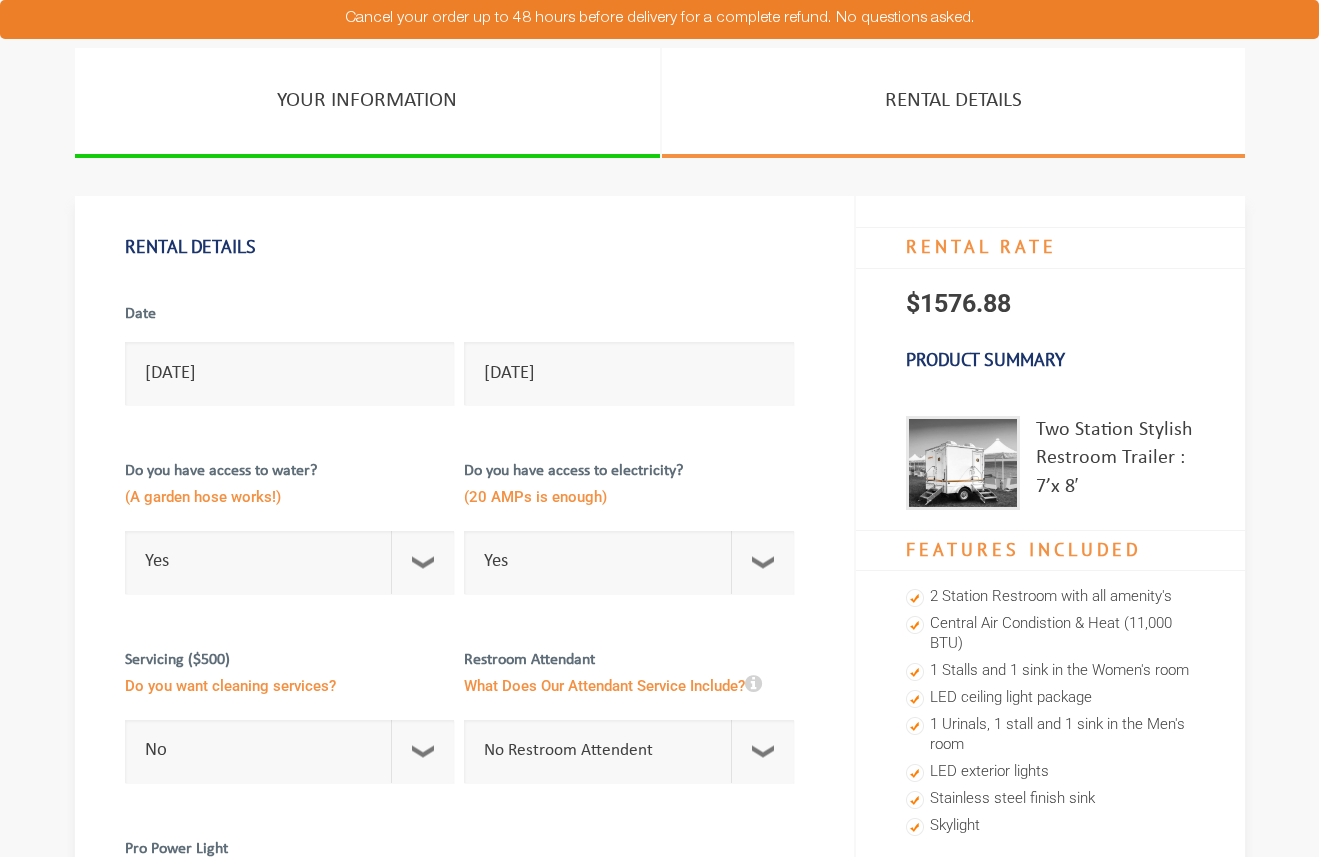 scroll, scrollTop: 0, scrollLeft: 0, axis: both 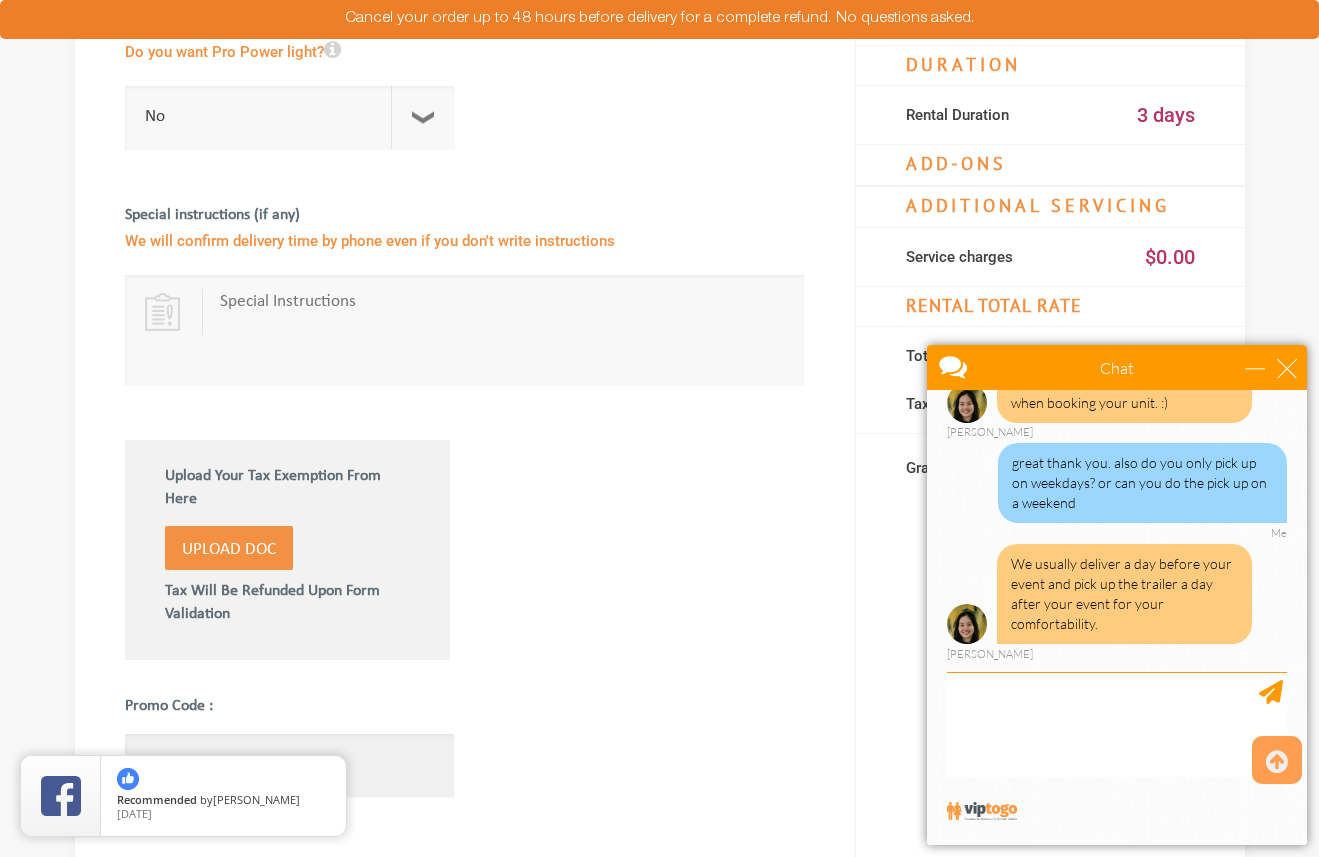 click 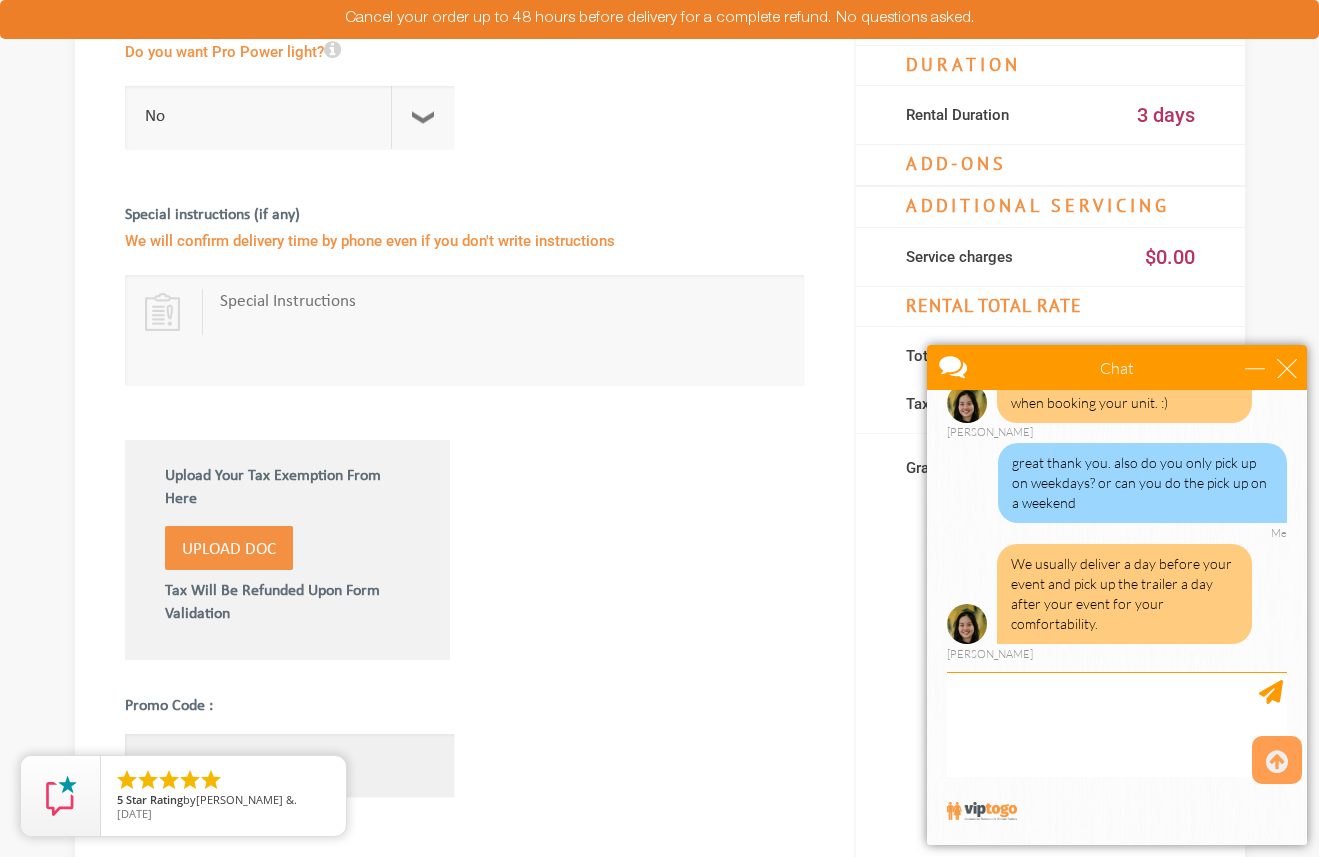 paste on "VIPTOGO5" 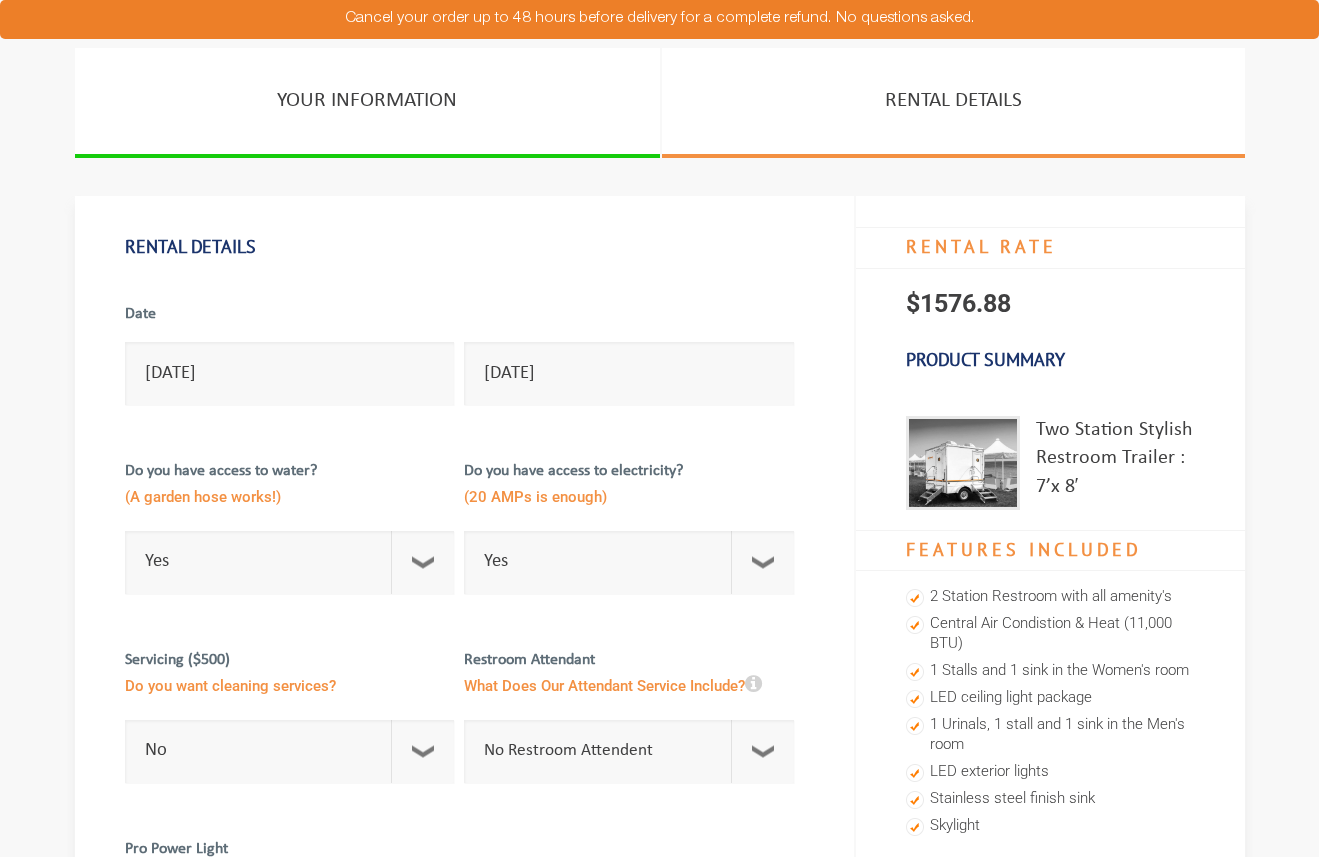 scroll, scrollTop: 0, scrollLeft: 0, axis: both 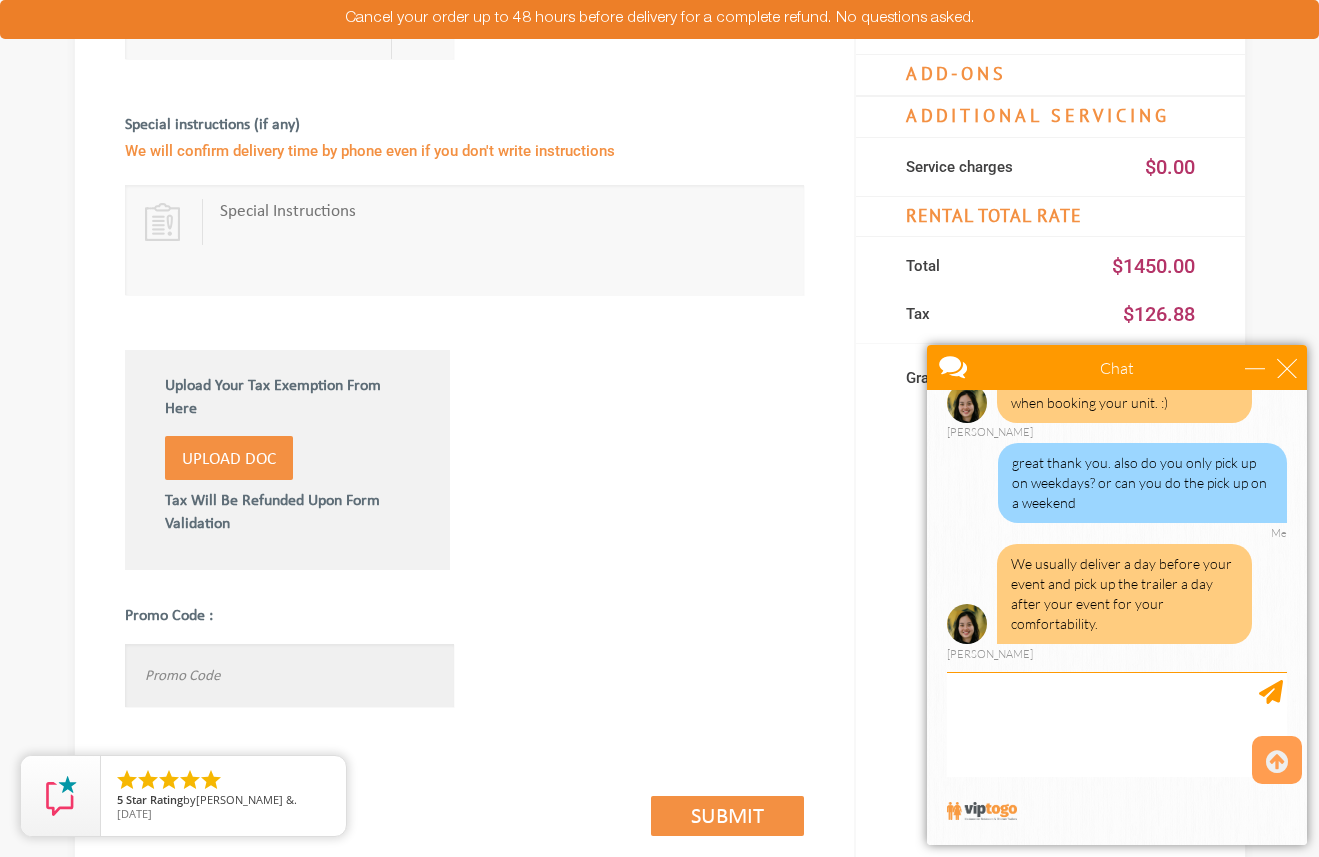 click at bounding box center (290, 675) 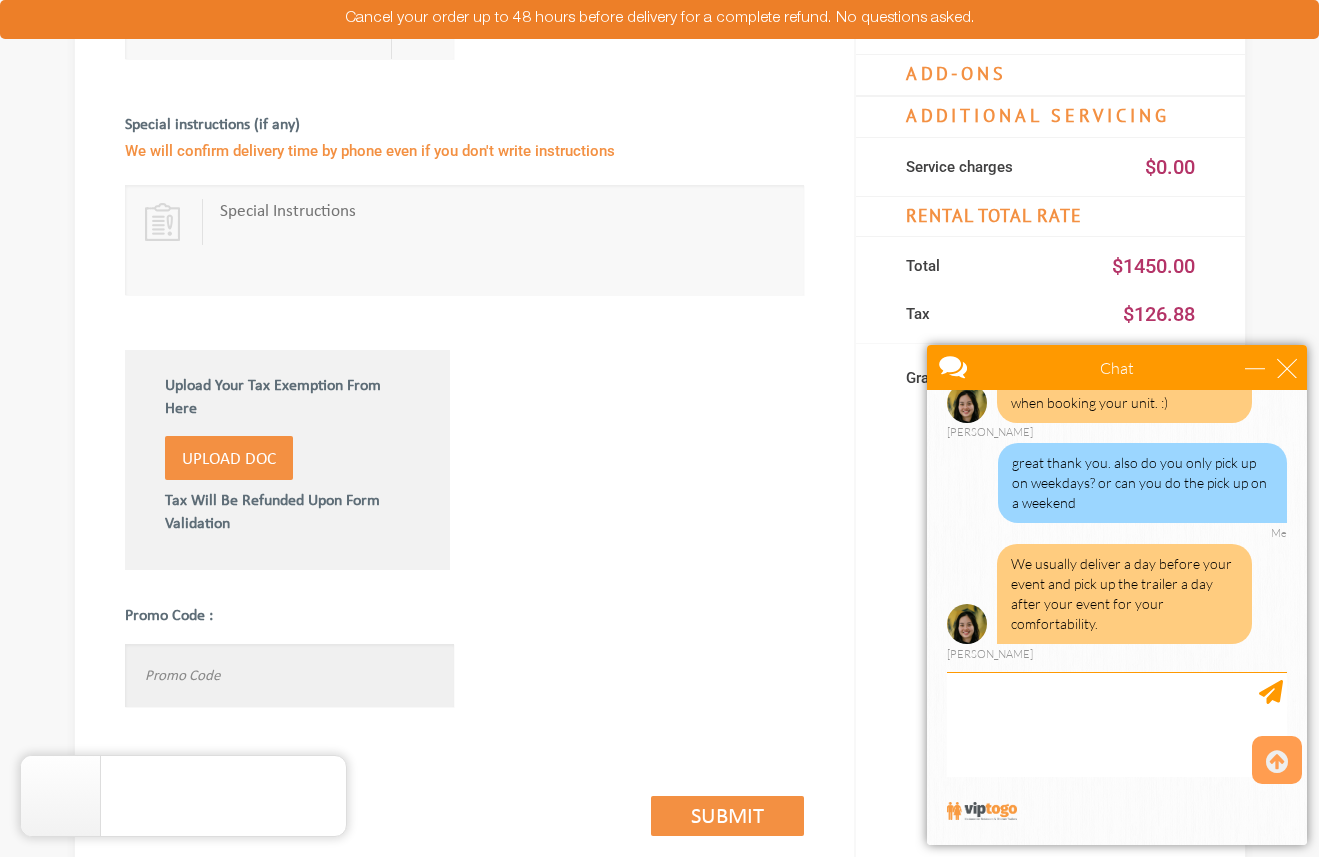 paste on "VIPTOGO5" 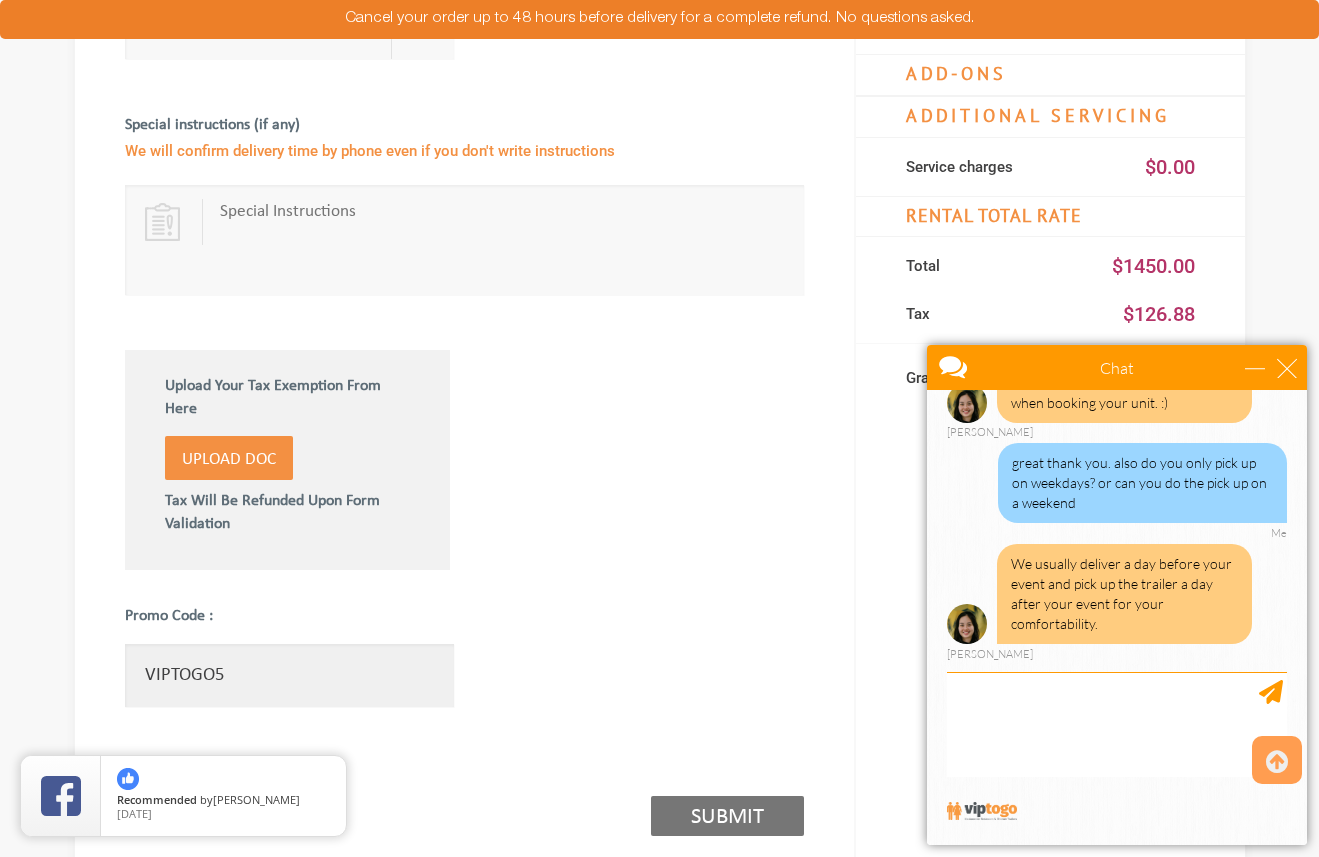 type on "VIPTOGO5" 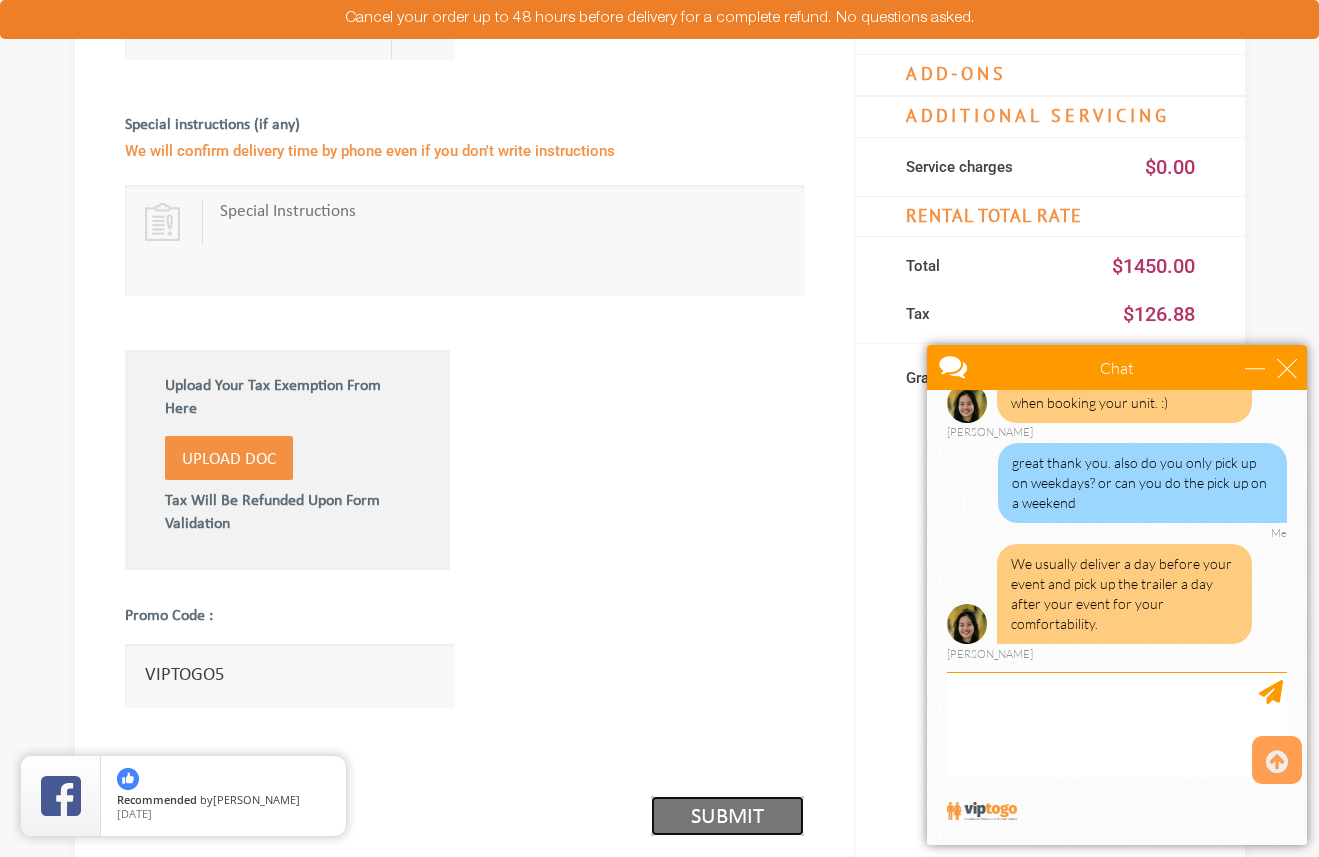 click on "Submit (2/3)" at bounding box center [727, 816] 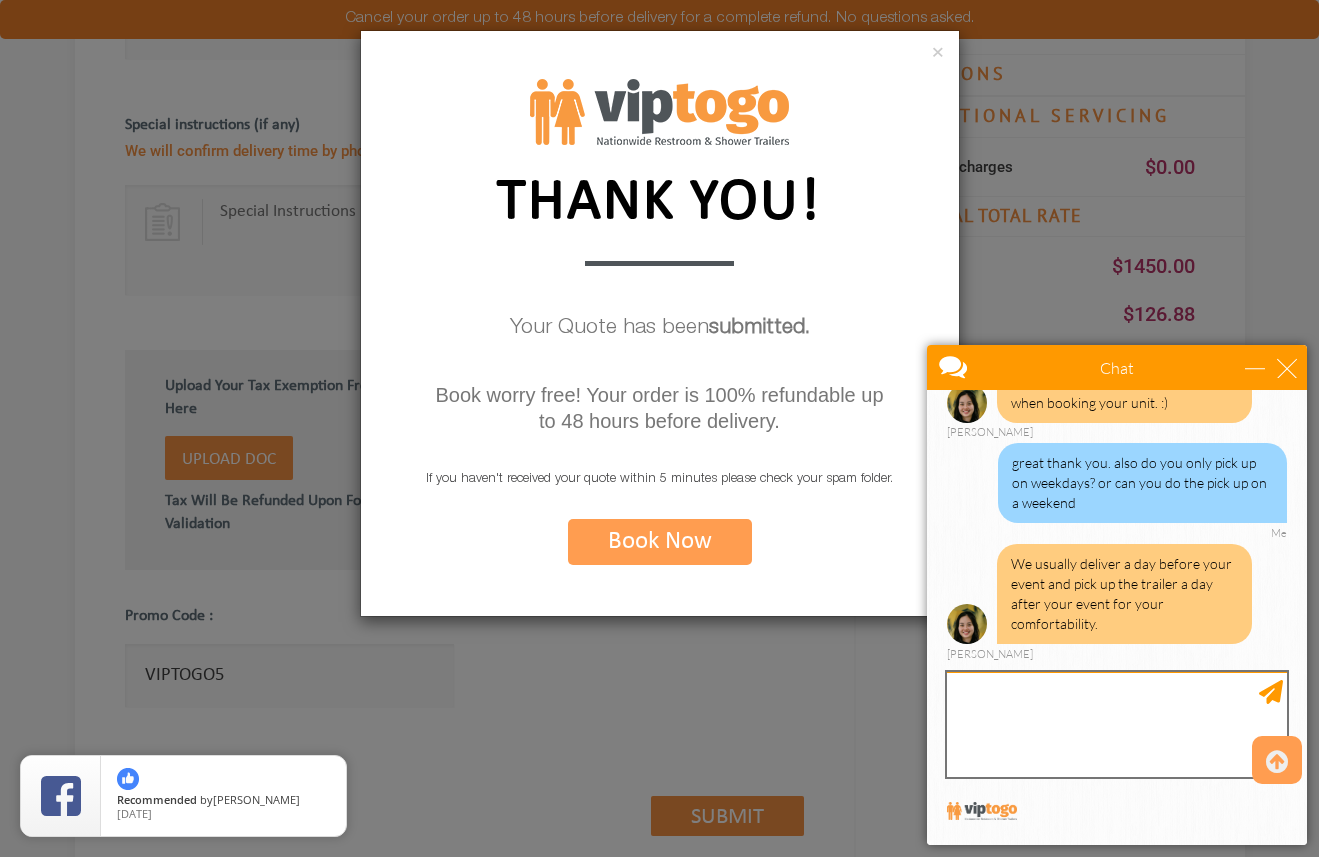 click at bounding box center [1117, 724] 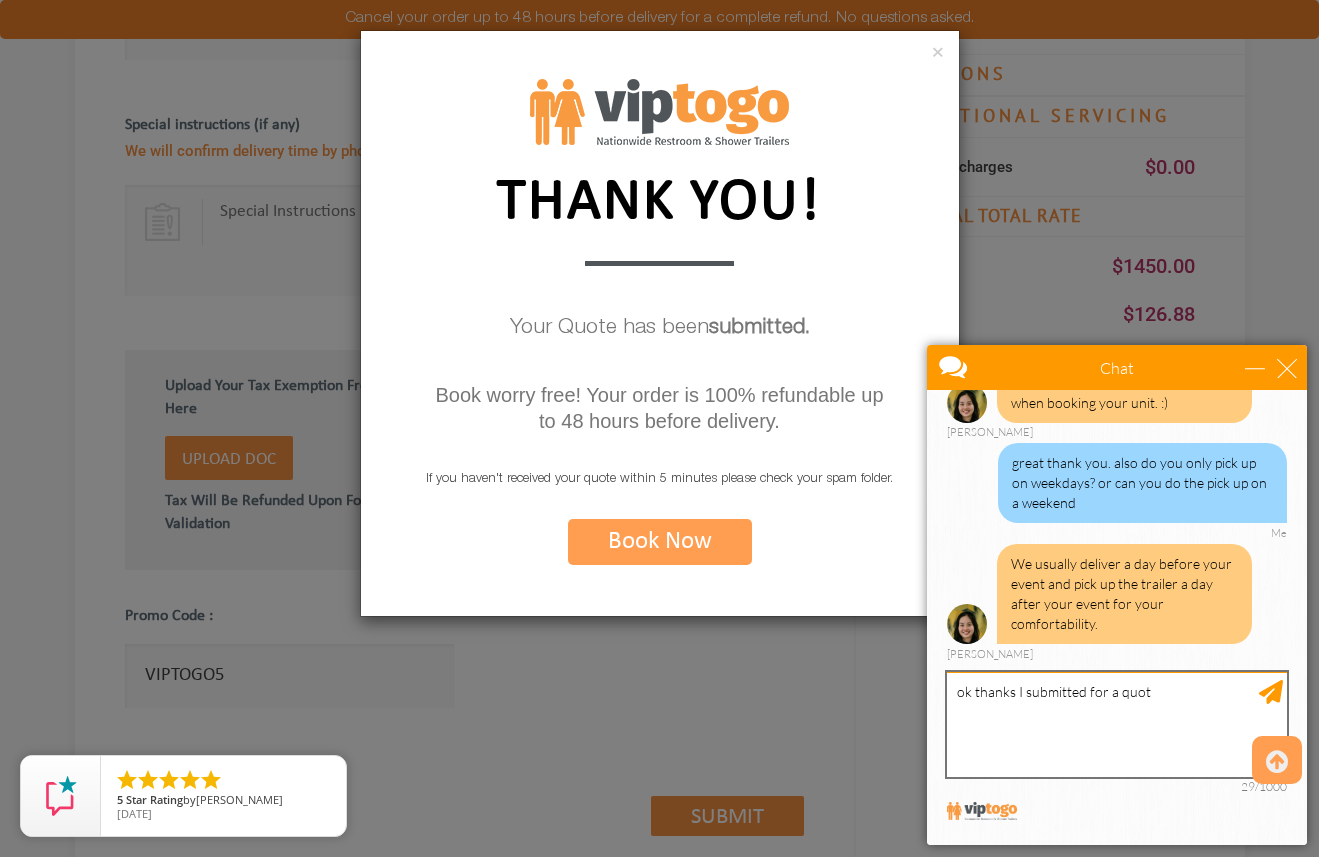 type on "ok thanks I submitted for a quote" 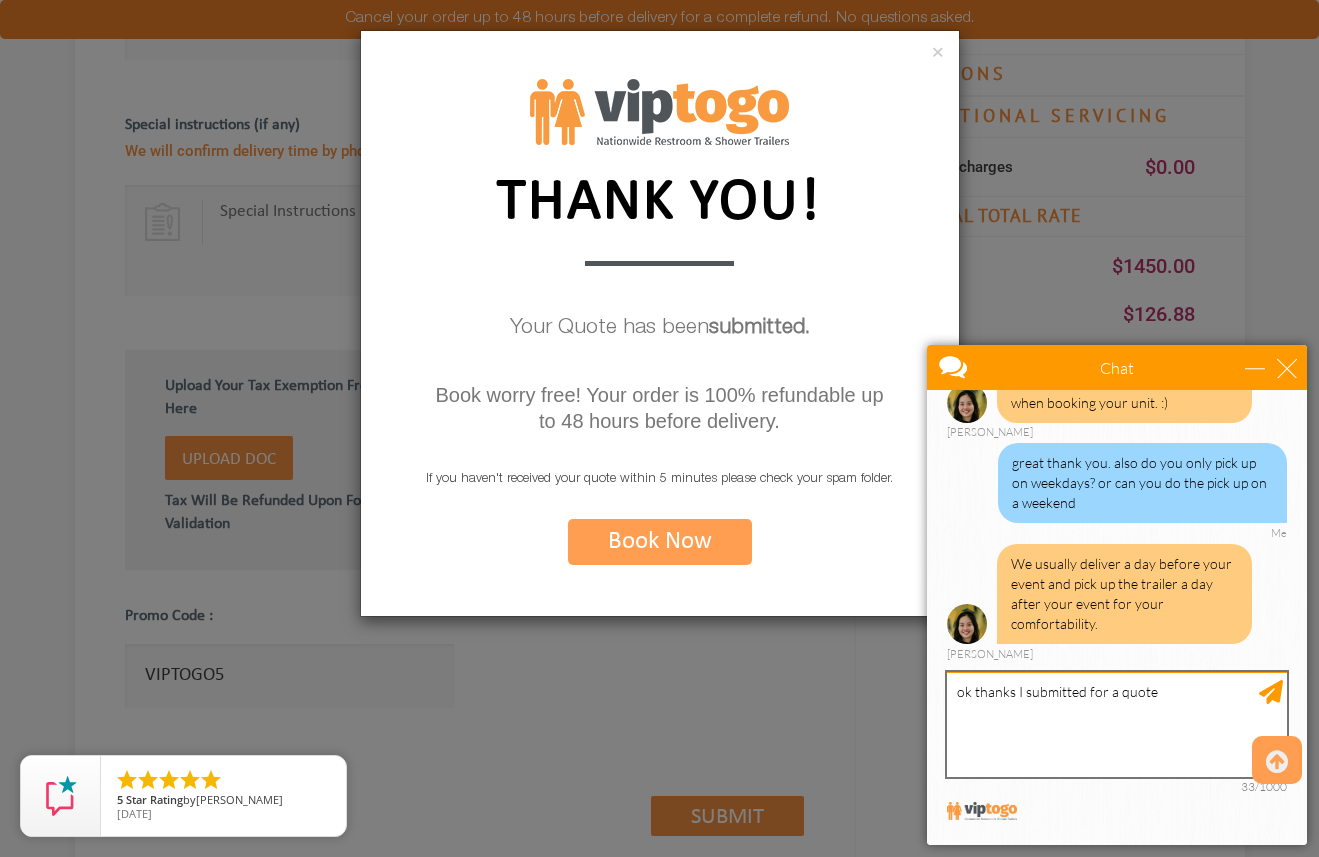 type 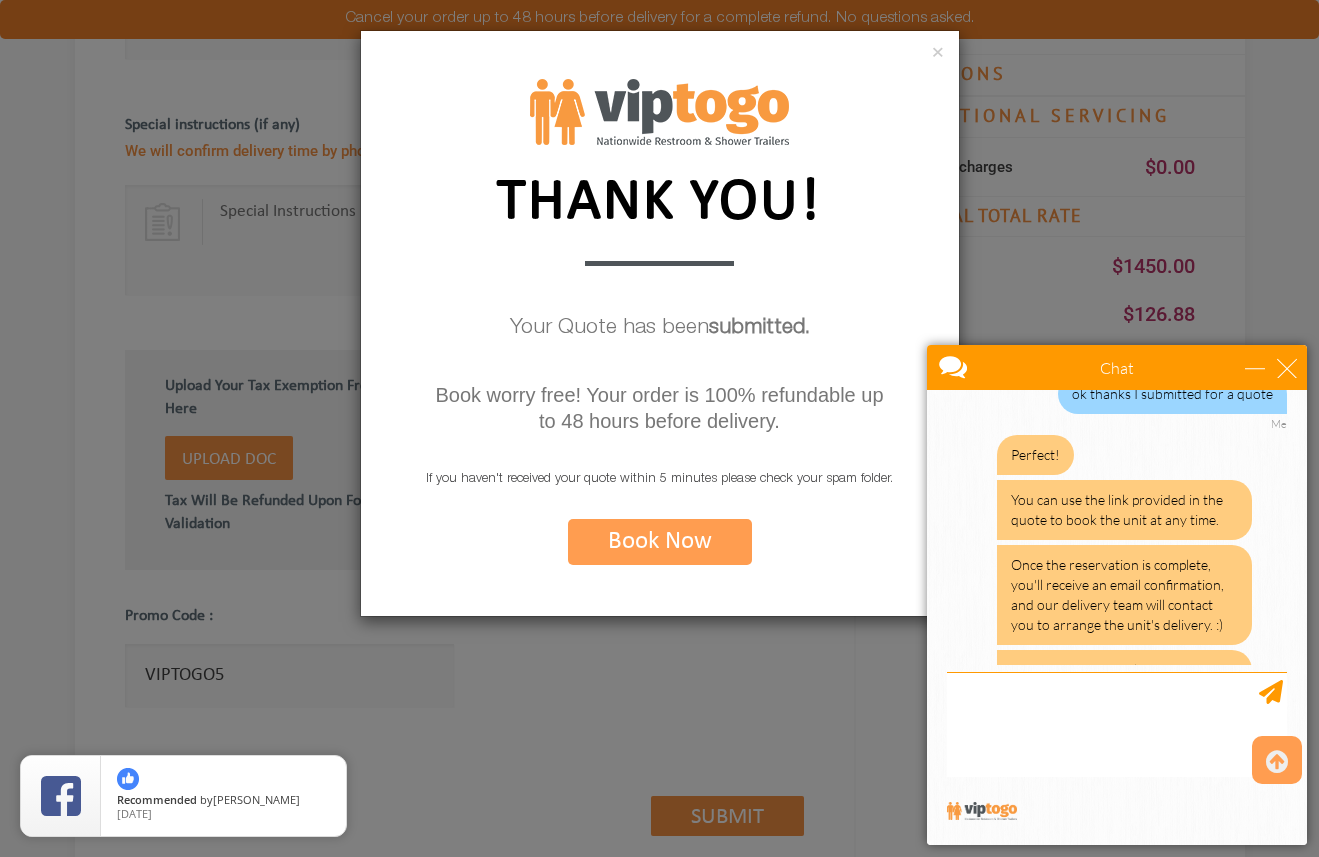scroll, scrollTop: 675, scrollLeft: 0, axis: vertical 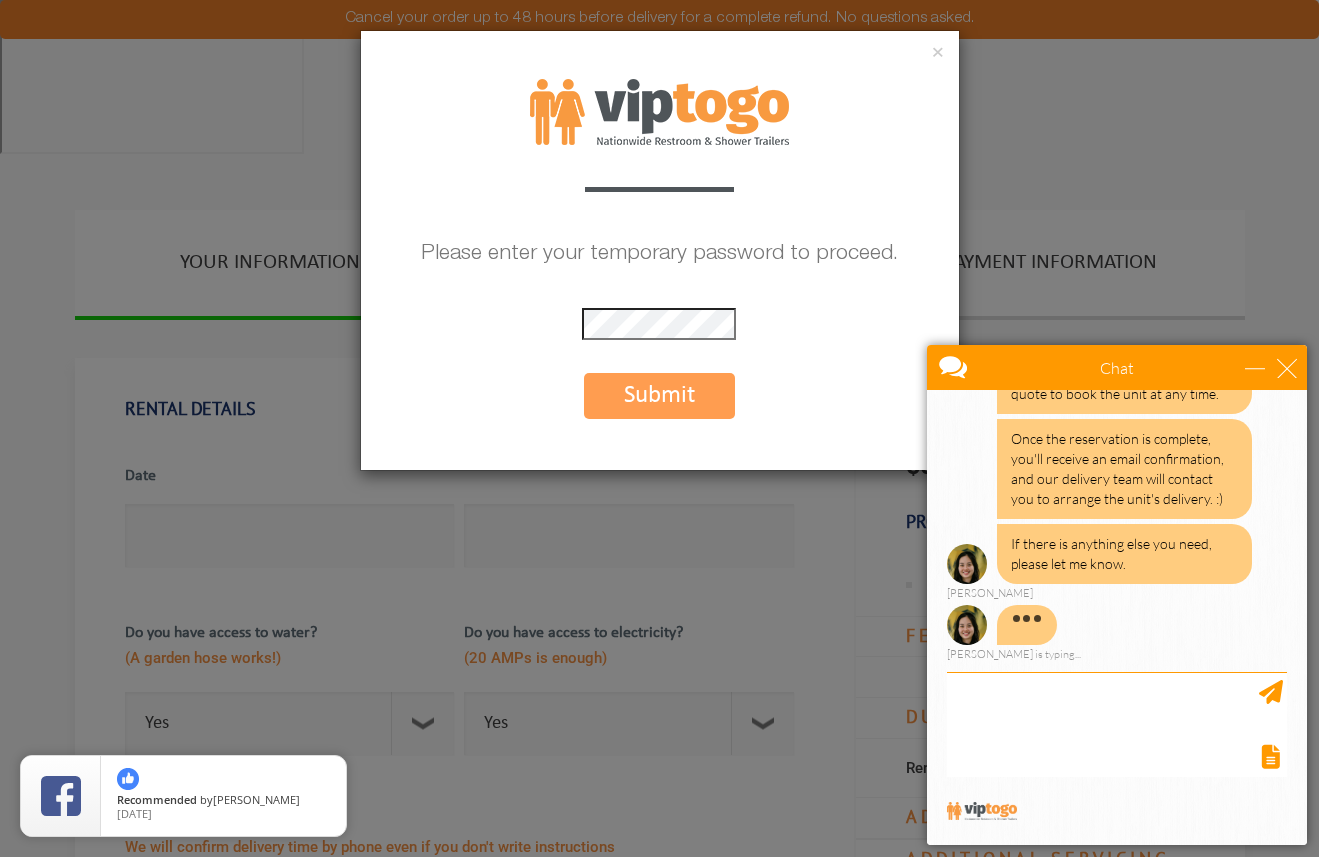 click on "Submit" at bounding box center [659, 396] 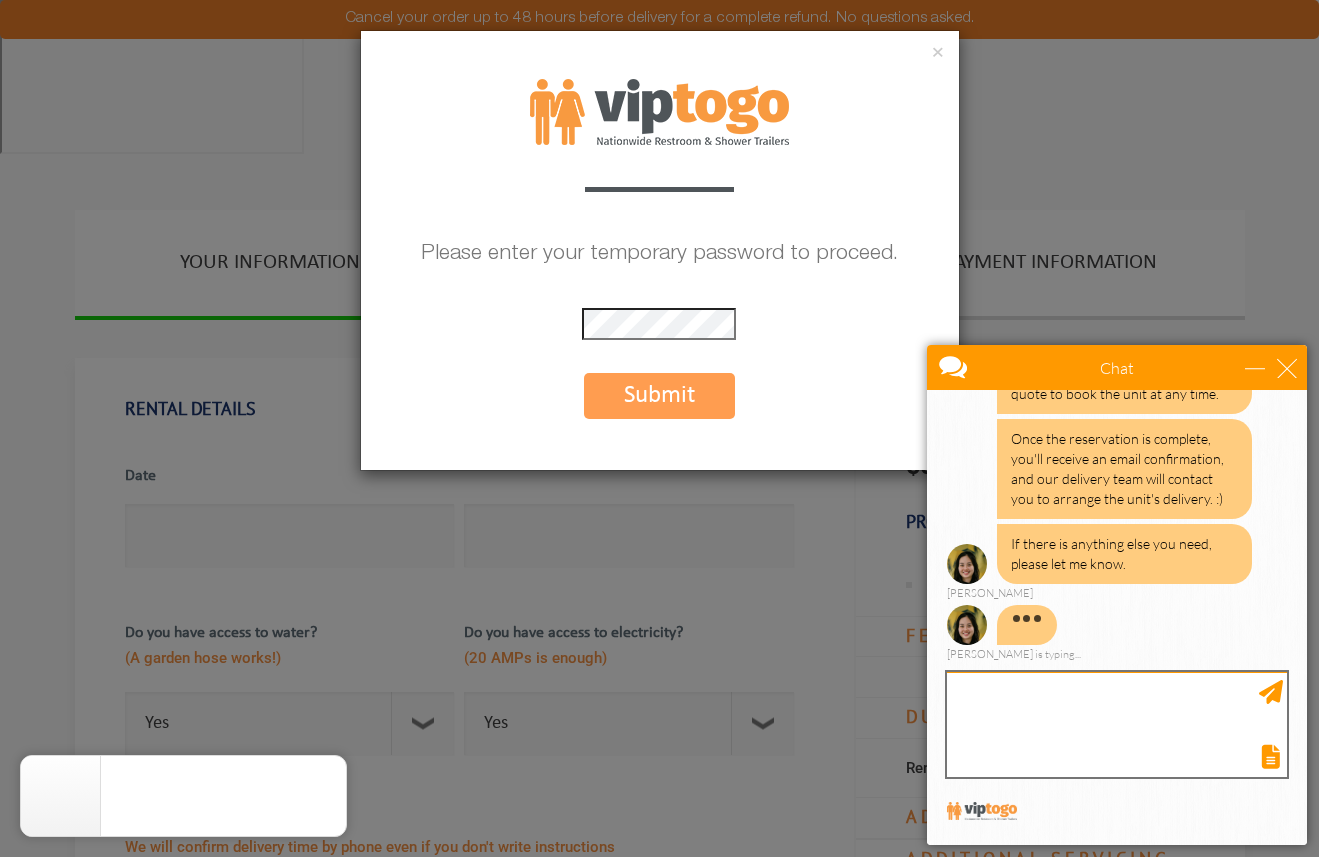 click at bounding box center [1117, 724] 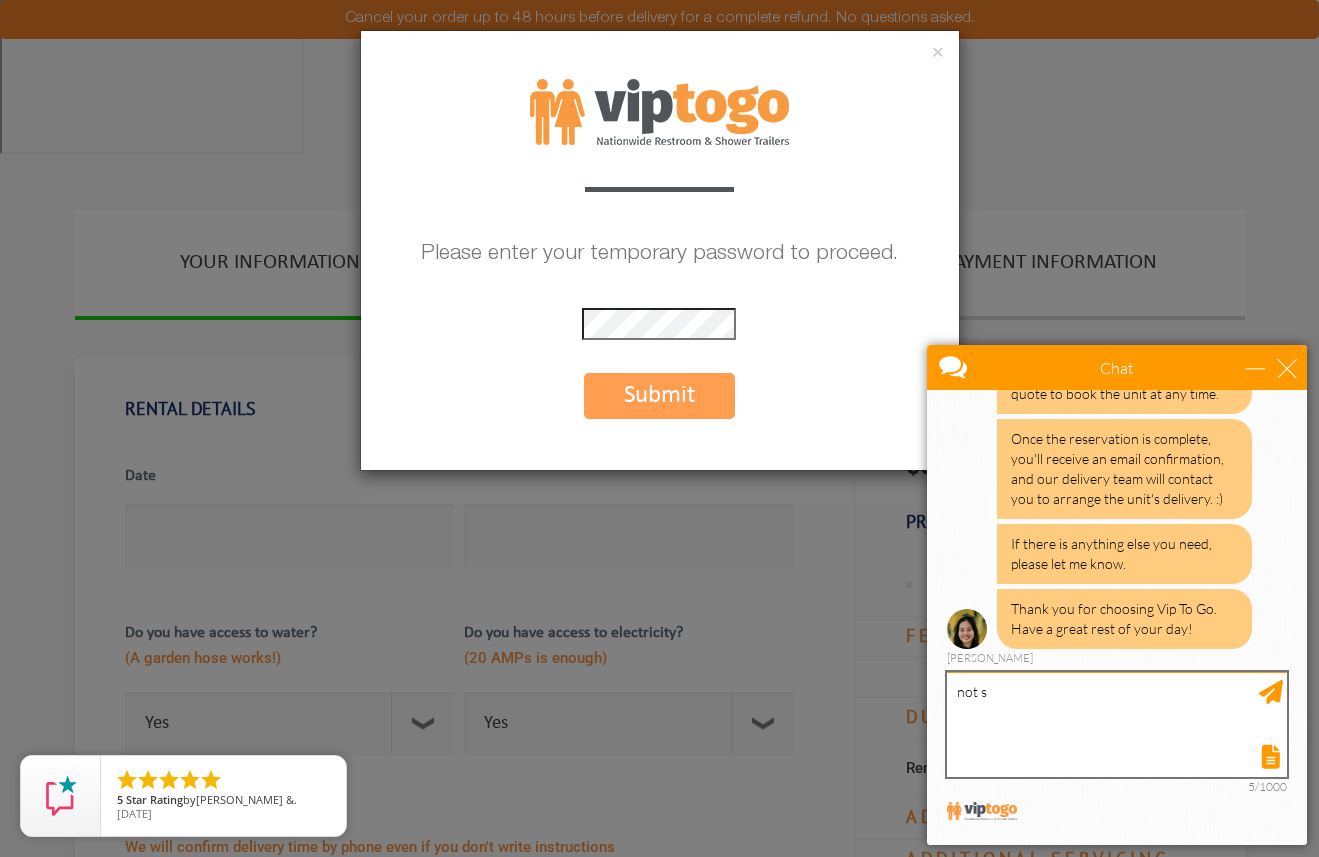 scroll, scrollTop: 740, scrollLeft: 0, axis: vertical 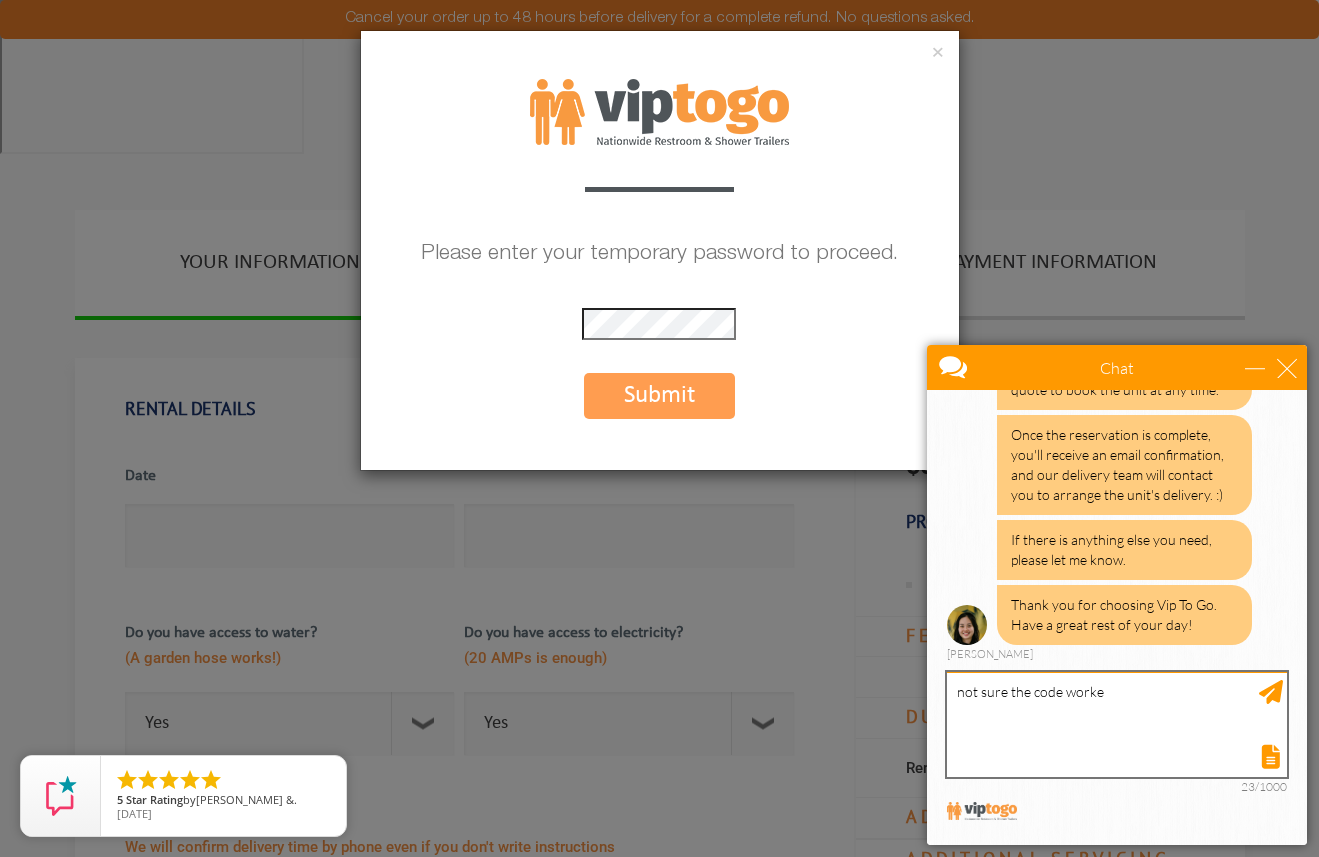 type on "not sure the code worked" 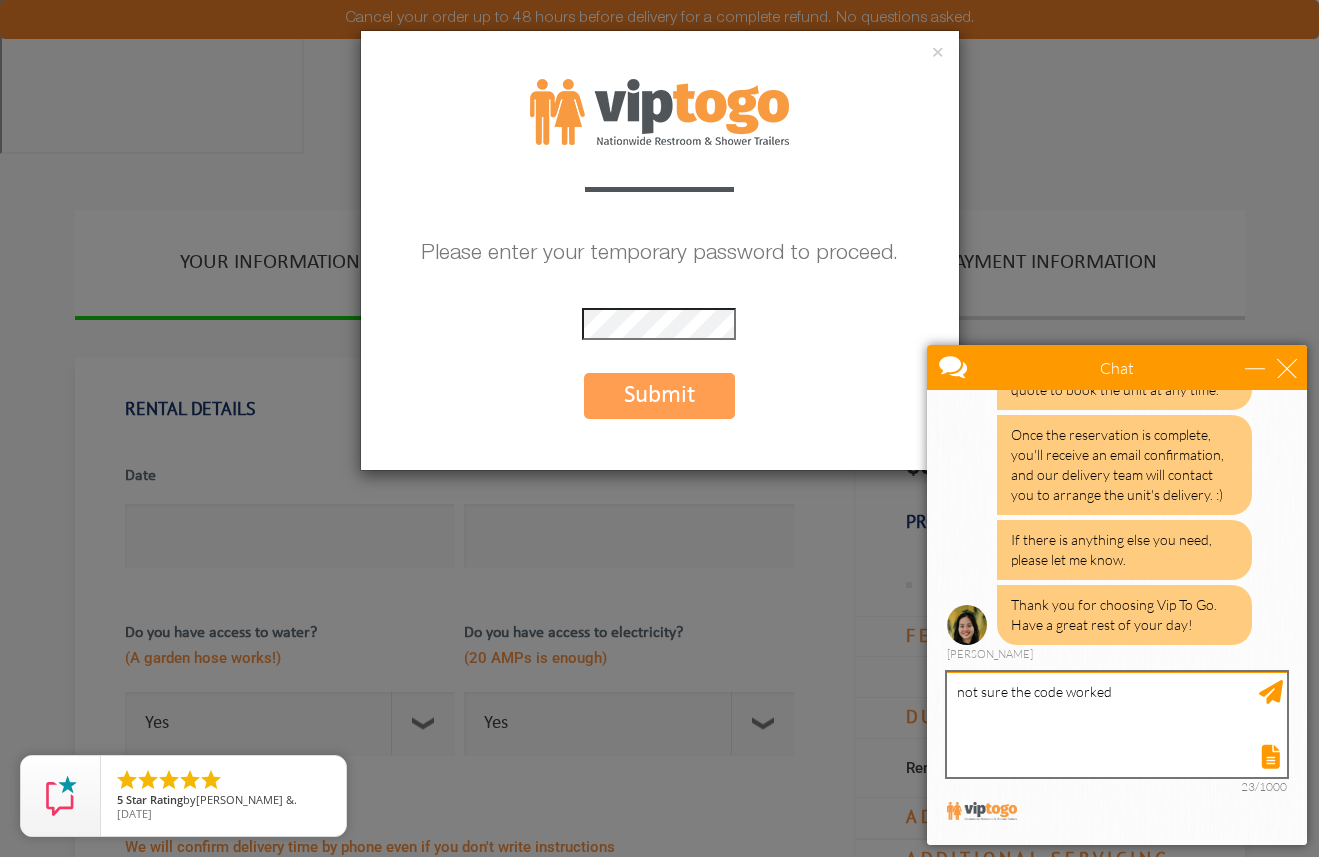 type 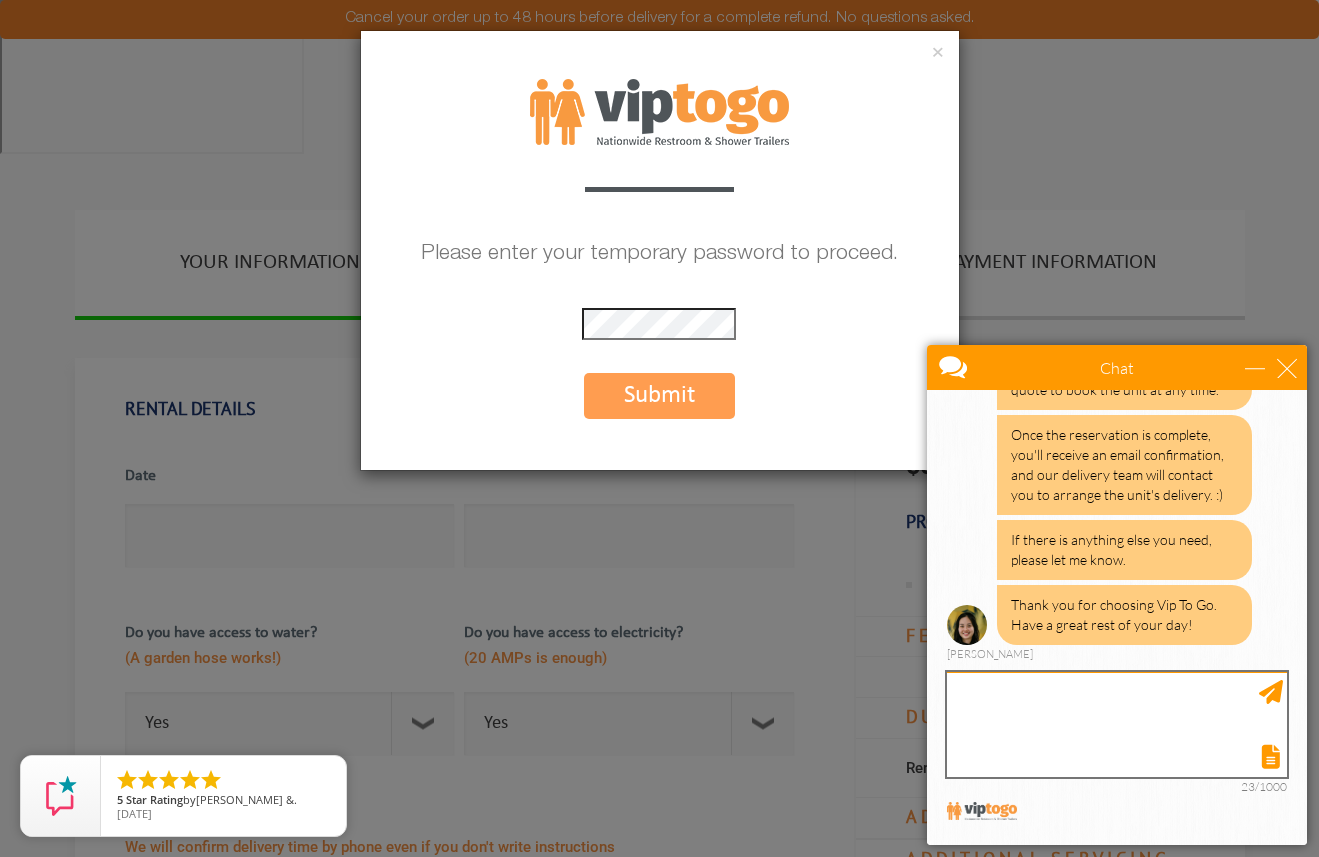scroll, scrollTop: 801, scrollLeft: 0, axis: vertical 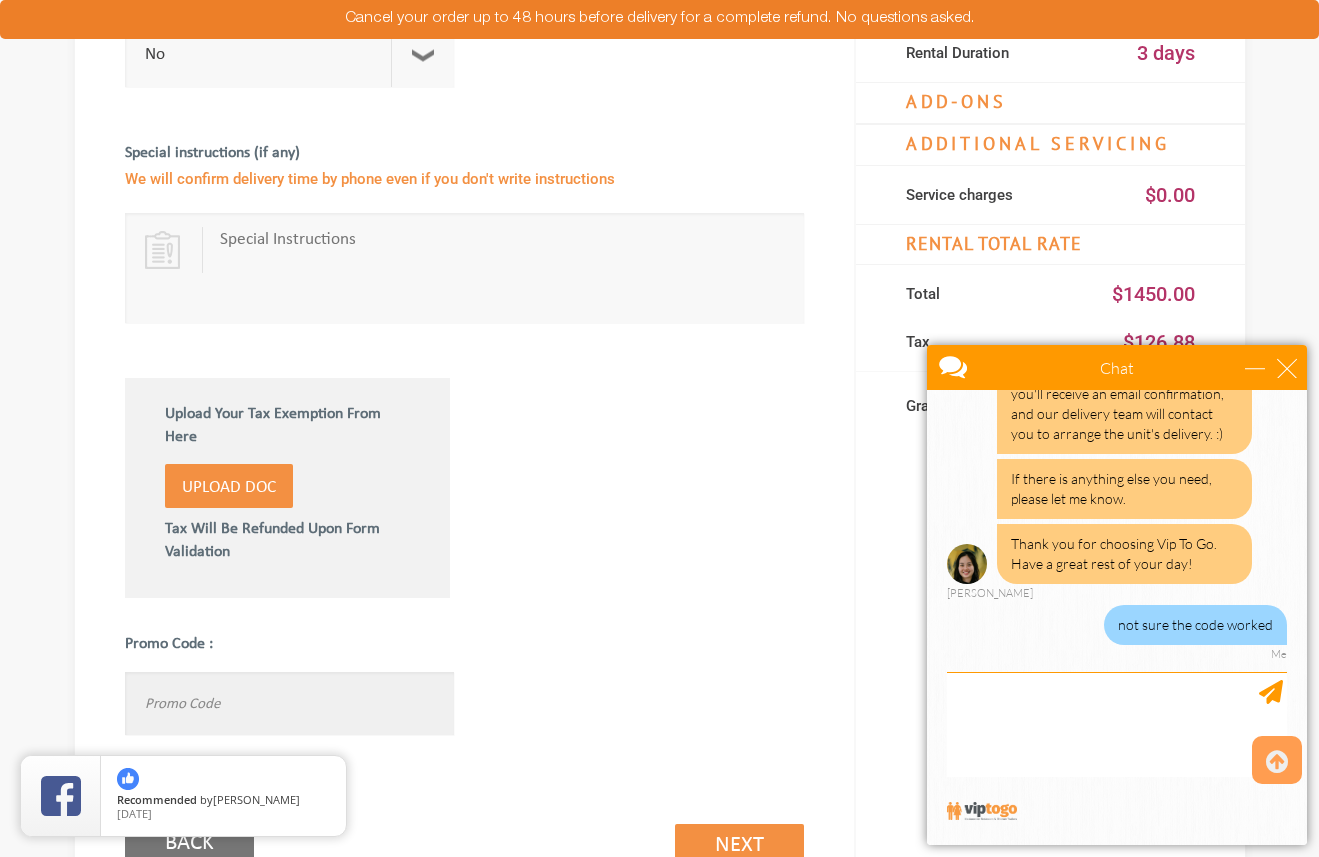 click at bounding box center [290, 703] 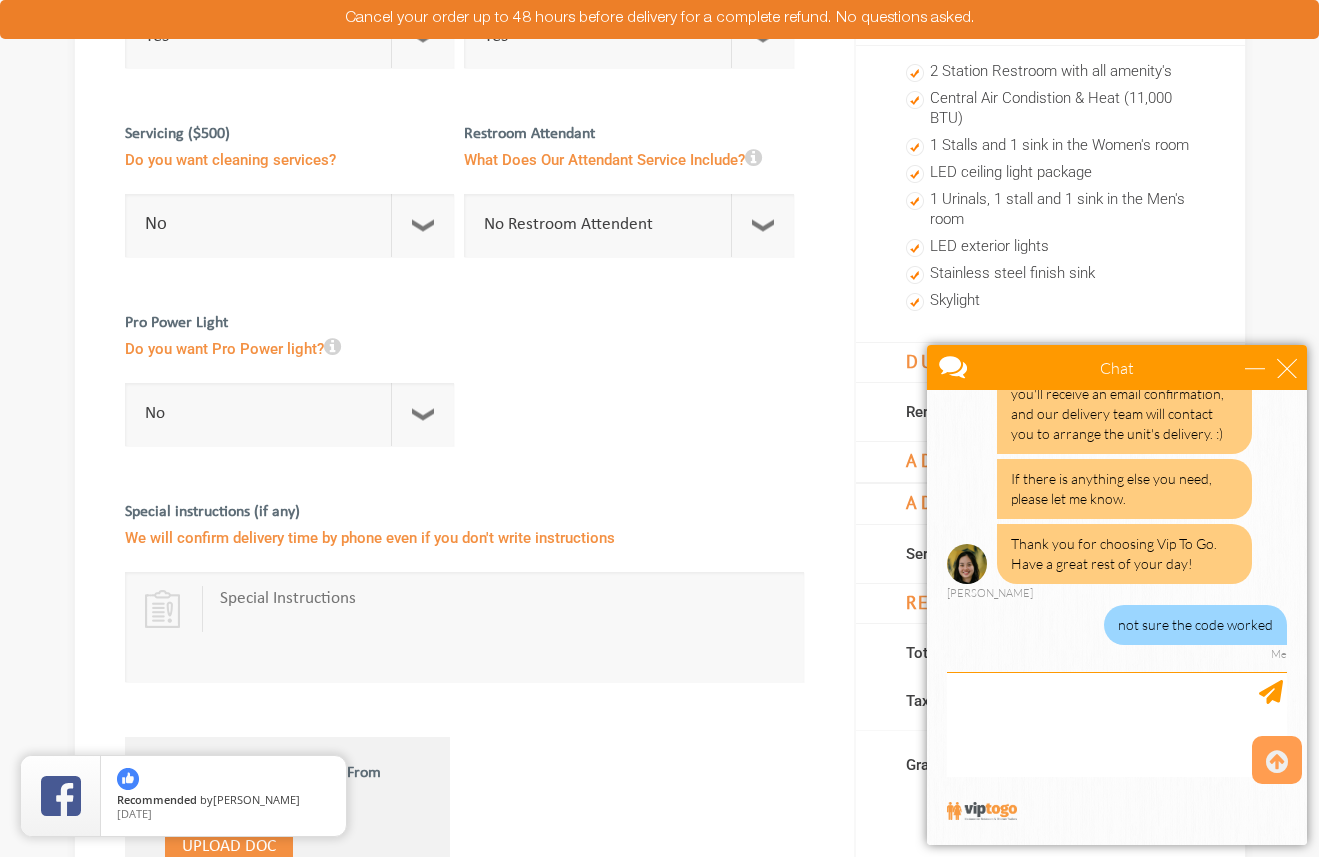 scroll, scrollTop: 673, scrollLeft: 0, axis: vertical 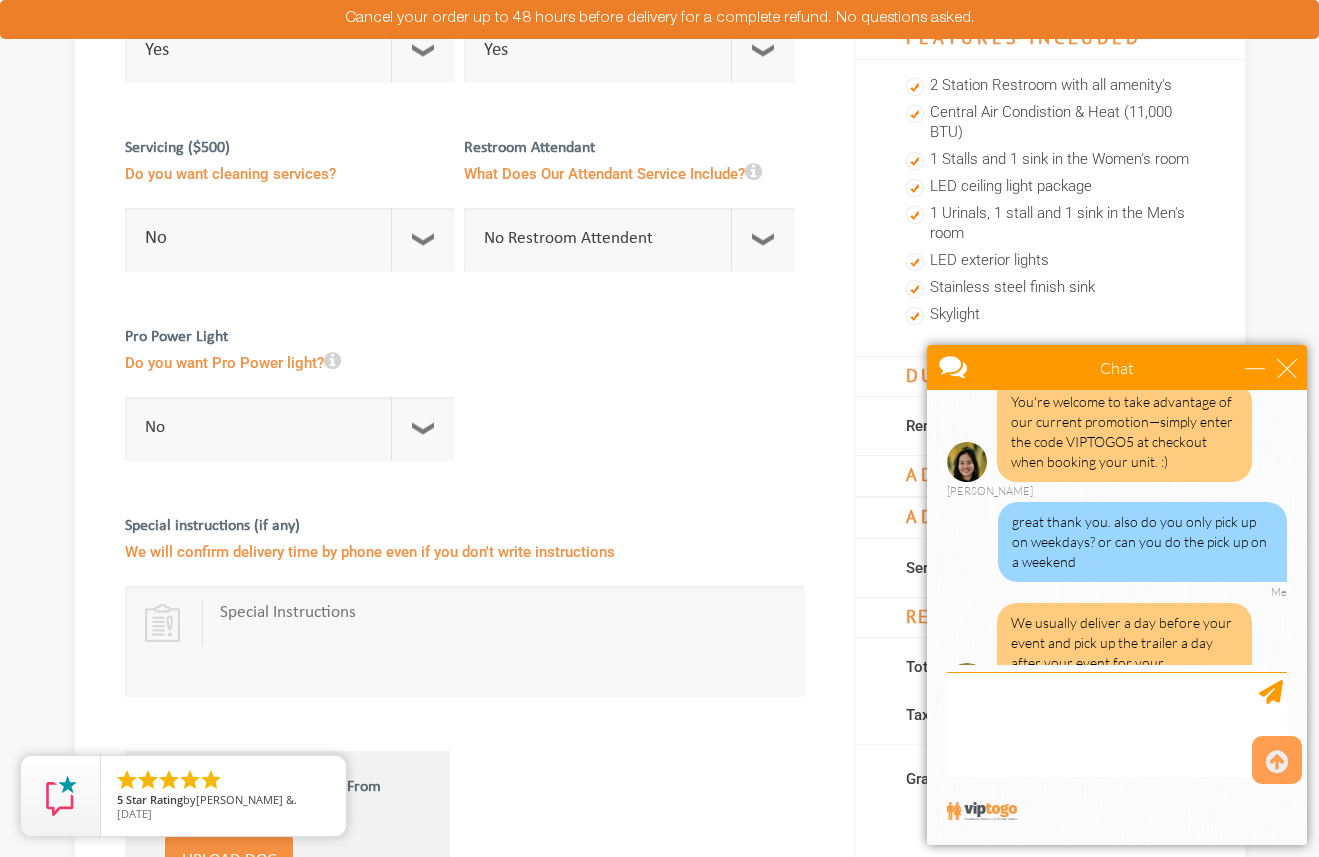 type on "850008" 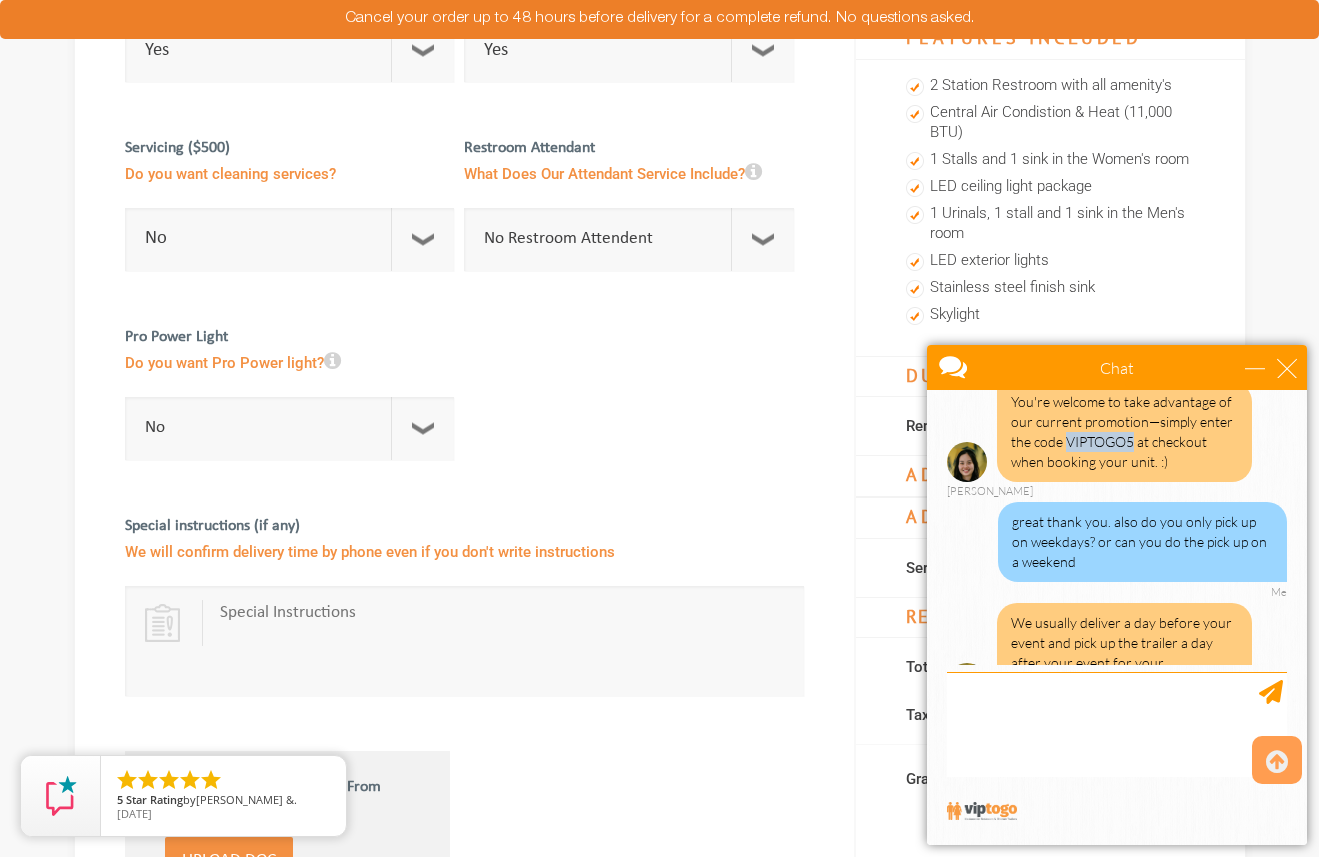 drag, startPoint x: 1135, startPoint y: 435, endPoint x: 1067, endPoint y: 441, distance: 68.26419 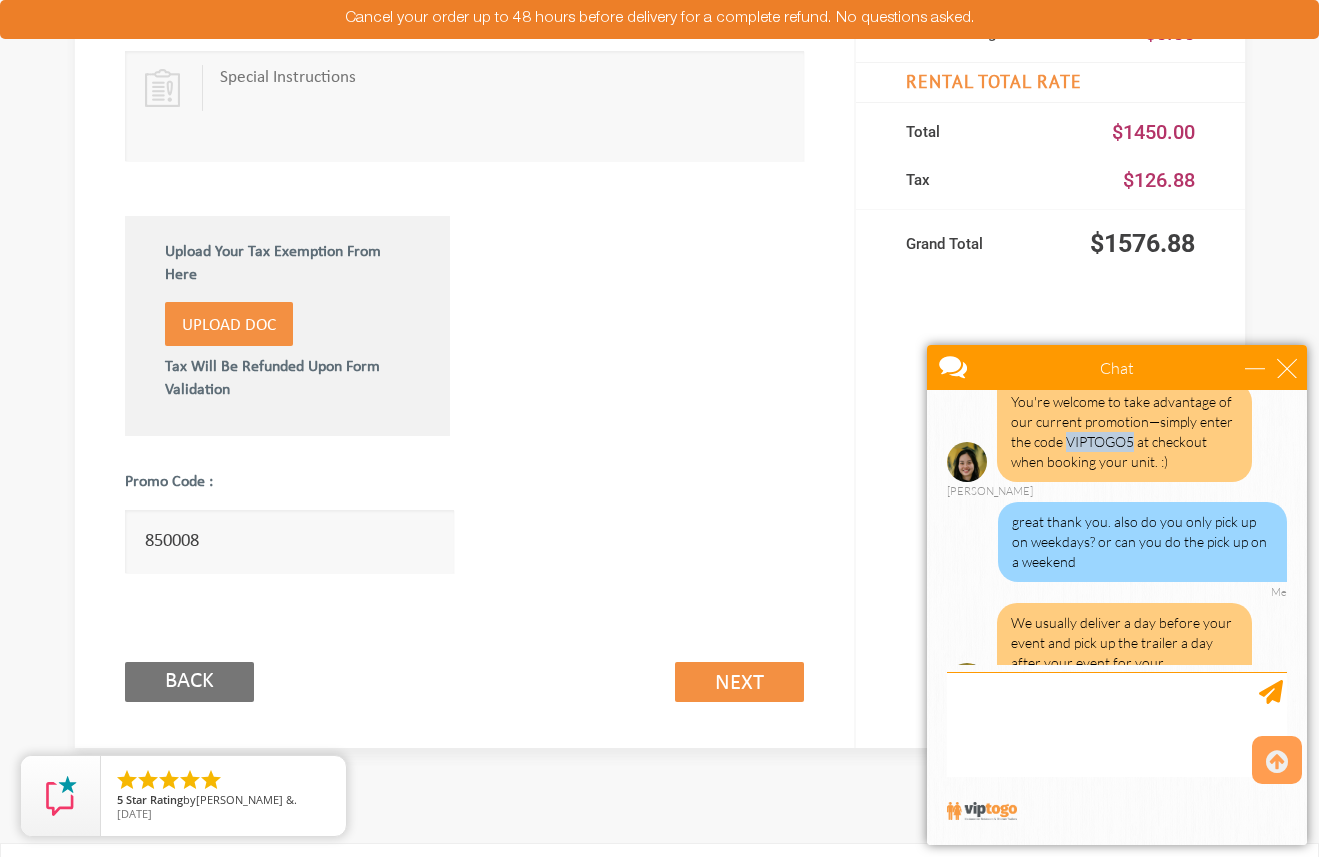 scroll, scrollTop: 1241, scrollLeft: 0, axis: vertical 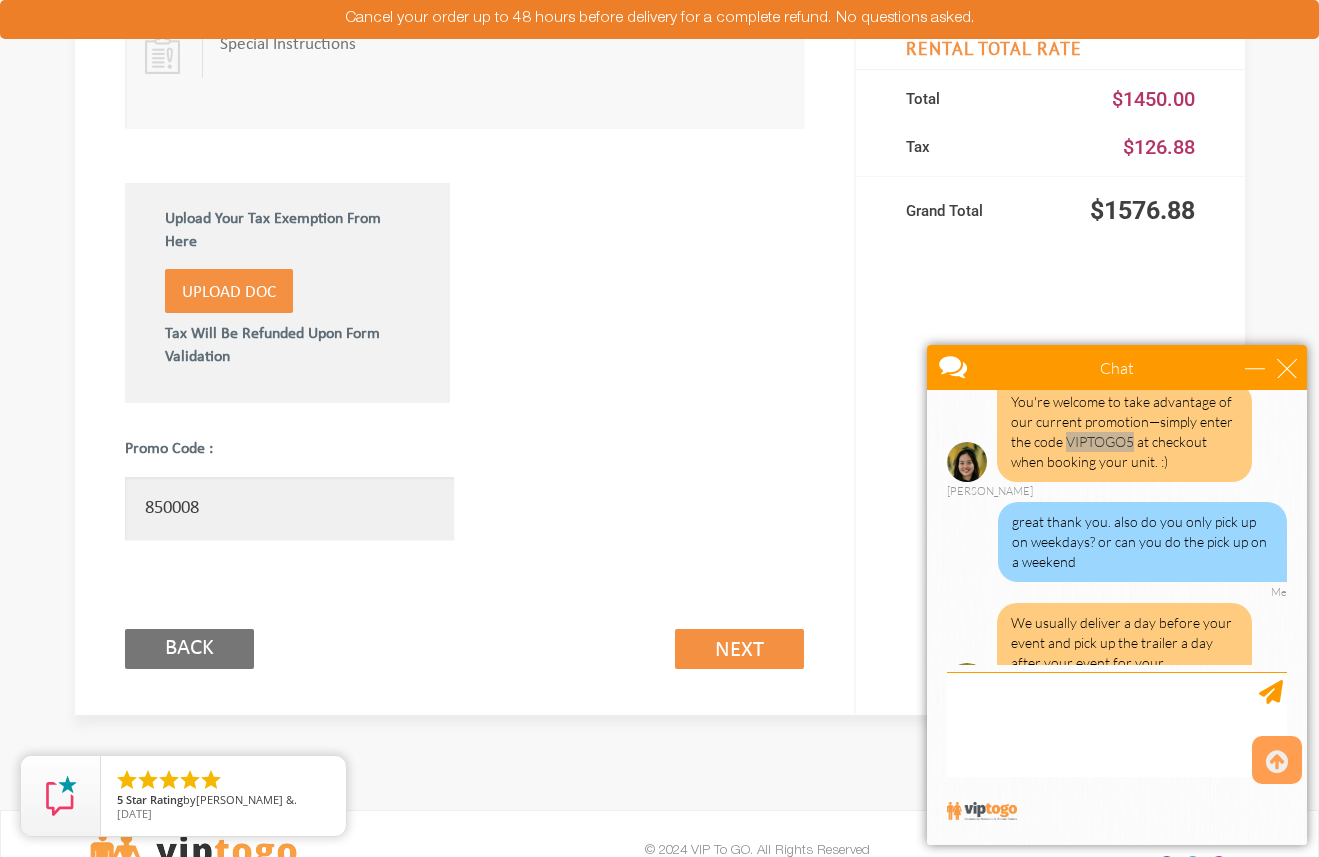 drag, startPoint x: 228, startPoint y: 353, endPoint x: 120, endPoint y: 348, distance: 108.11568 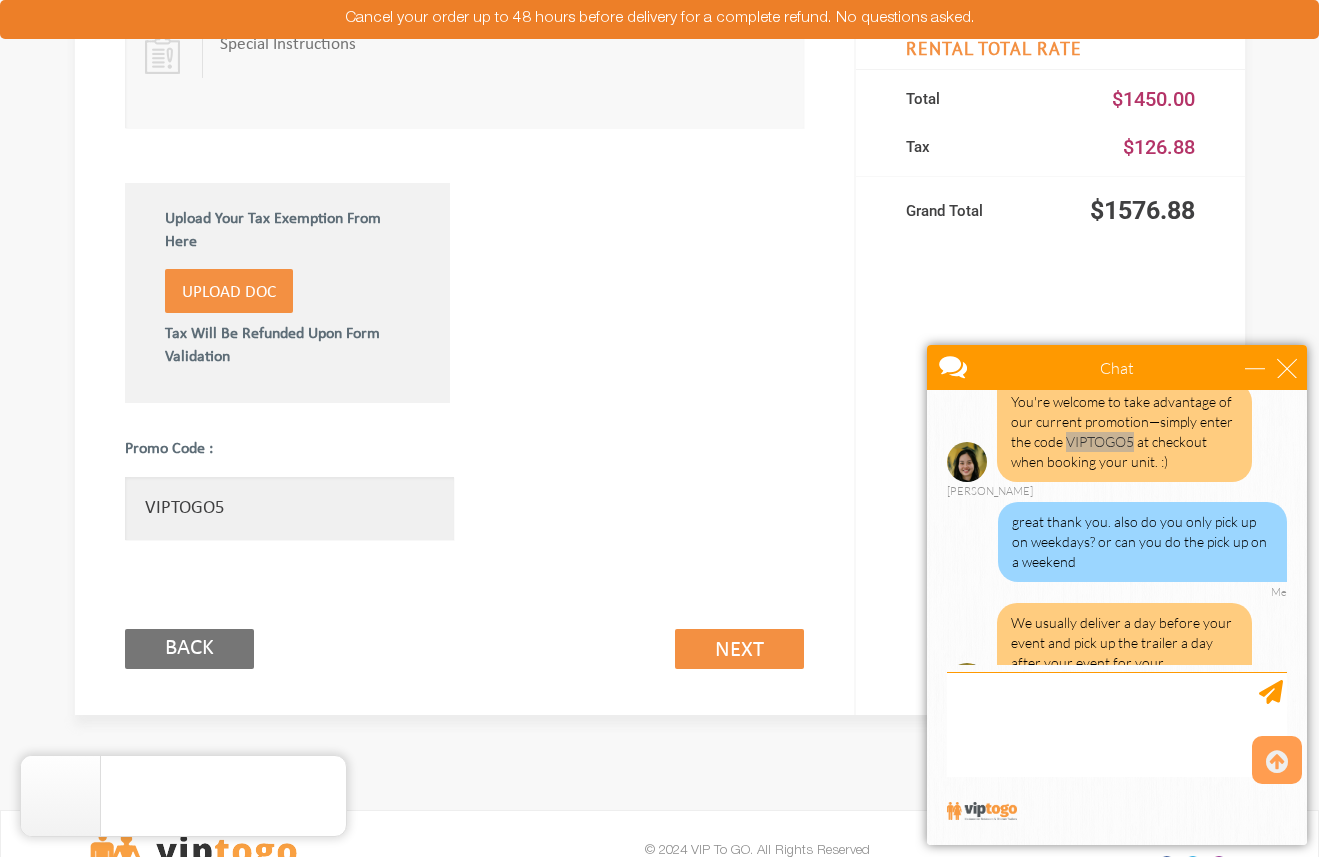 type on "VIPTOGO5" 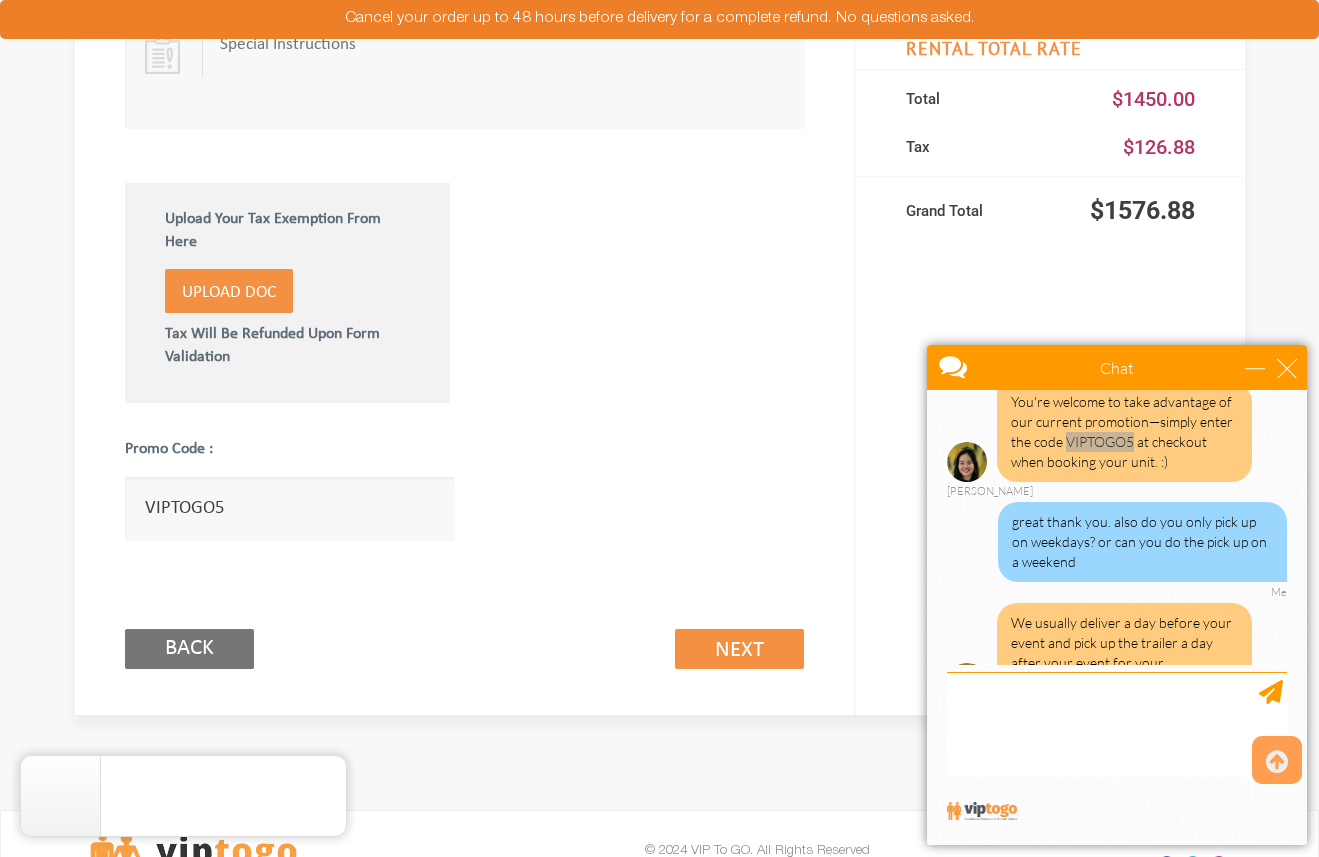 scroll, scrollTop: 862, scrollLeft: 0, axis: vertical 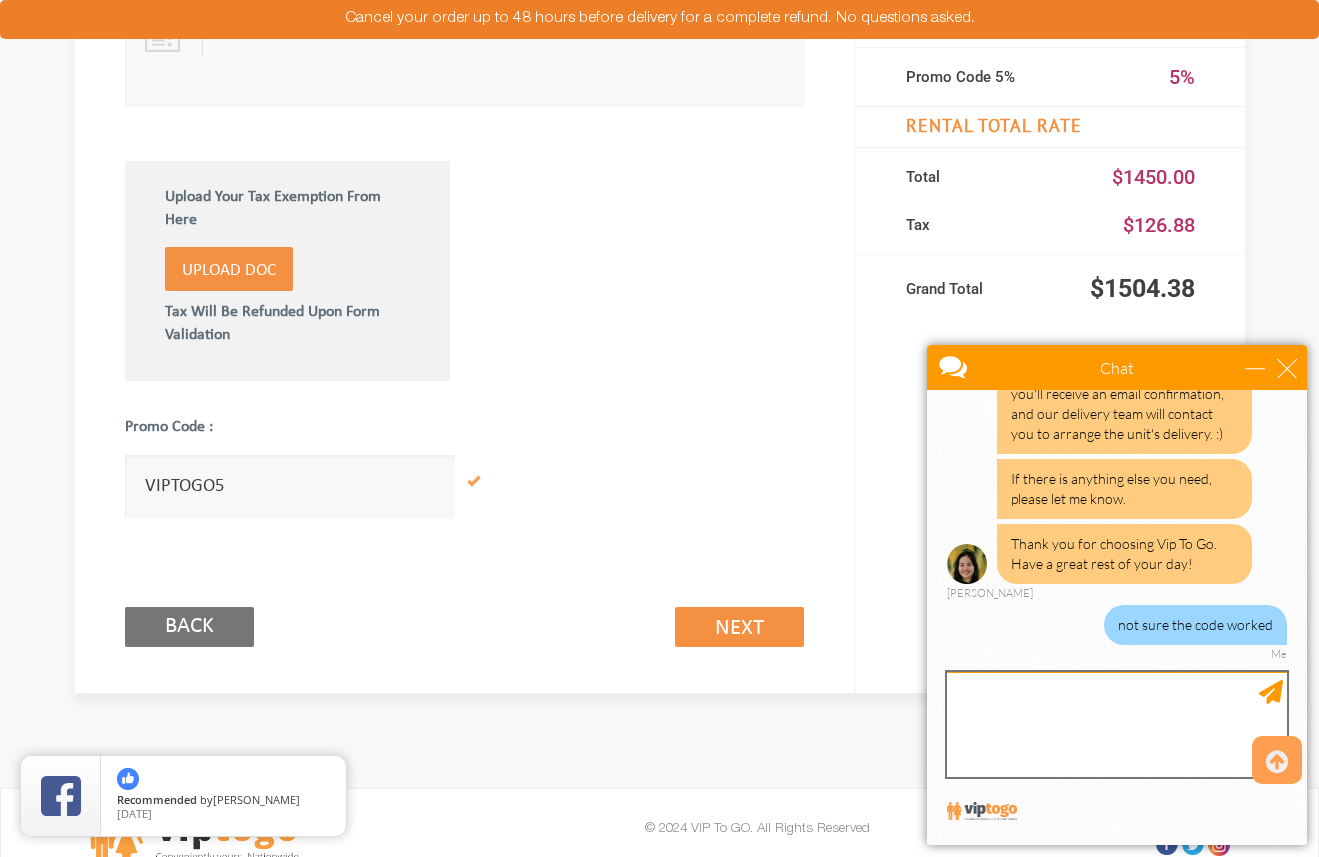 click at bounding box center (1117, 724) 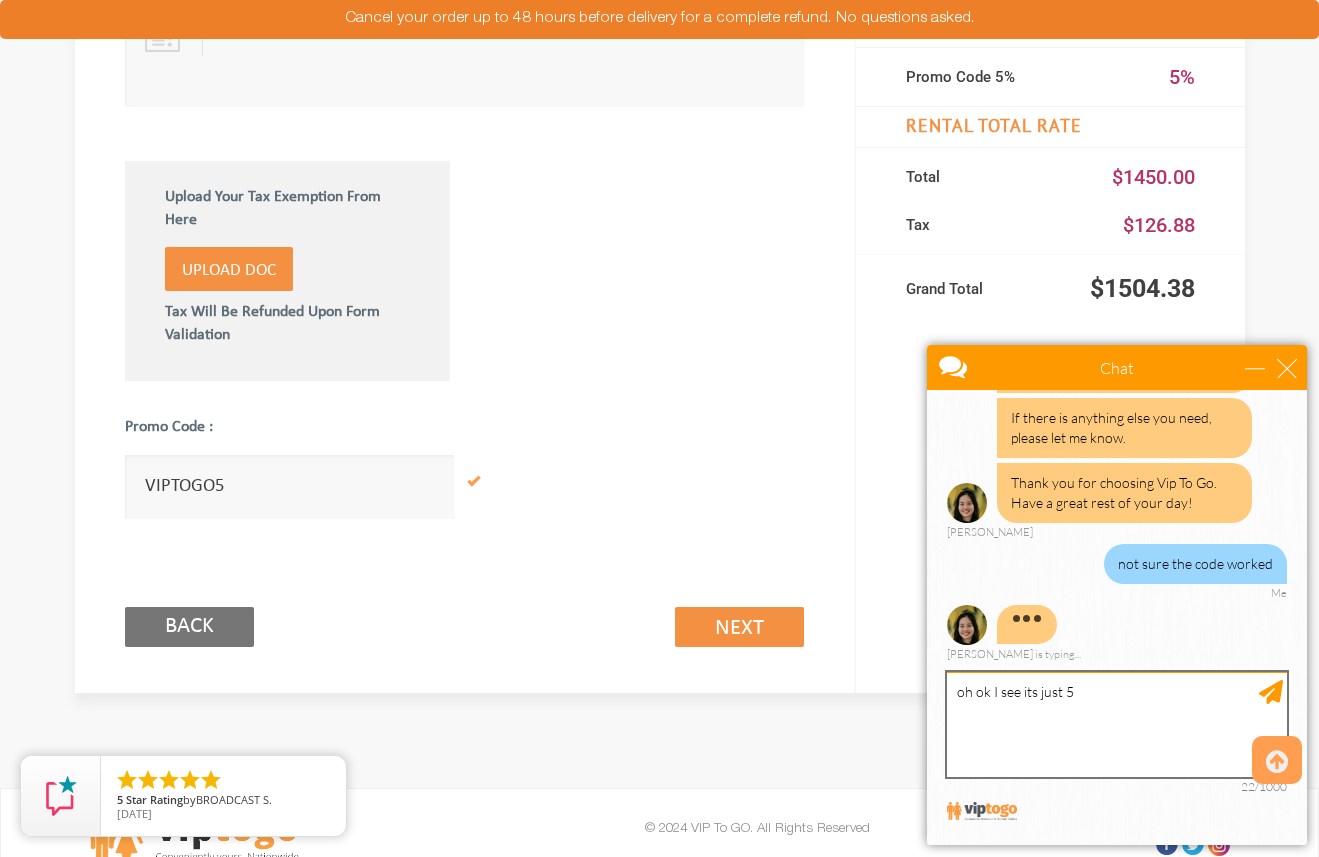 type on "oh ok I see its just 5%" 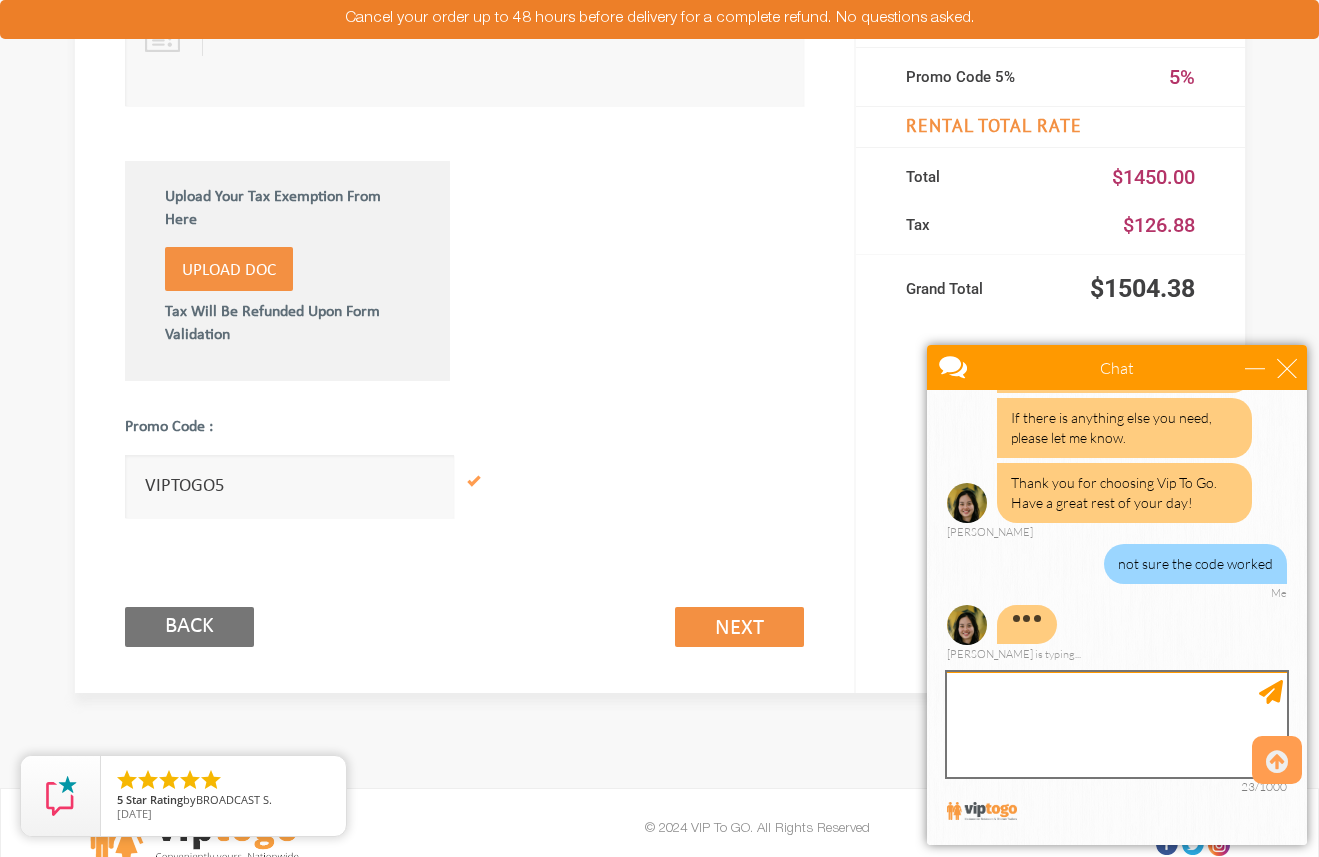 scroll, scrollTop: 907, scrollLeft: 0, axis: vertical 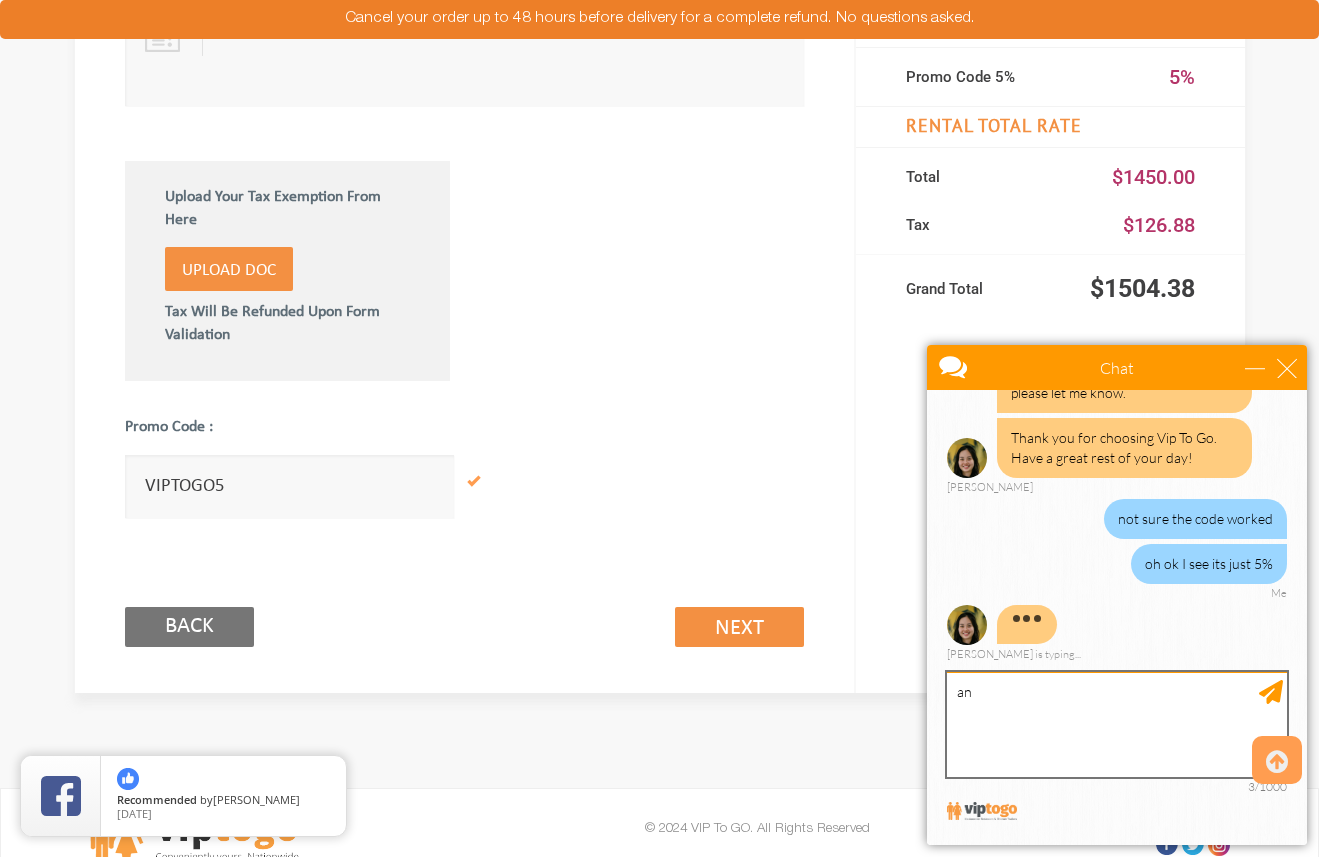 type on "a" 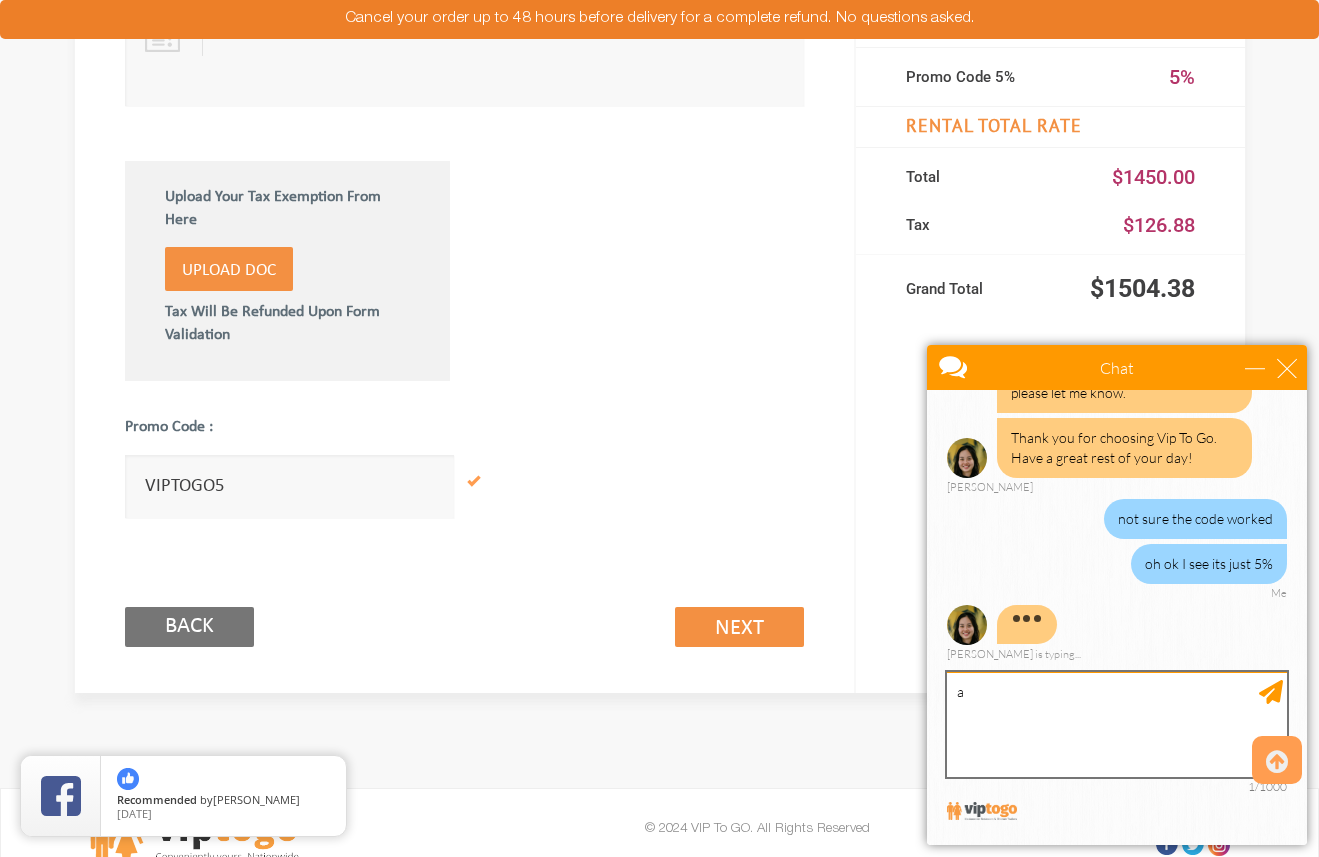 type 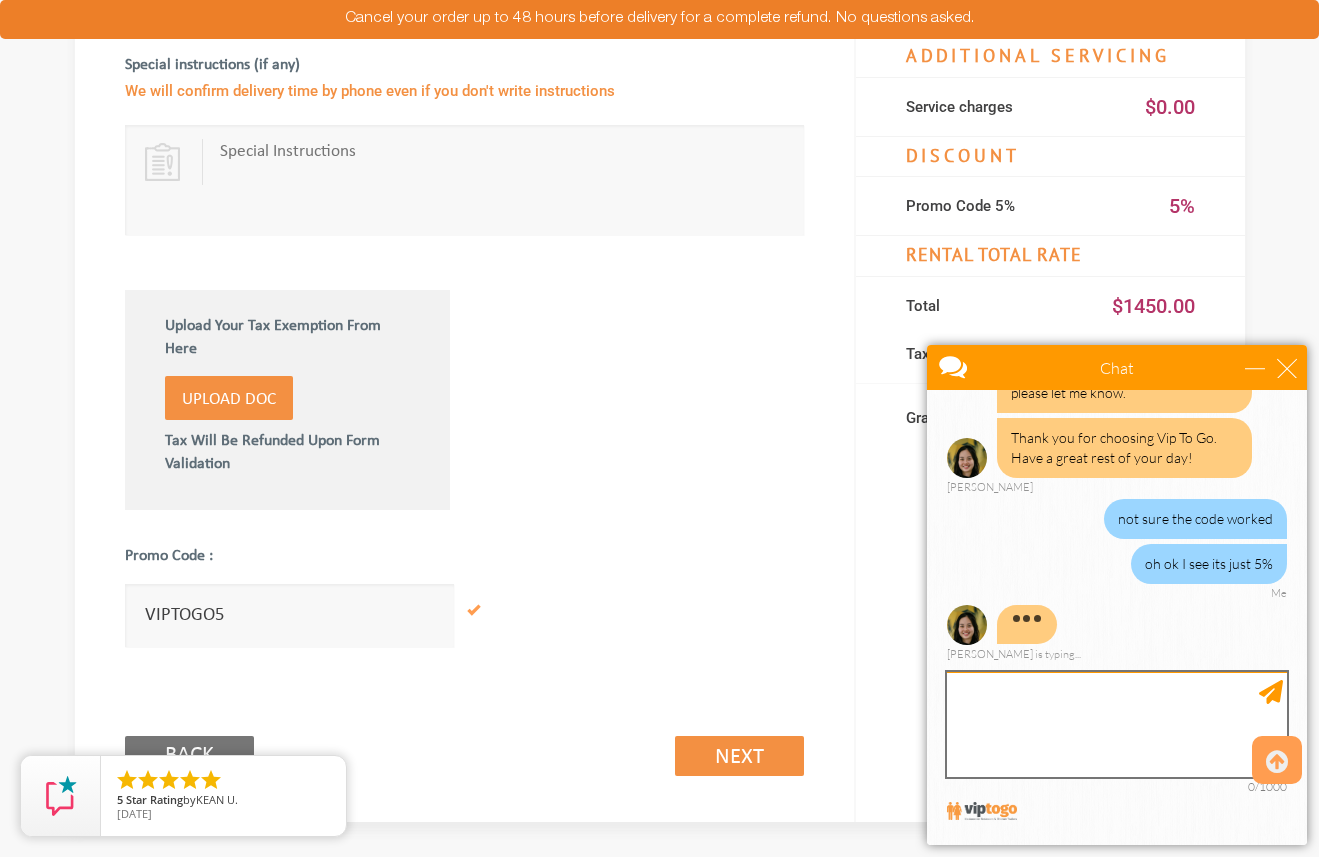 scroll, scrollTop: 1128, scrollLeft: 0, axis: vertical 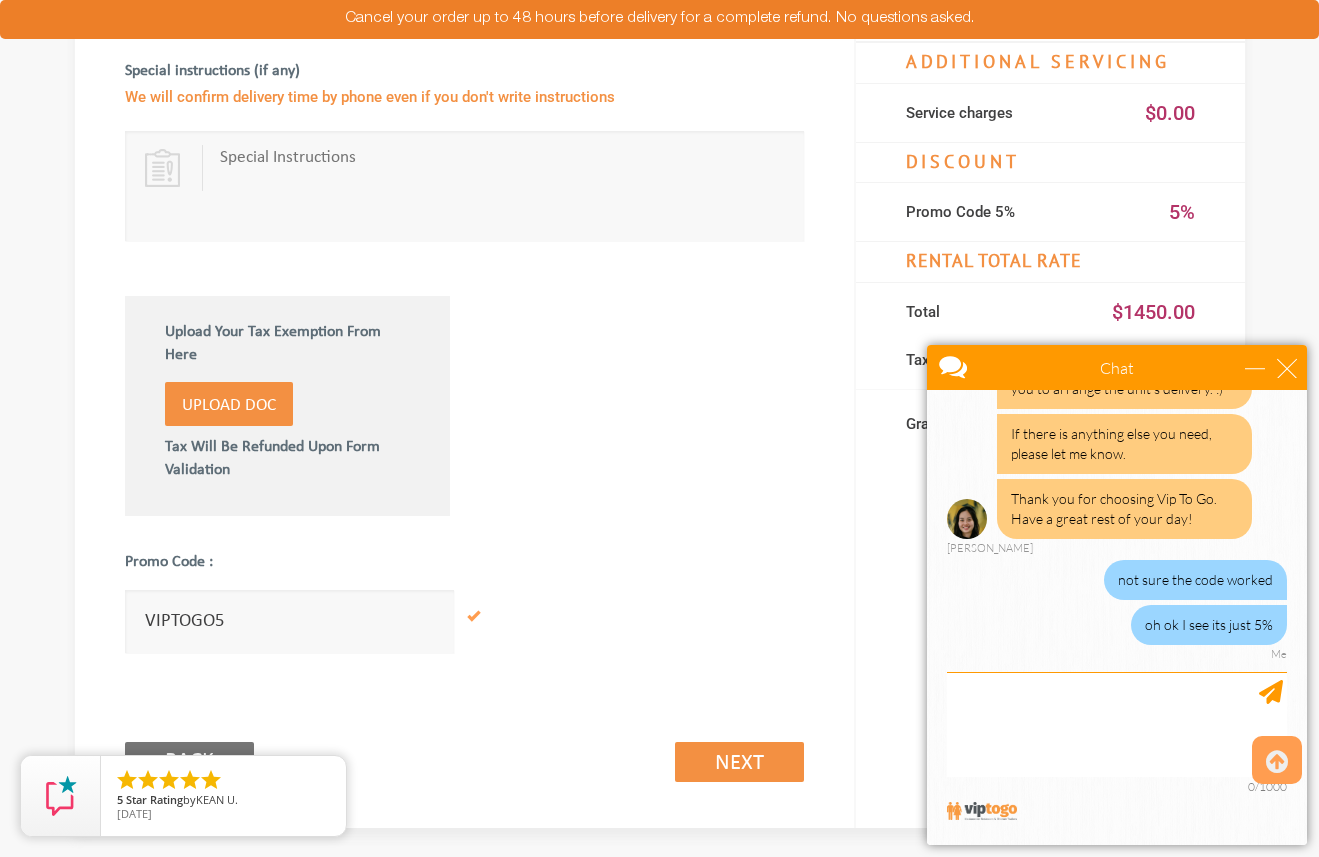 click on "Upload Doc" at bounding box center (229, 405) 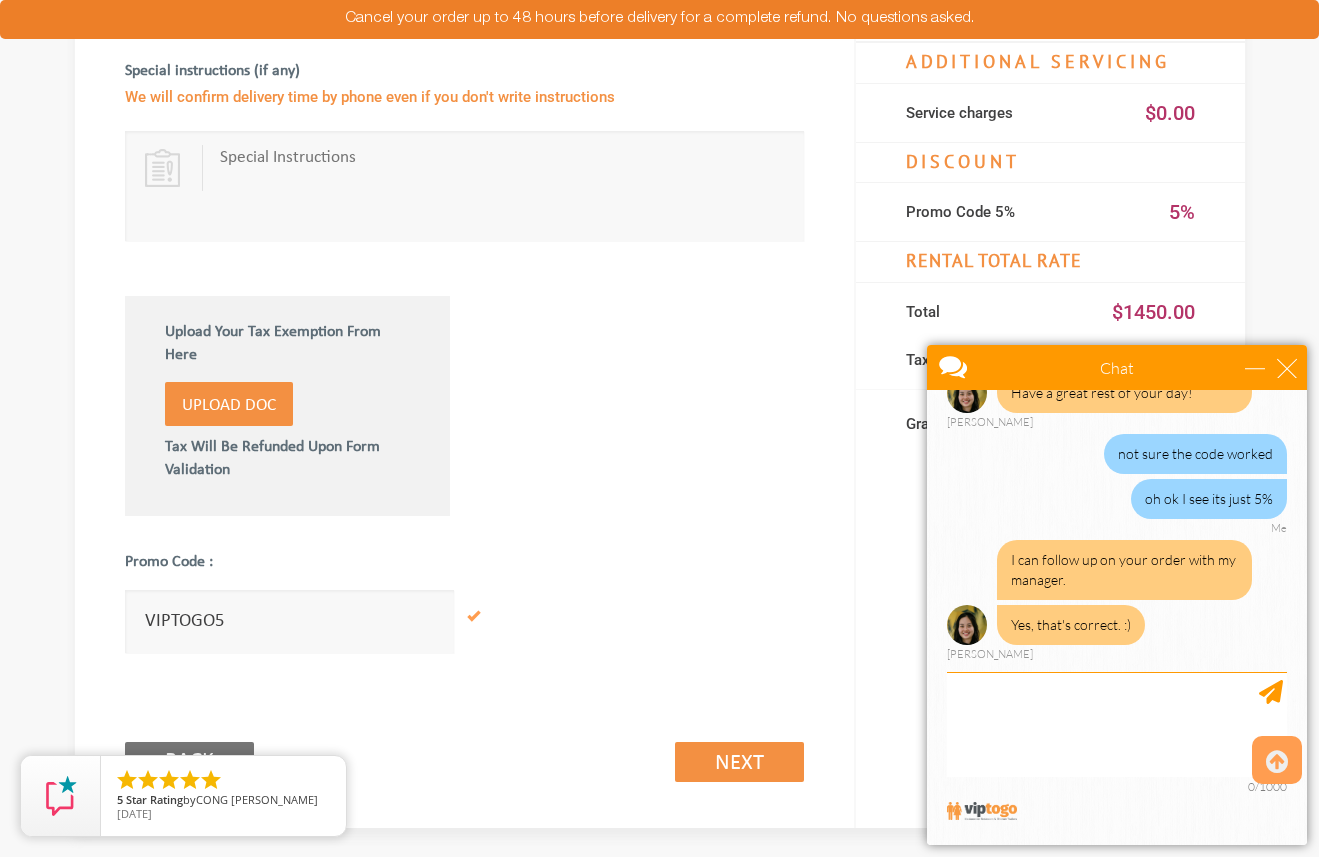 scroll, scrollTop: 972, scrollLeft: 0, axis: vertical 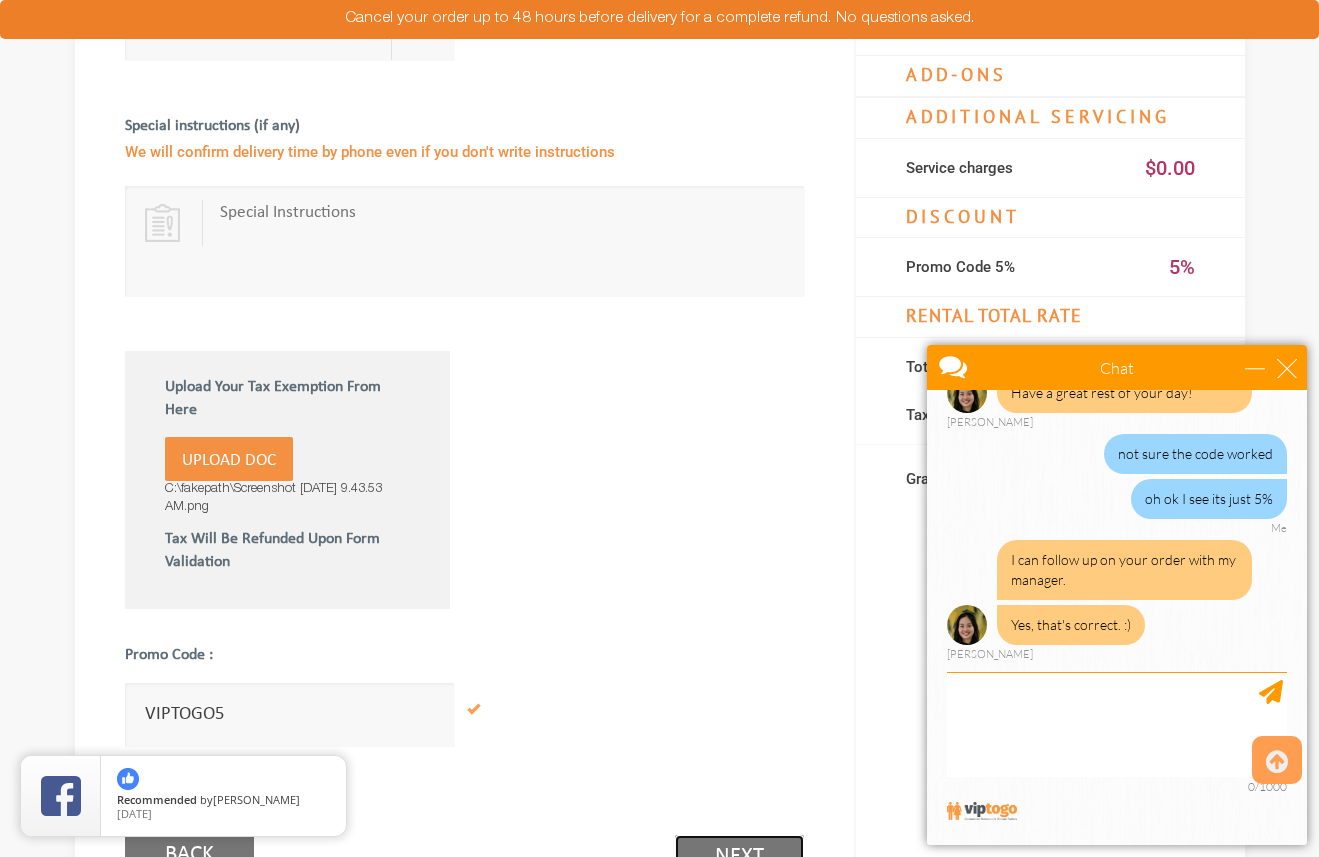click on "Next (2/3)" at bounding box center [739, 855] 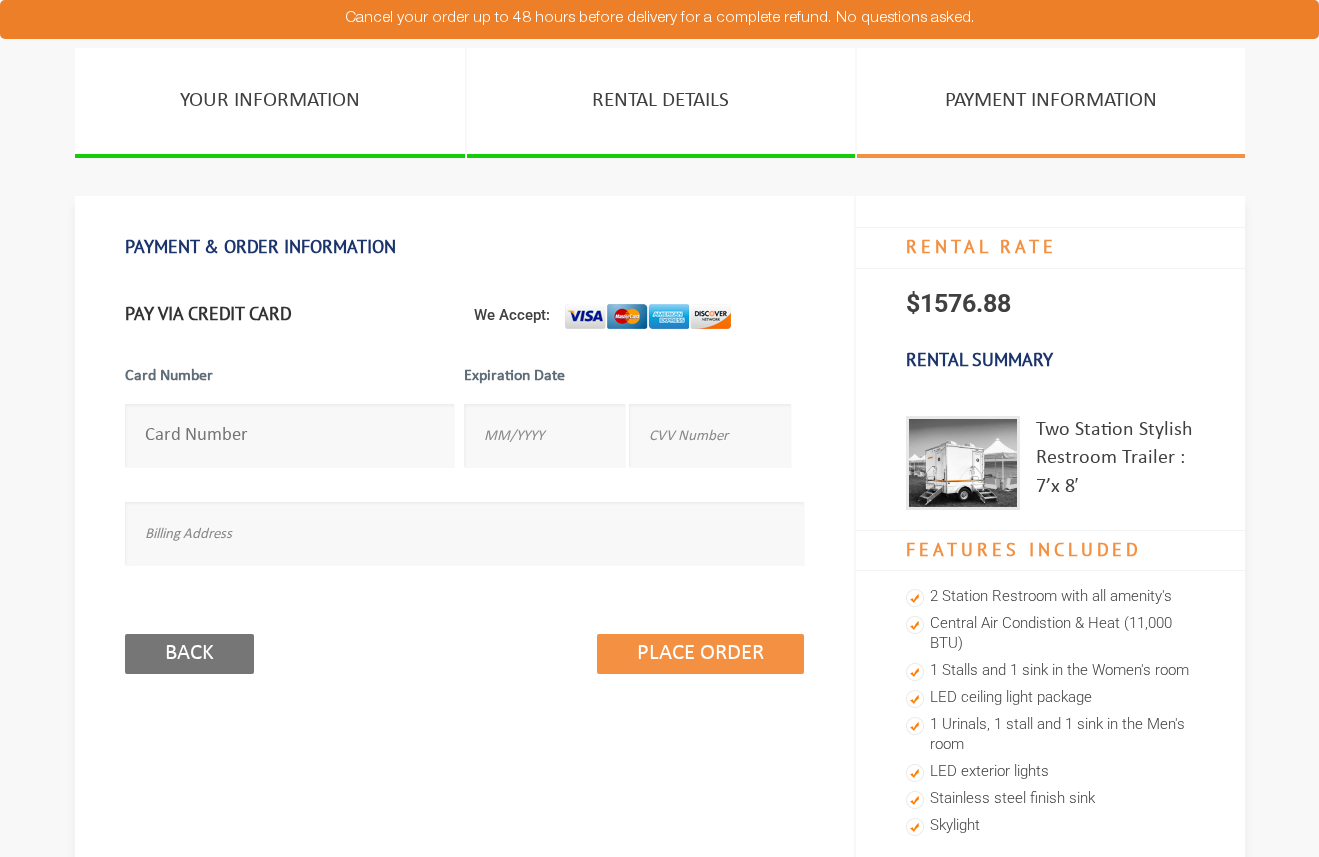 scroll, scrollTop: 0, scrollLeft: 0, axis: both 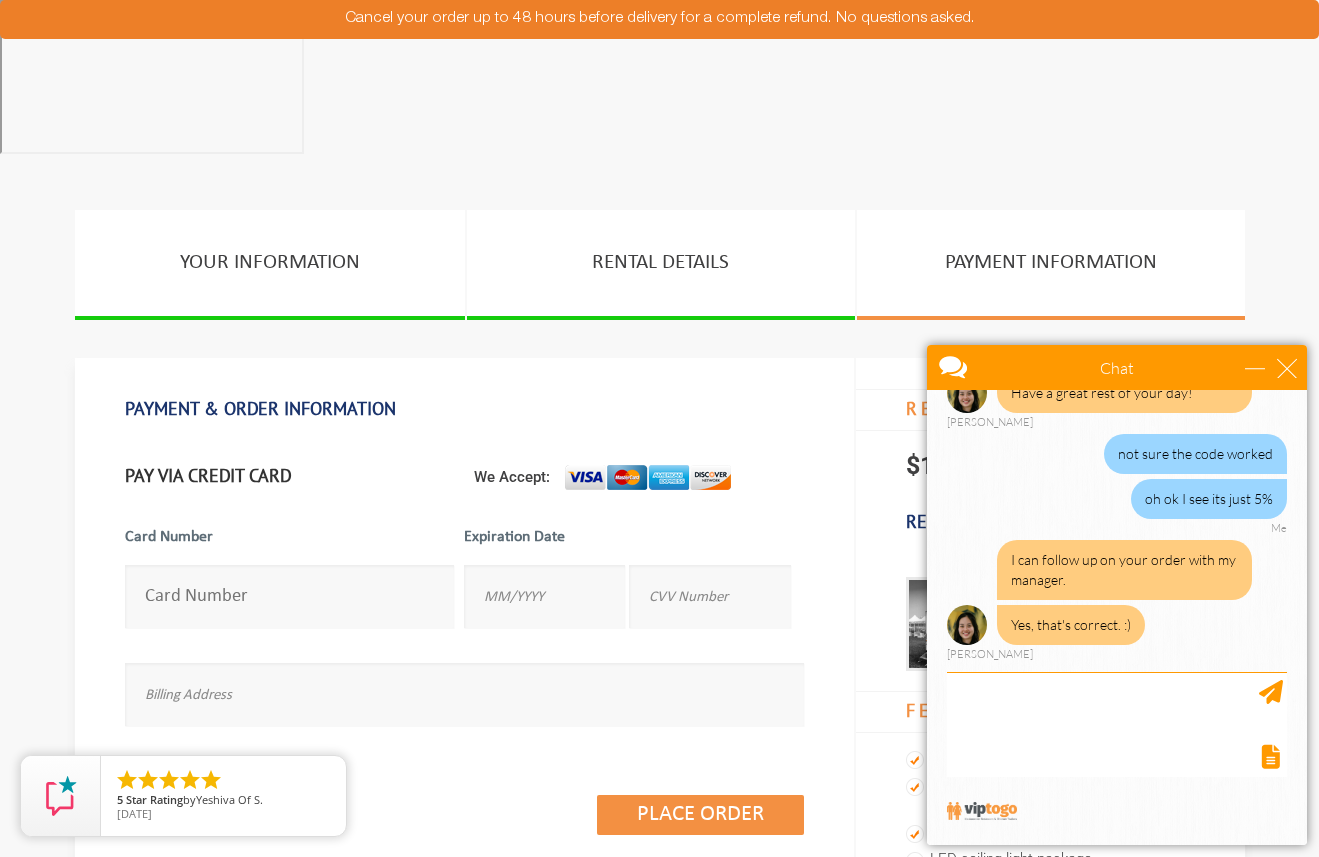 click at bounding box center (1115, 755) 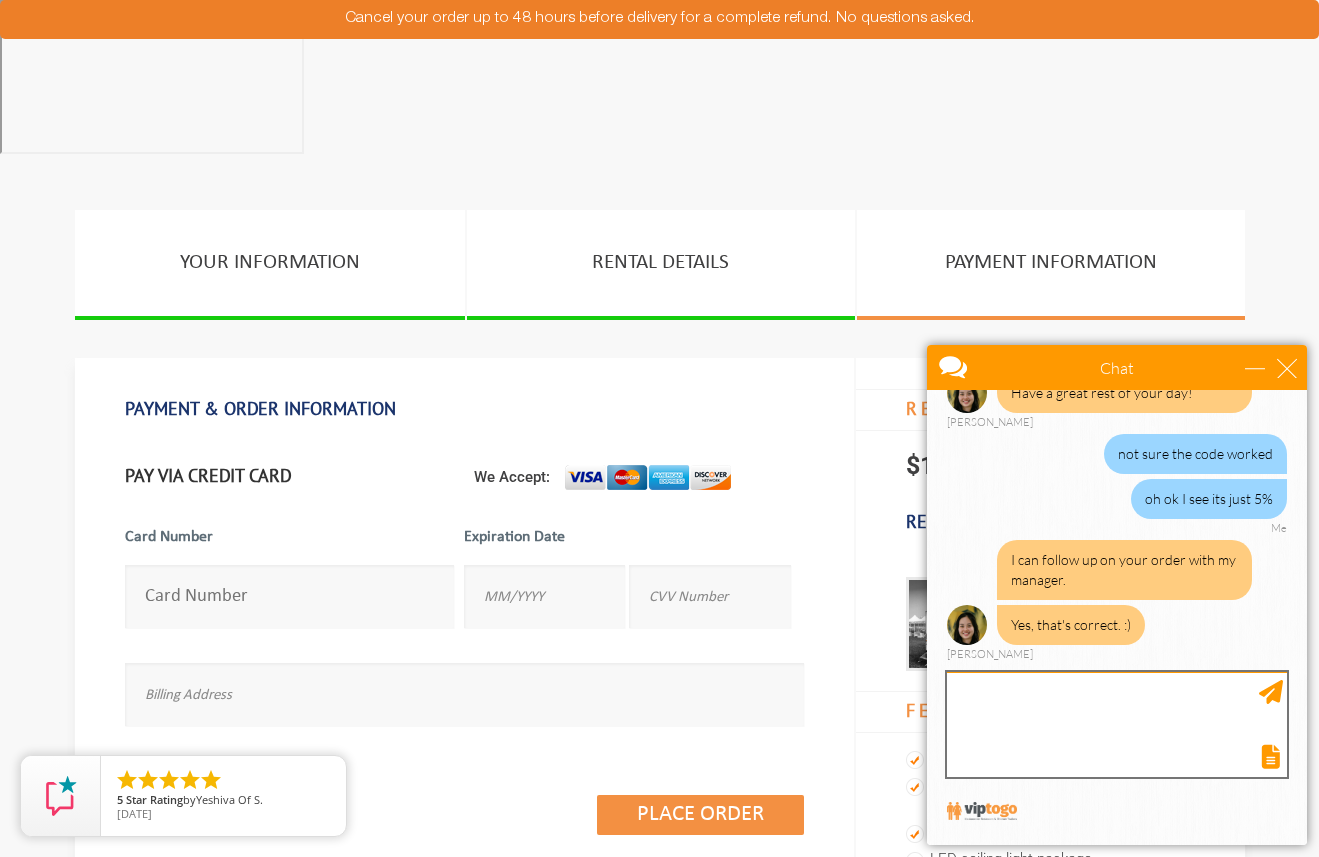 click at bounding box center (1117, 724) 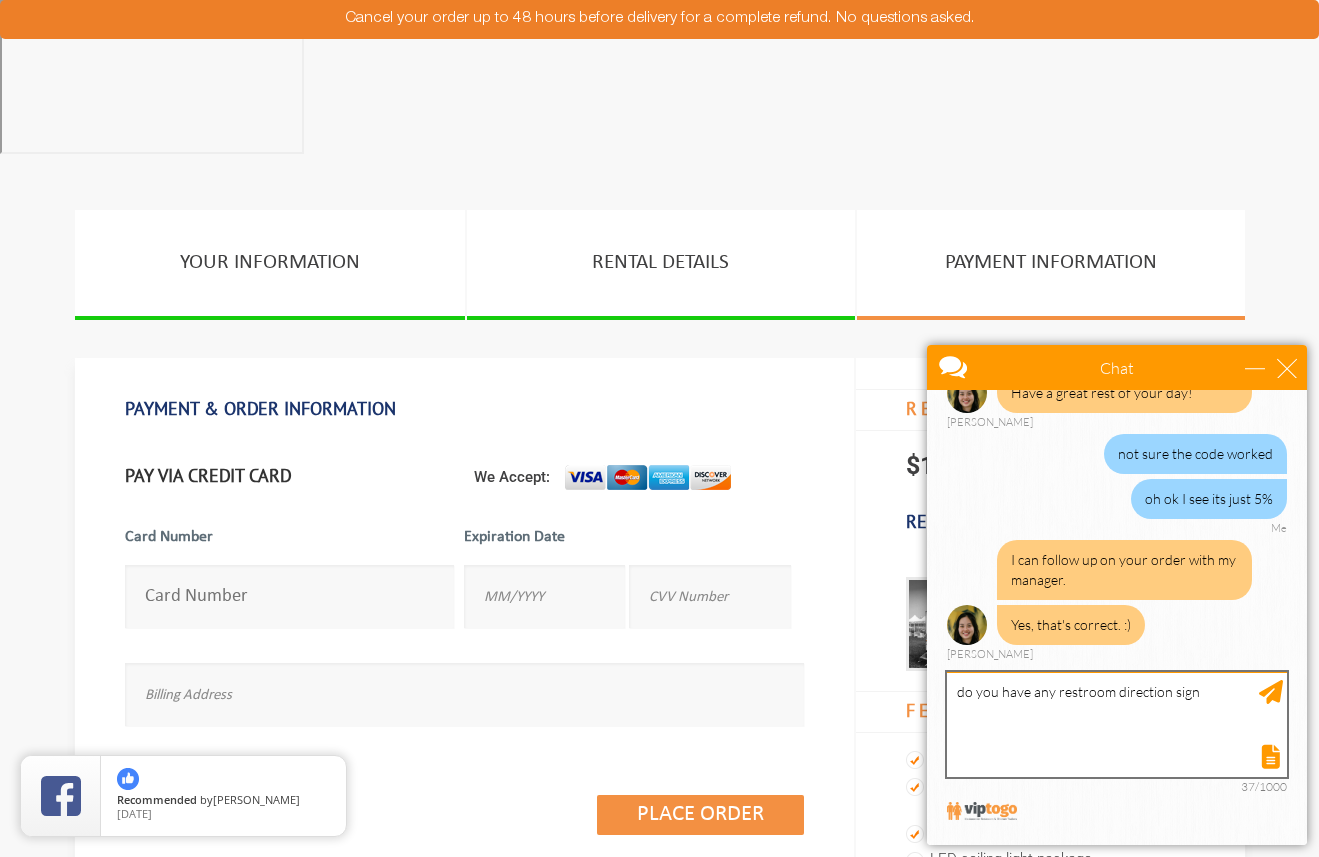 type on "do you have any restroom direction signs" 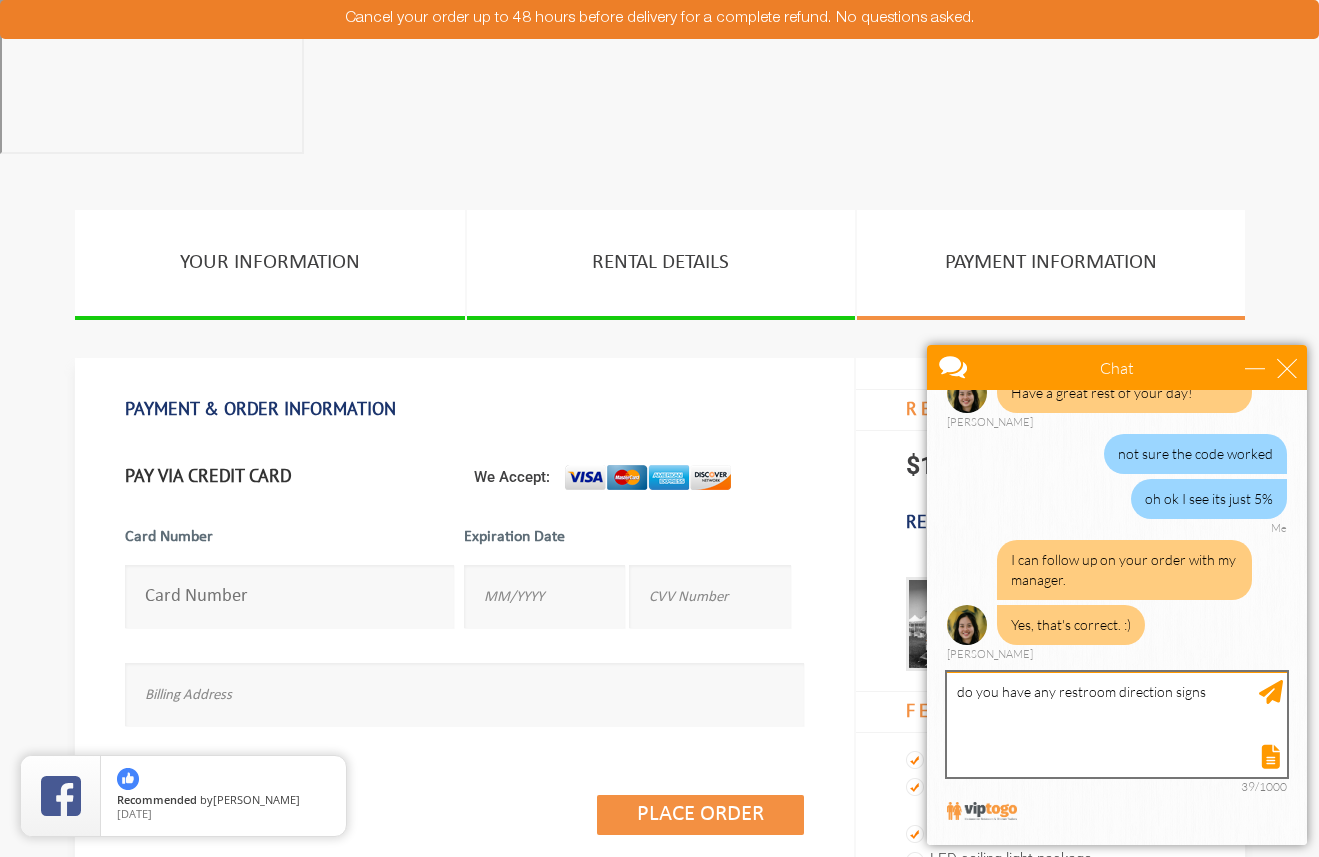type 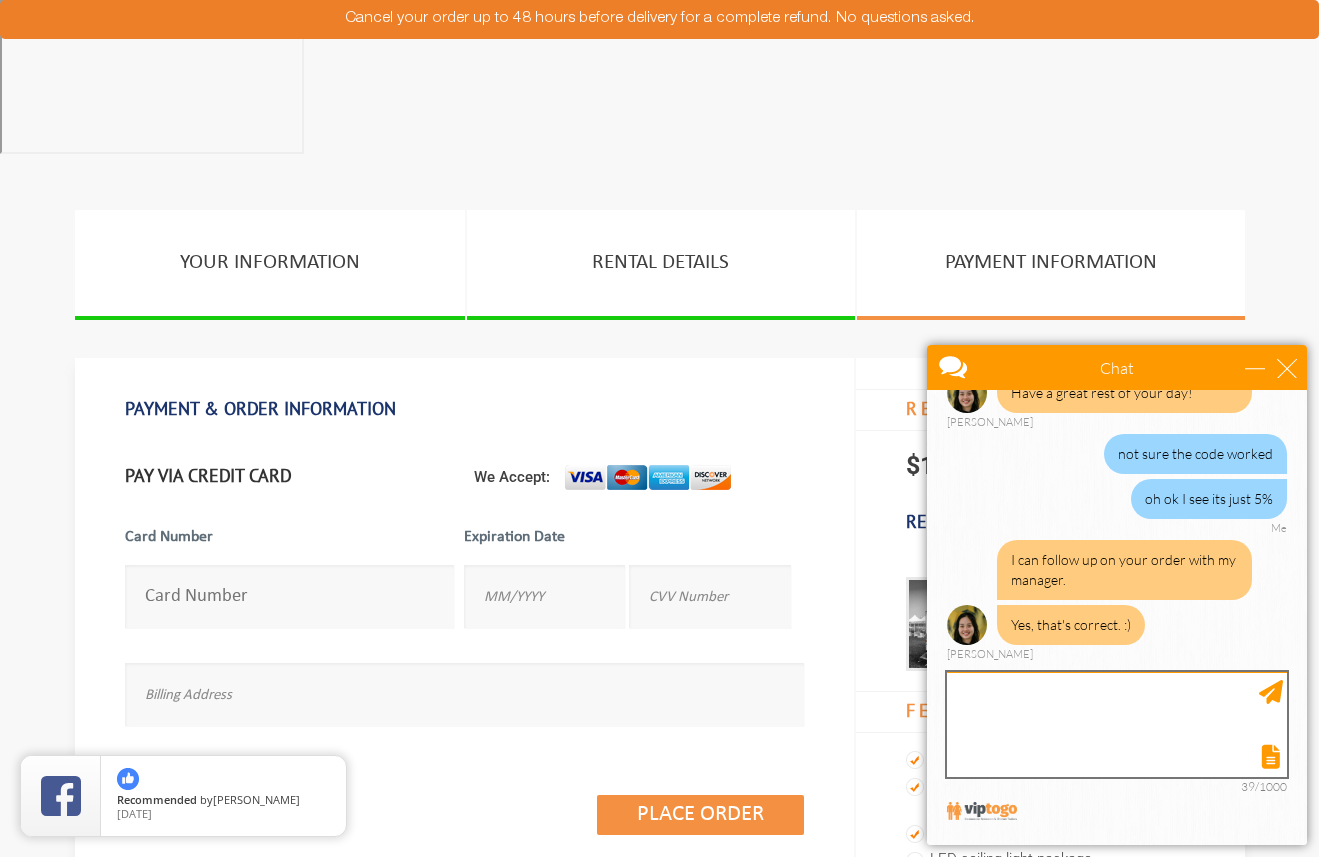 scroll, scrollTop: 1033, scrollLeft: 0, axis: vertical 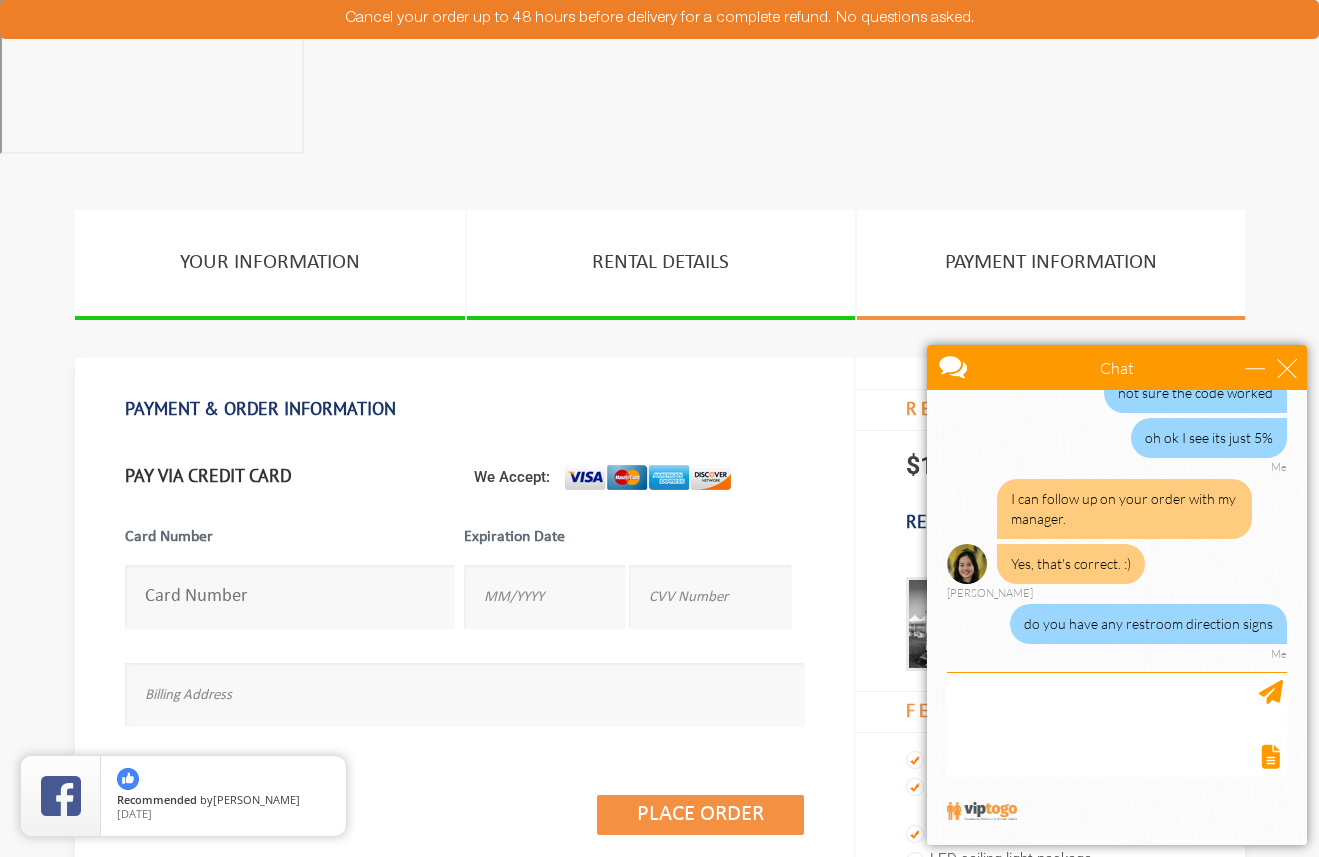 click at bounding box center (290, 596) 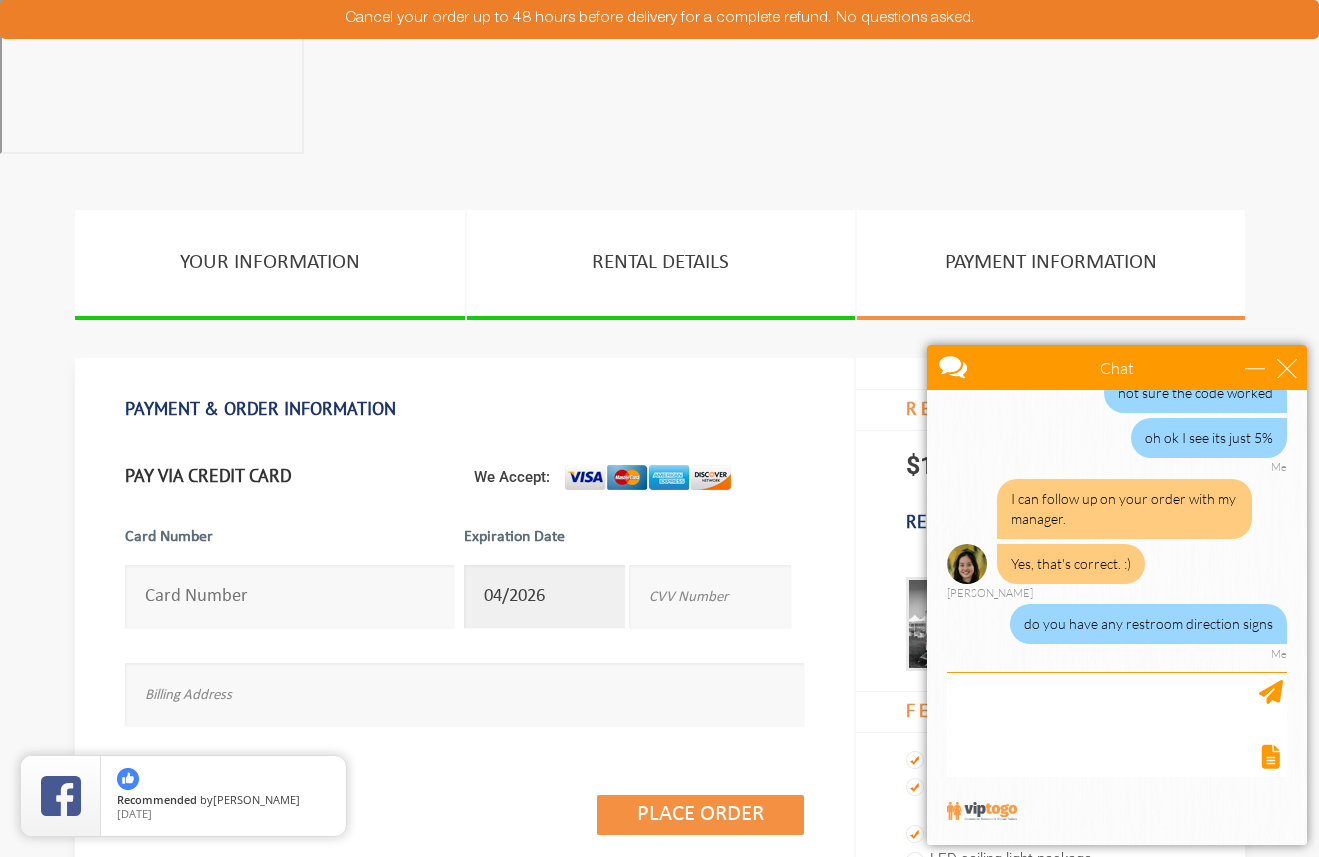 type on "3457" 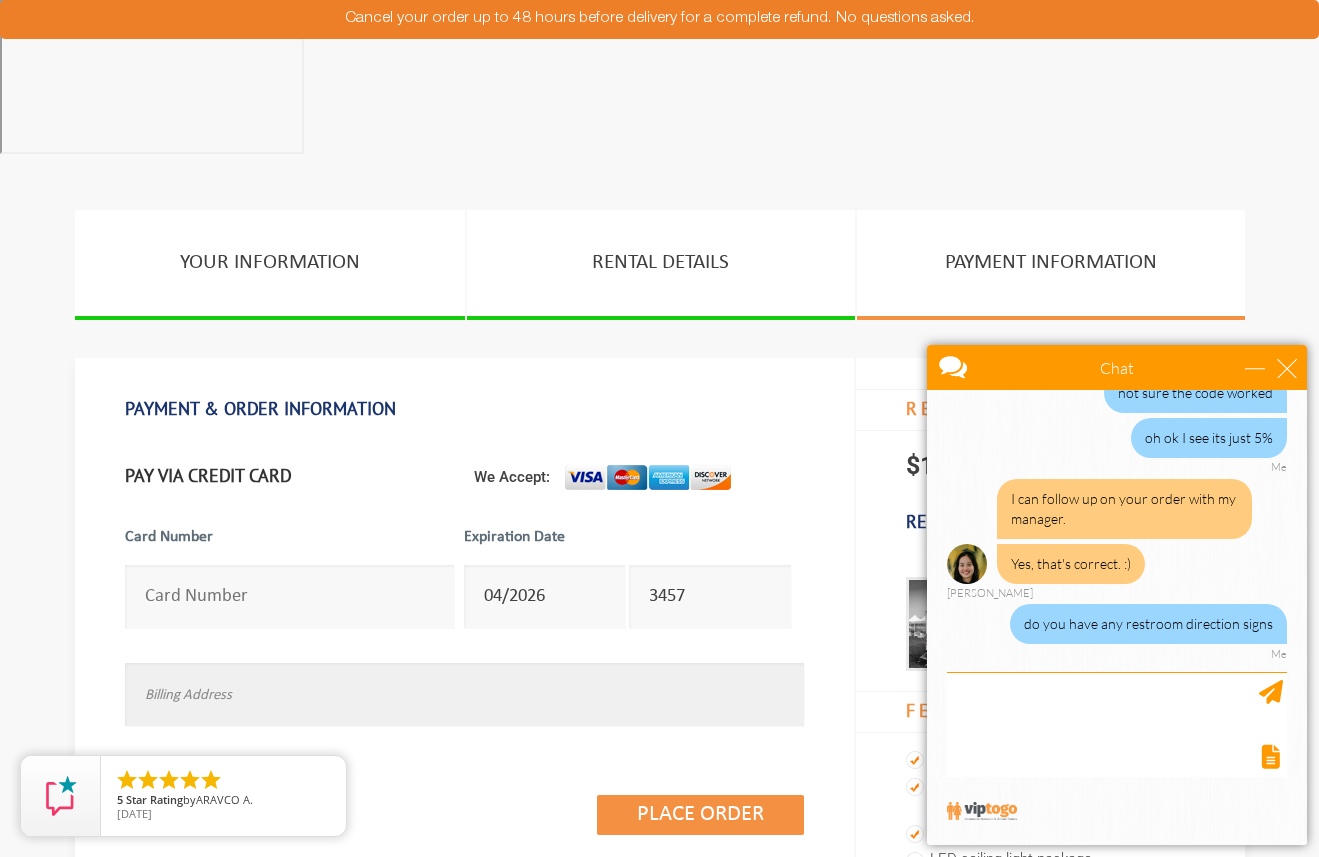 click at bounding box center (464, 694) 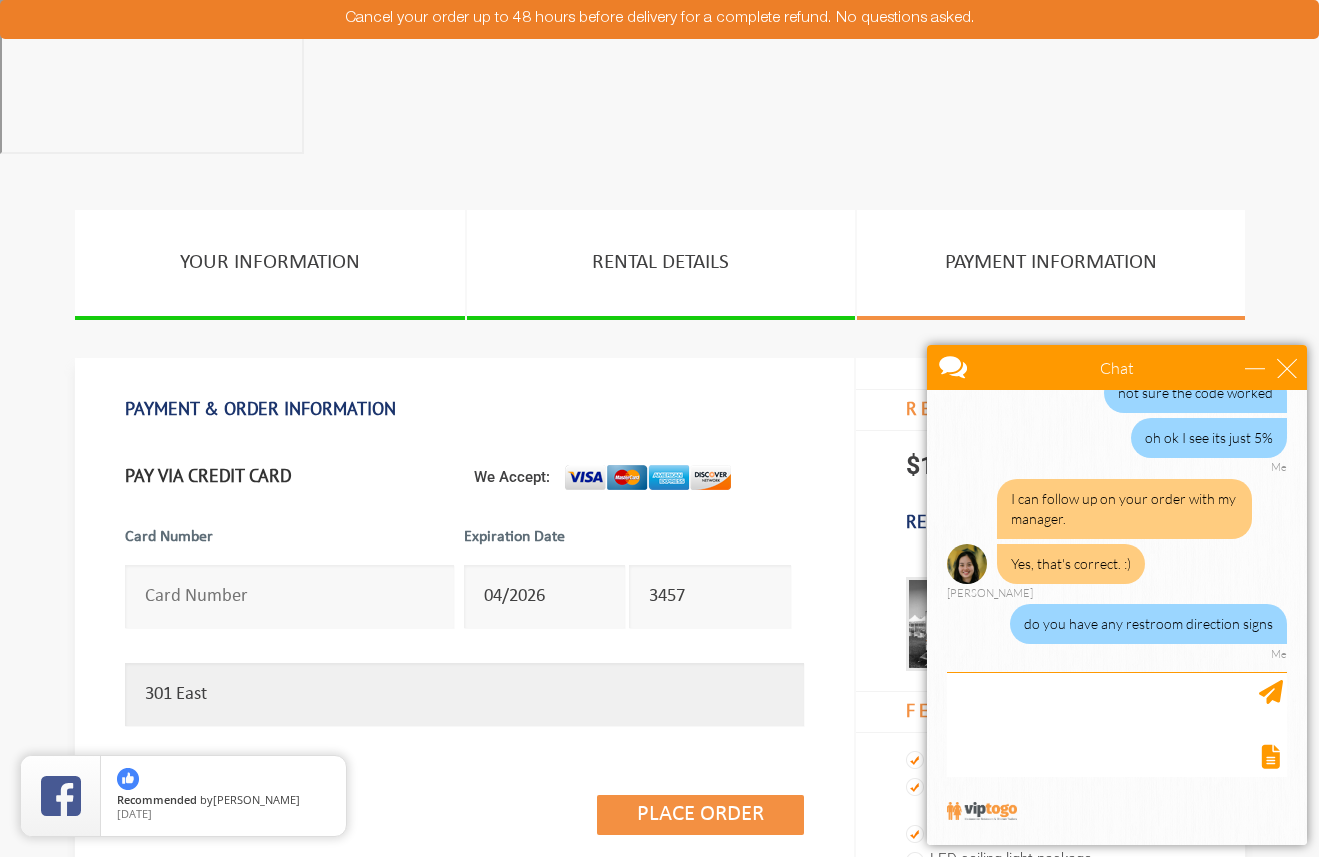 type on "[STREET_ADDRESS][US_STATE]" 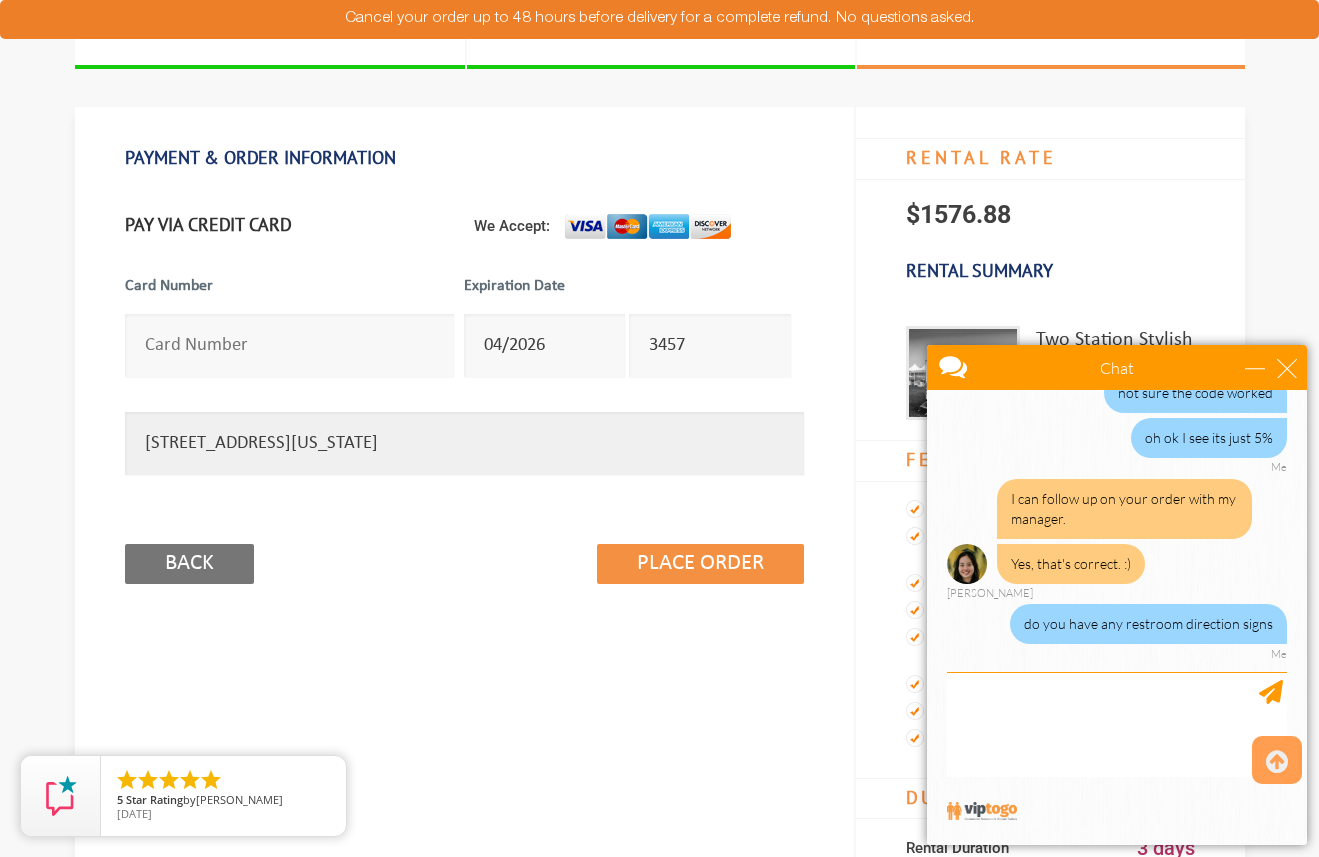 scroll, scrollTop: 135, scrollLeft: 0, axis: vertical 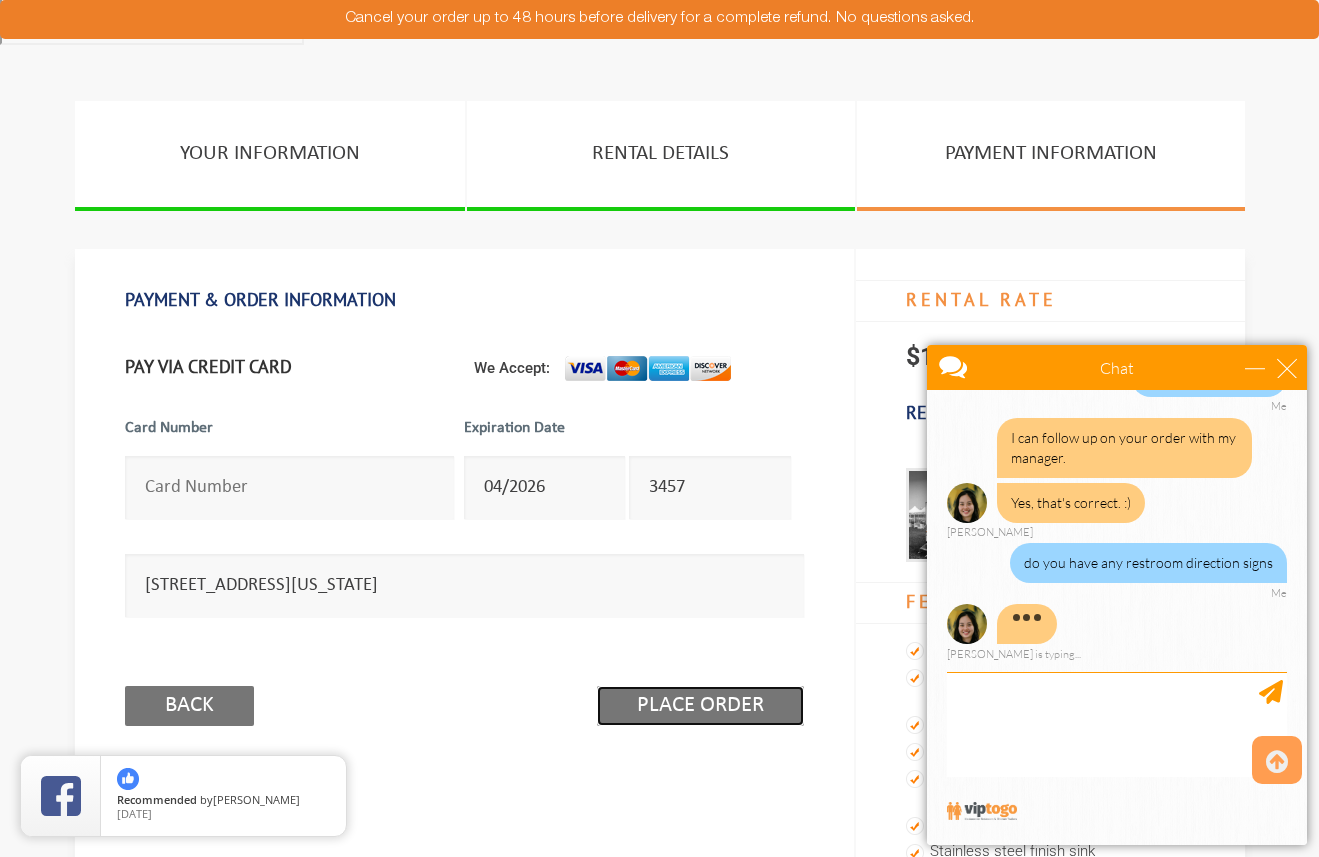 click on "Place Order" at bounding box center [700, 706] 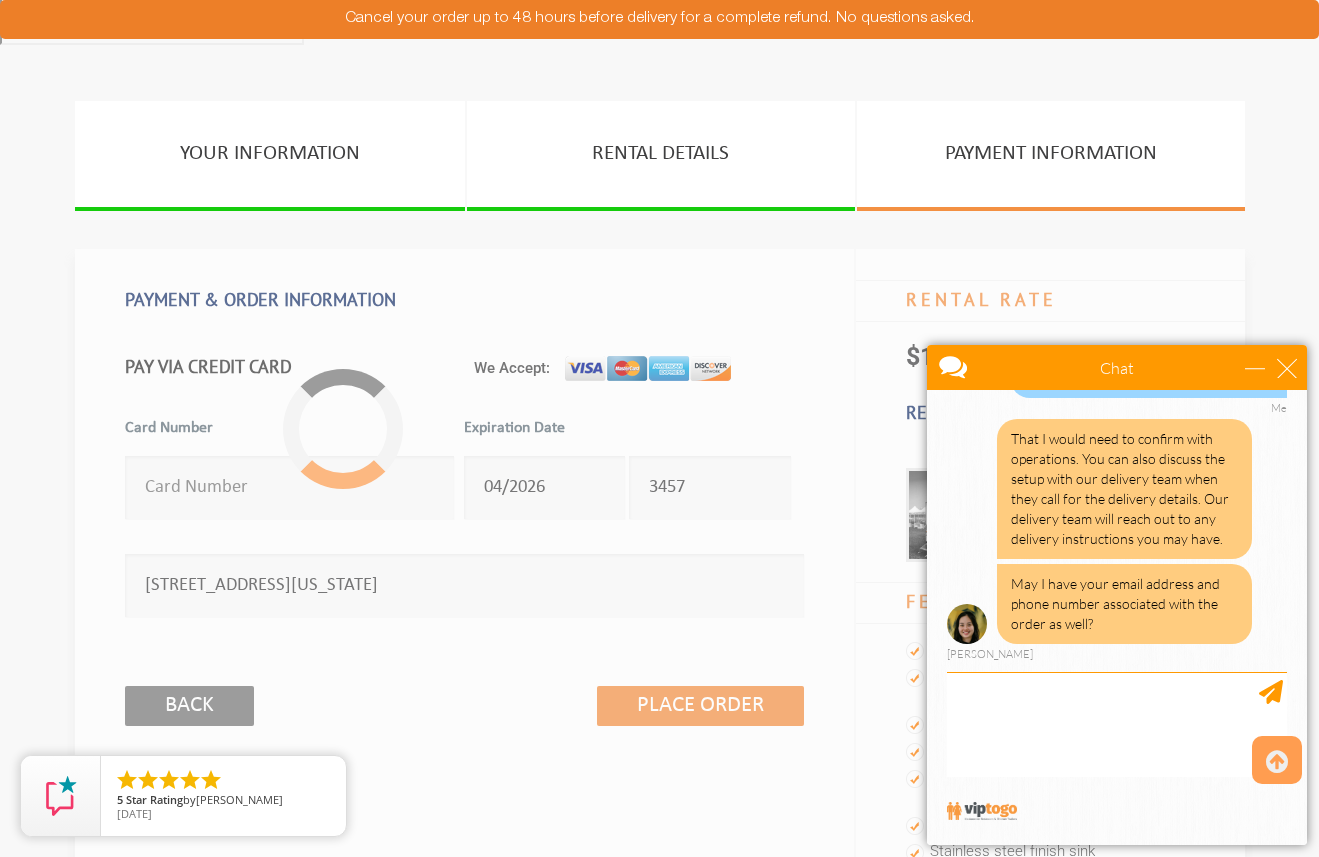 scroll, scrollTop: 1469, scrollLeft: 0, axis: vertical 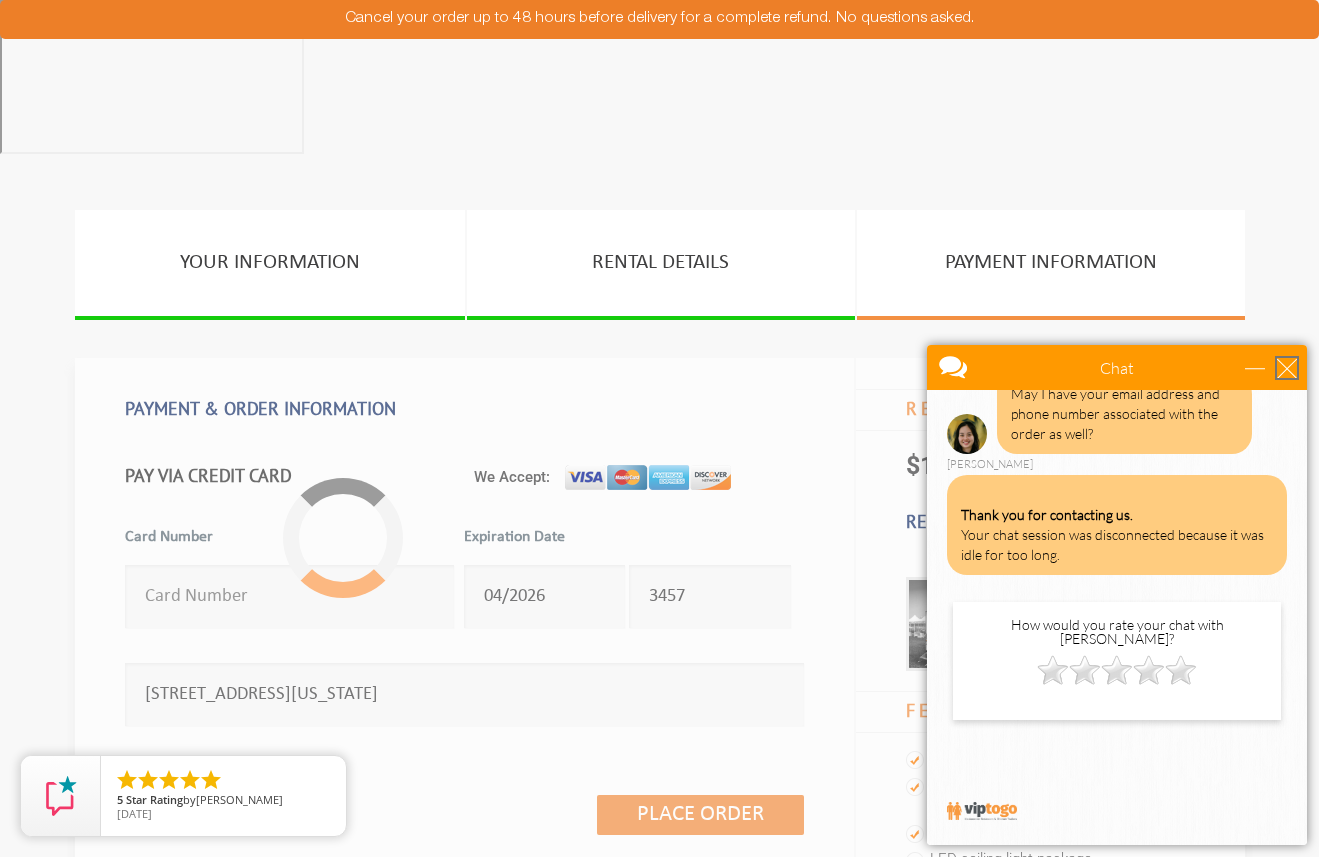click at bounding box center (1287, 368) 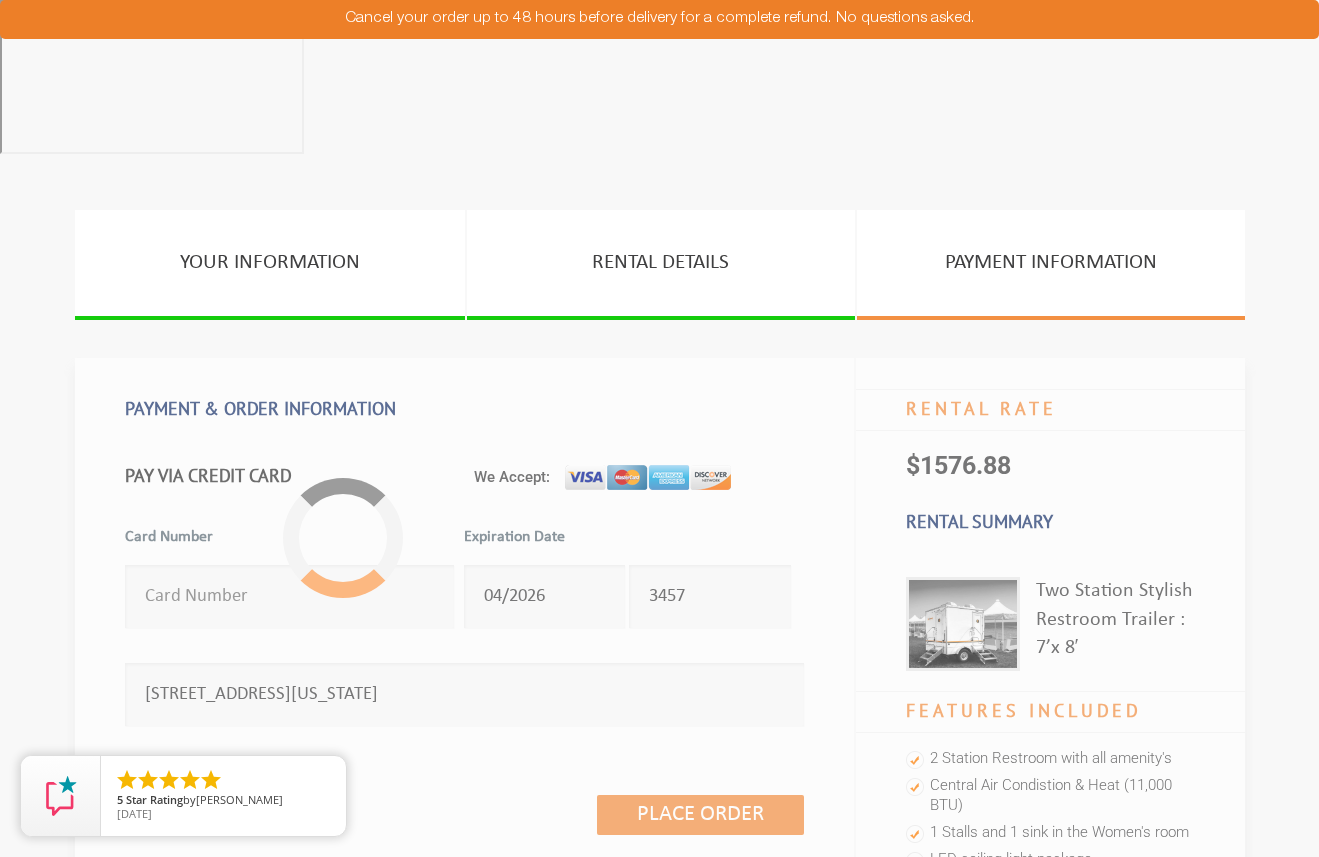 scroll, scrollTop: 0, scrollLeft: 0, axis: both 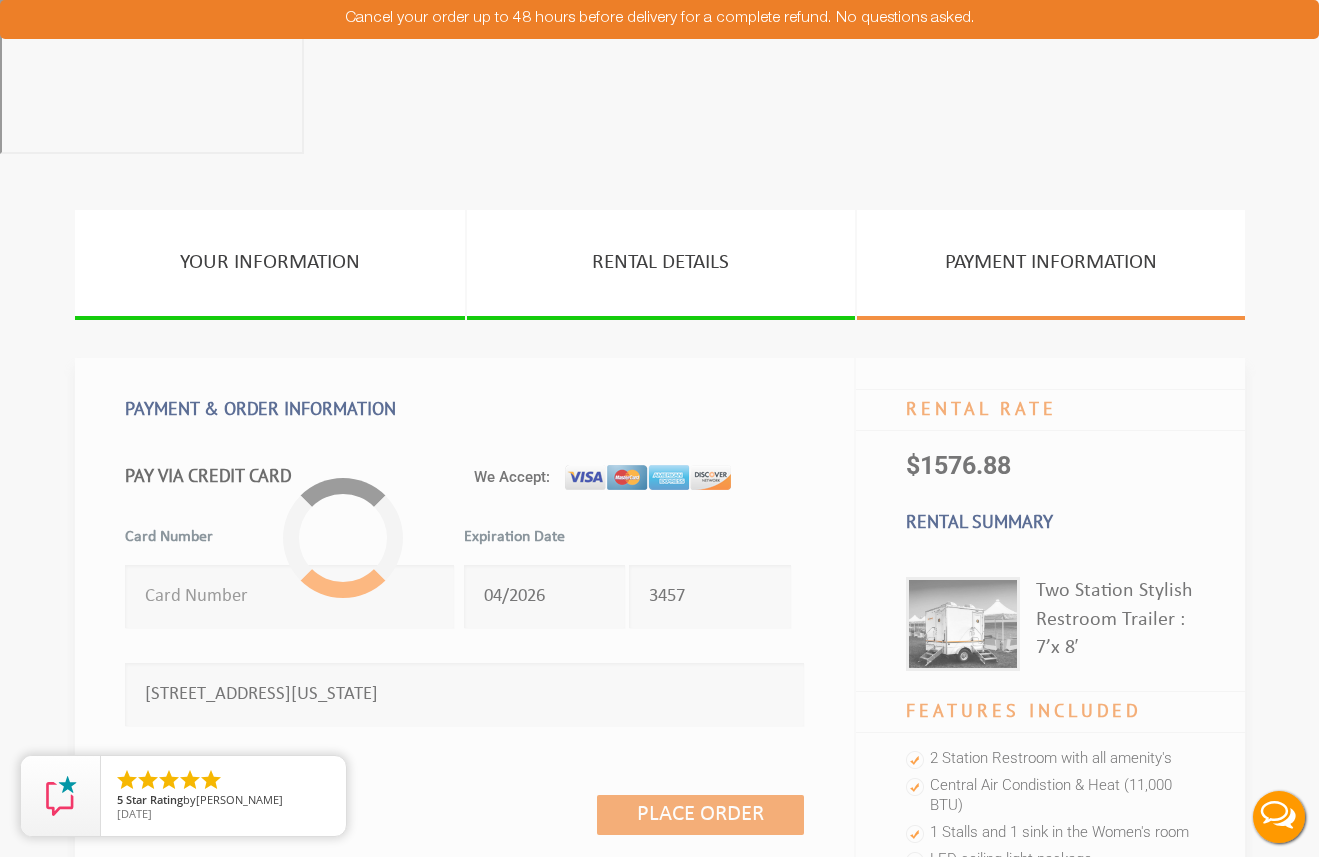 click on "PAYMENT & ORDER INFORMATION
Free Cancellation WITHIN 24HR
To pay using your Paypal Account, click the button below:
Two Station Stylish Restroom Trailer
Please enter a description
1504.38  USD
Please enter a price
806436
Please enter an Invoice ID
PAY VIA CREDIT CARD
We Accept: 3457" at bounding box center (465, 1006) 